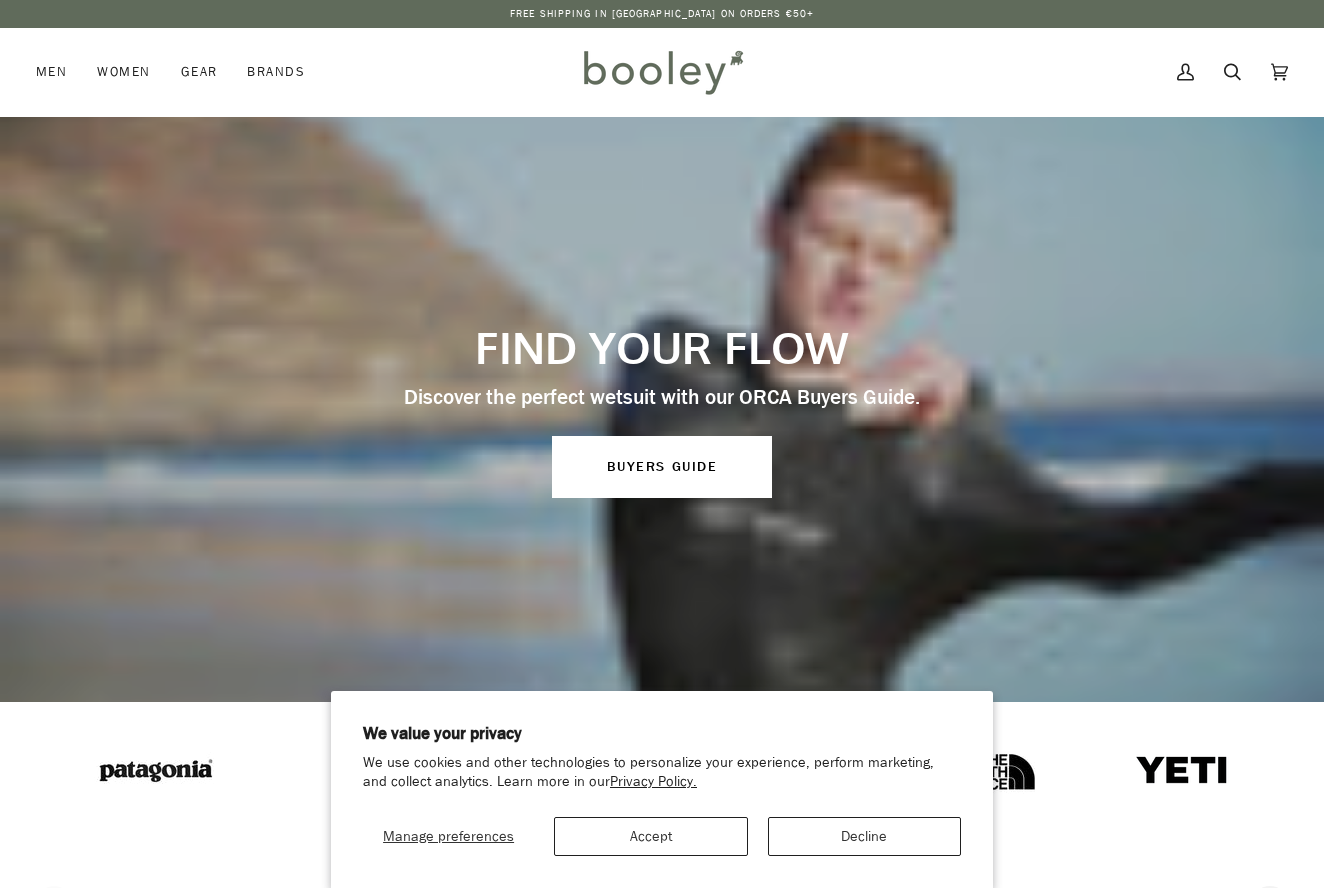 scroll, scrollTop: 0, scrollLeft: 0, axis: both 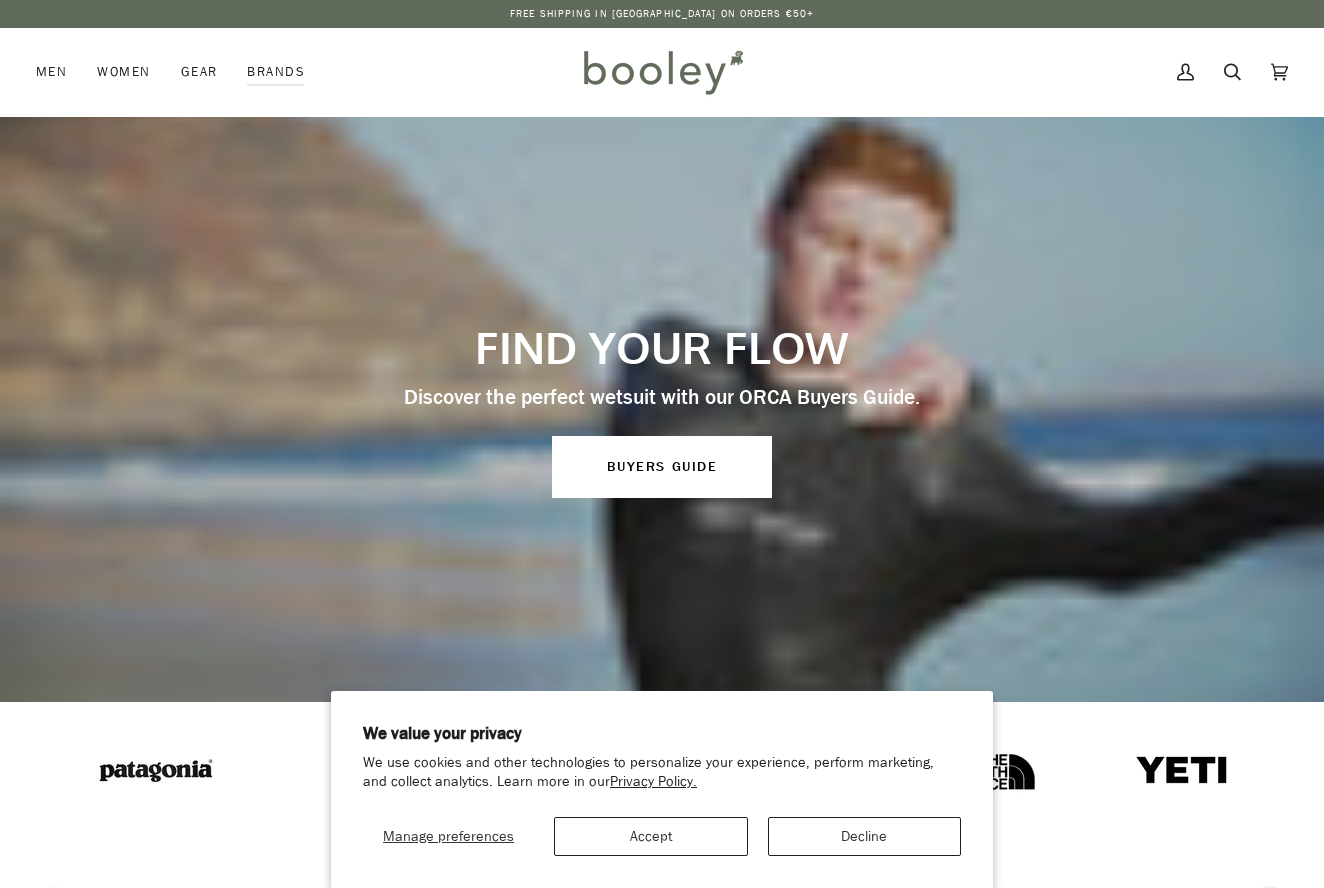 click on "Decline" at bounding box center [864, 836] 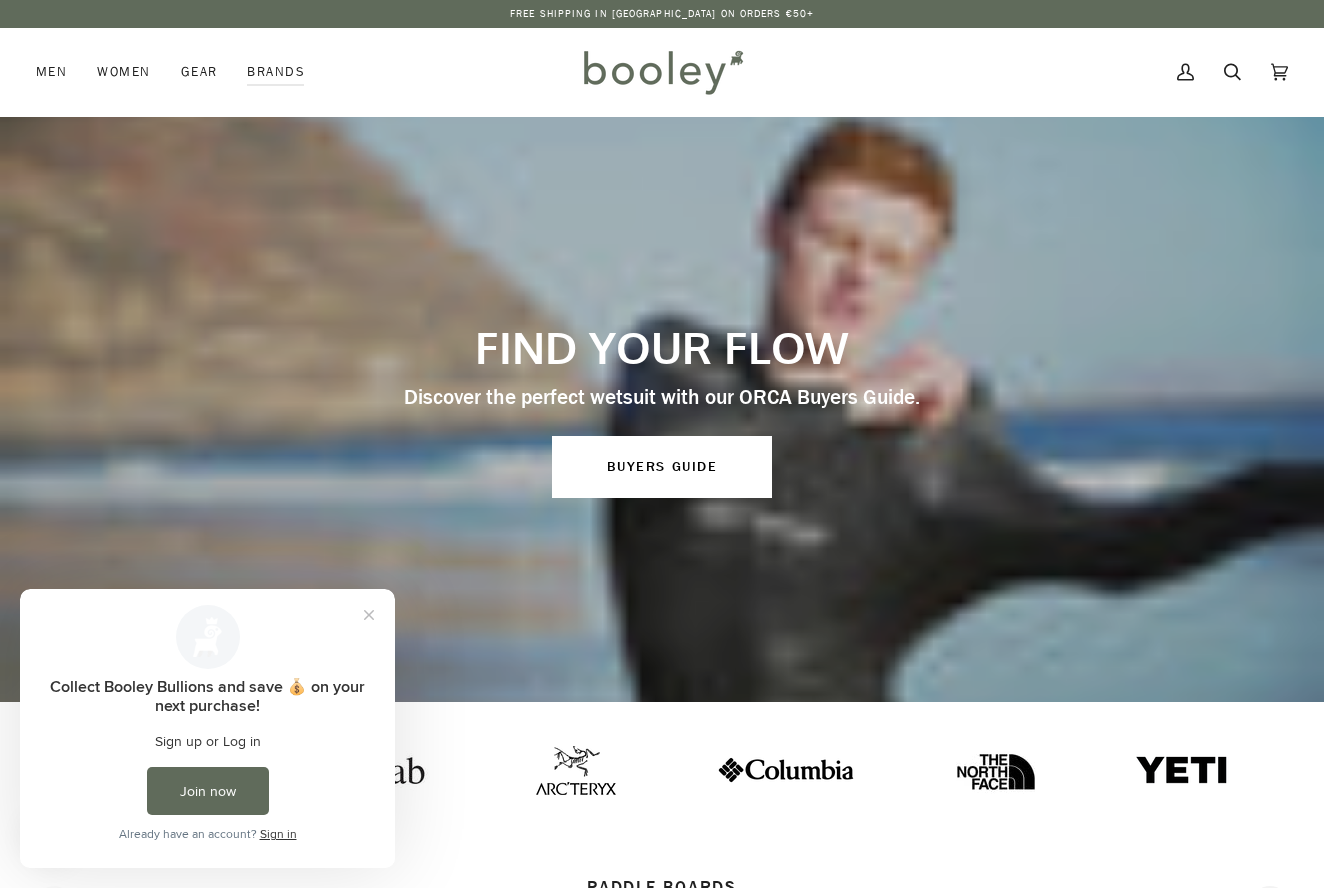 scroll, scrollTop: 0, scrollLeft: 0, axis: both 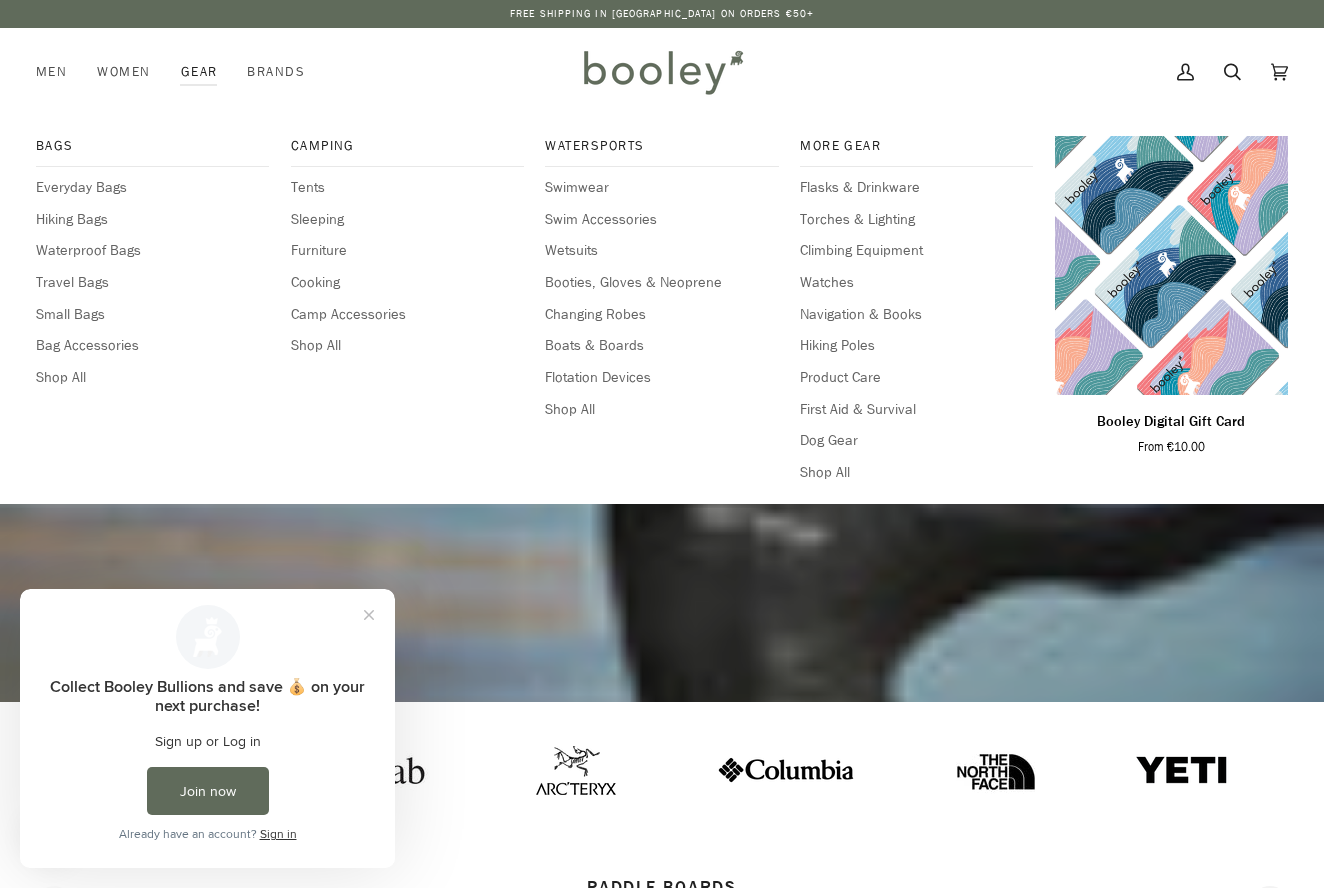 click on "Gear" at bounding box center [199, 72] 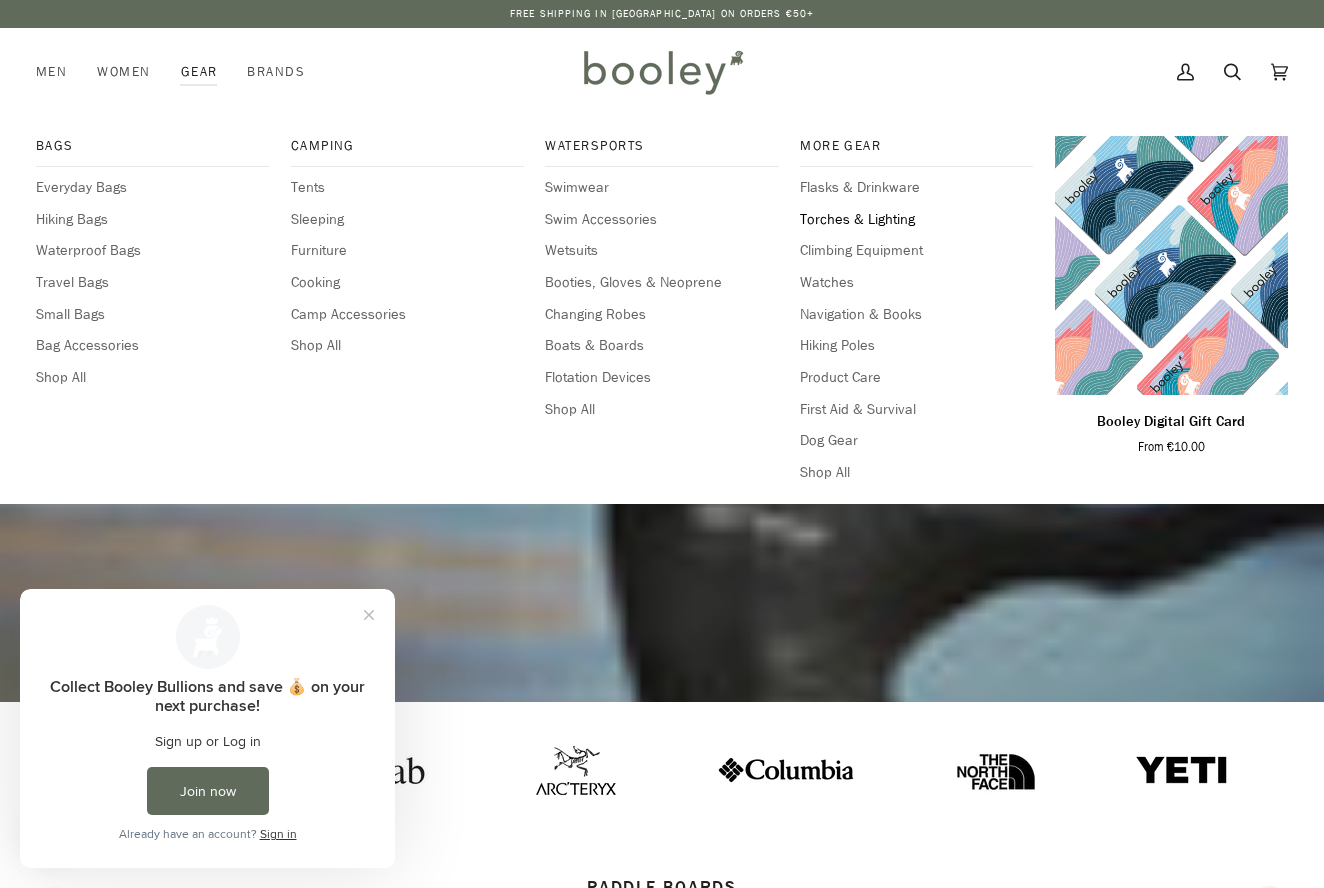 click on "Torches & Lighting" at bounding box center [916, 220] 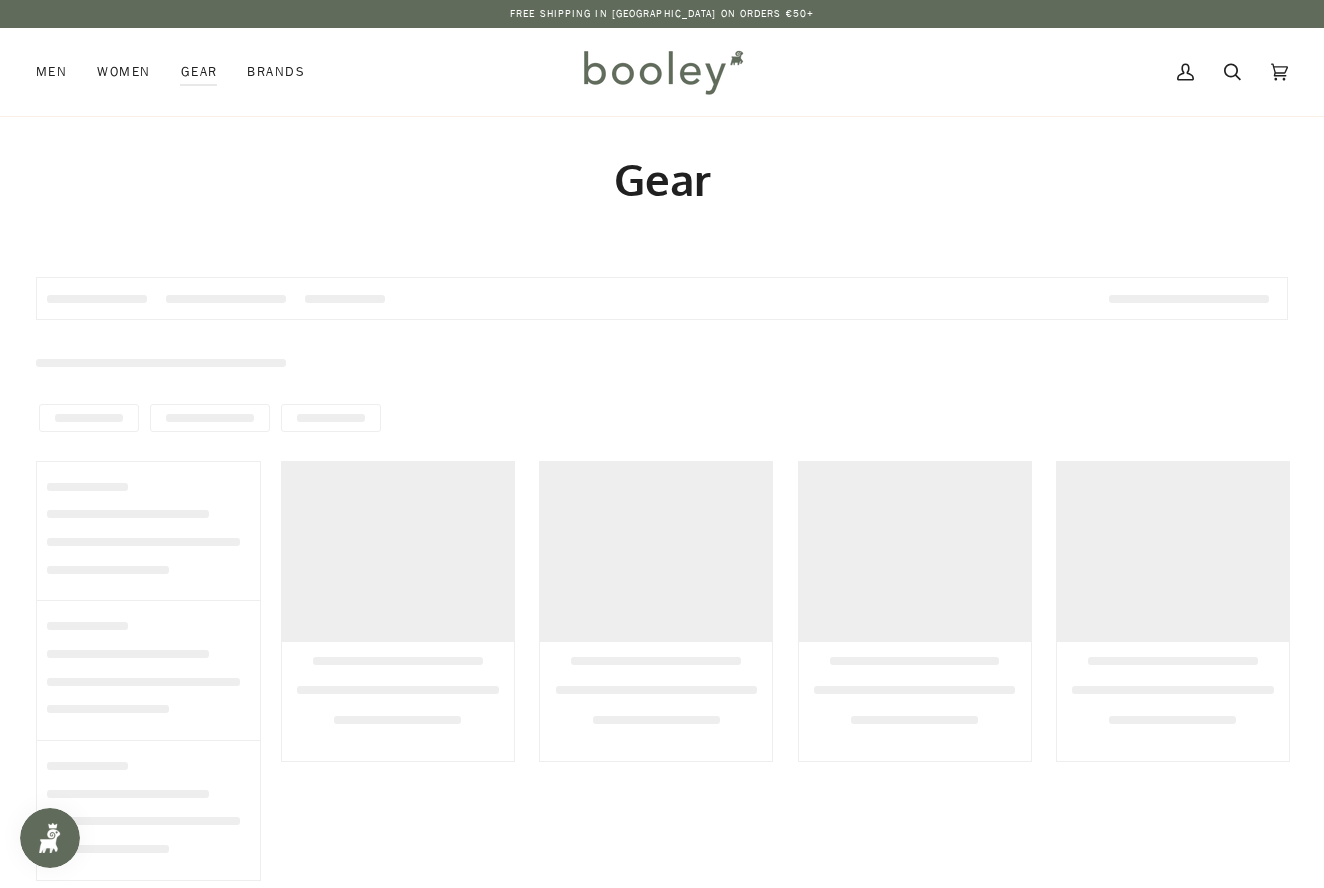 scroll, scrollTop: 0, scrollLeft: 0, axis: both 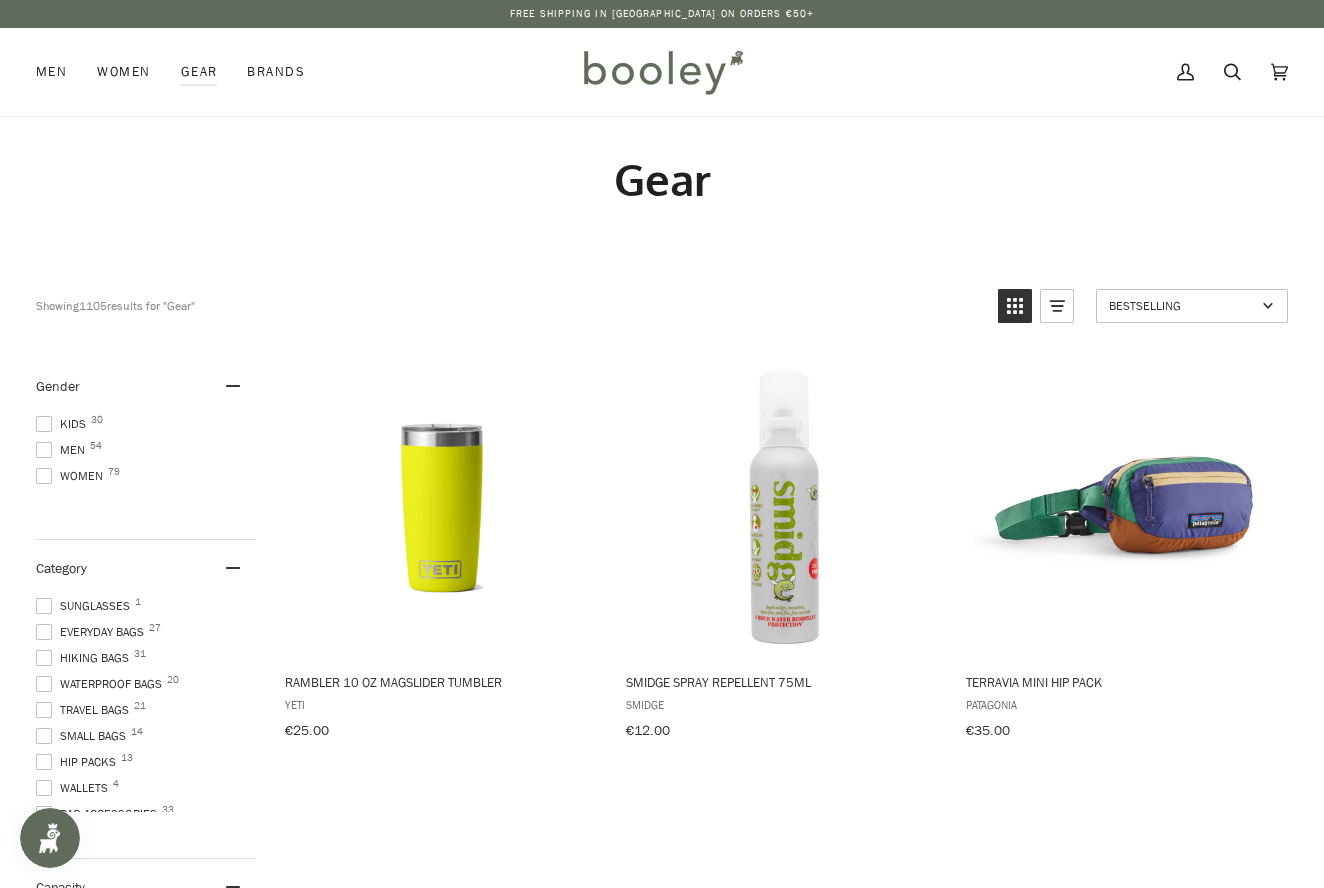 click at bounding box center (44, 710) 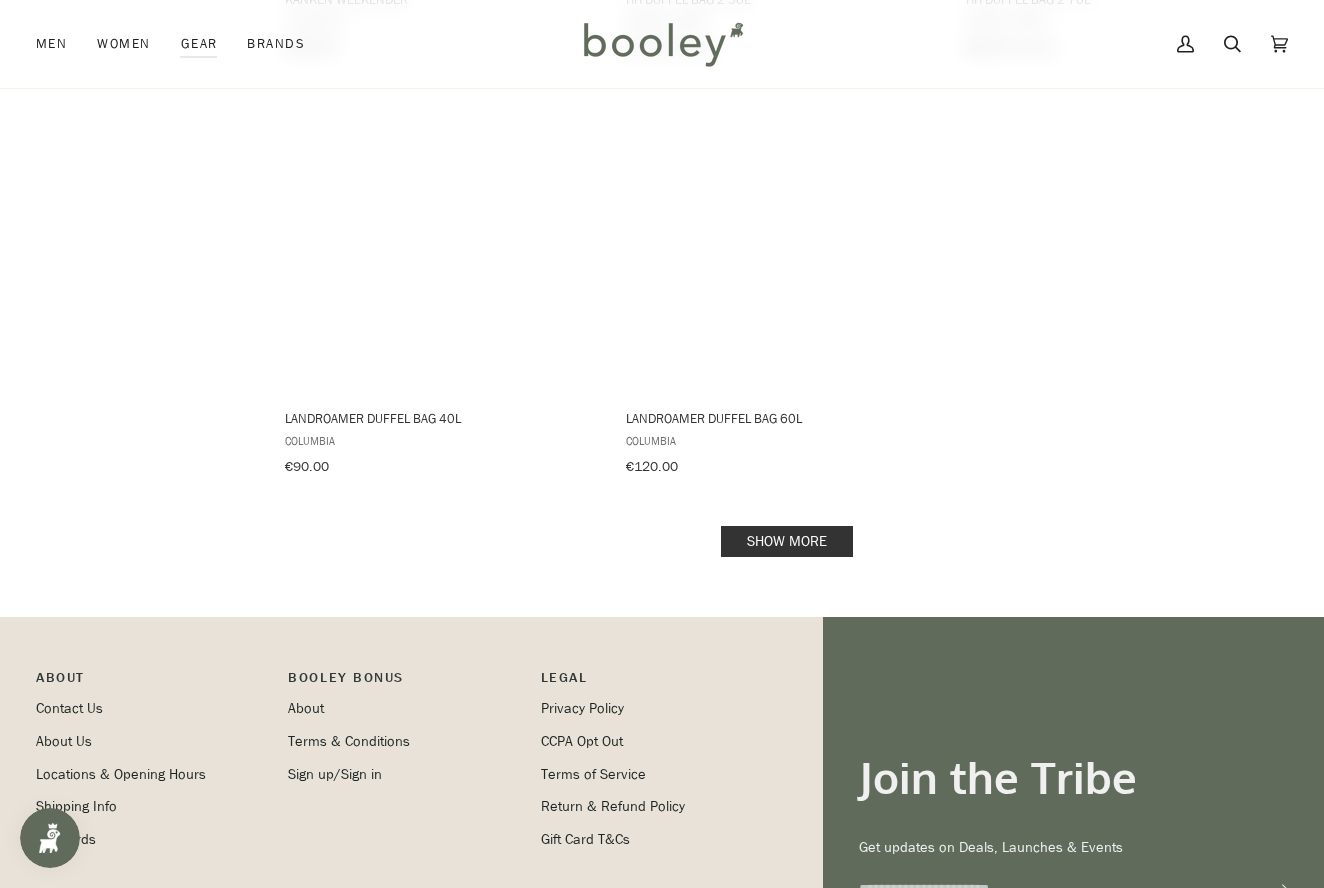 scroll, scrollTop: 2776, scrollLeft: 1, axis: both 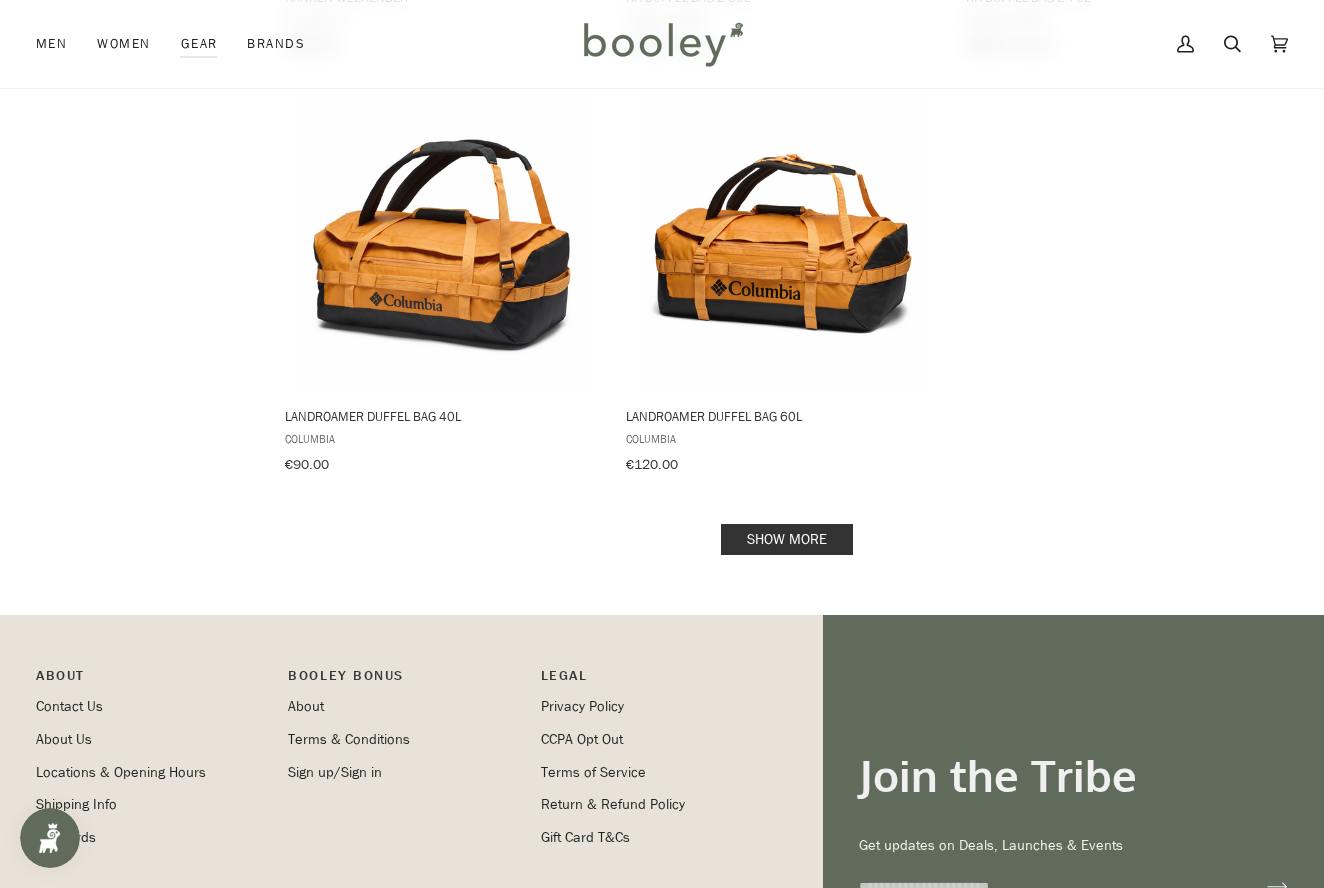 click on "Show more" at bounding box center [787, 539] 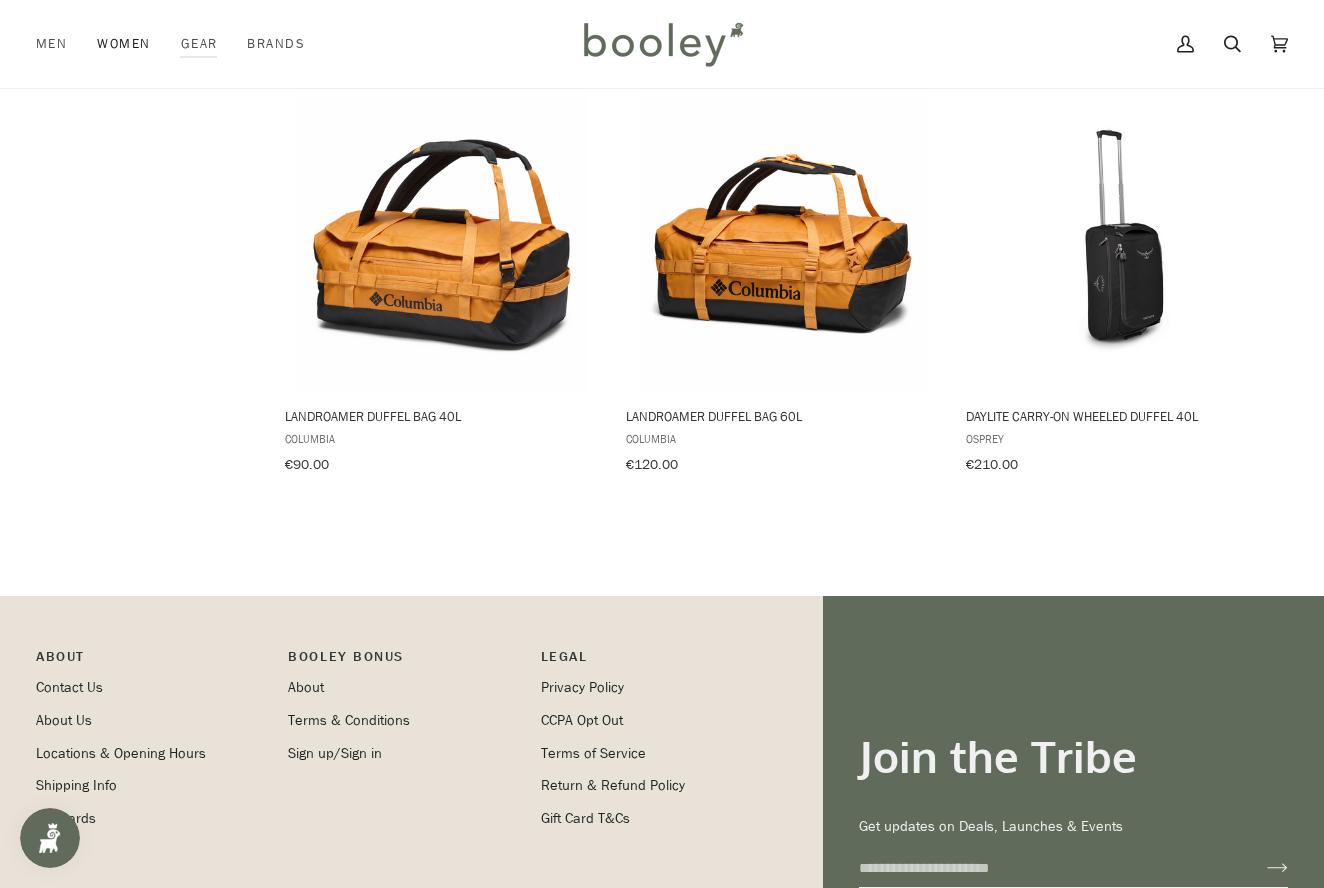 scroll, scrollTop: 0, scrollLeft: 0, axis: both 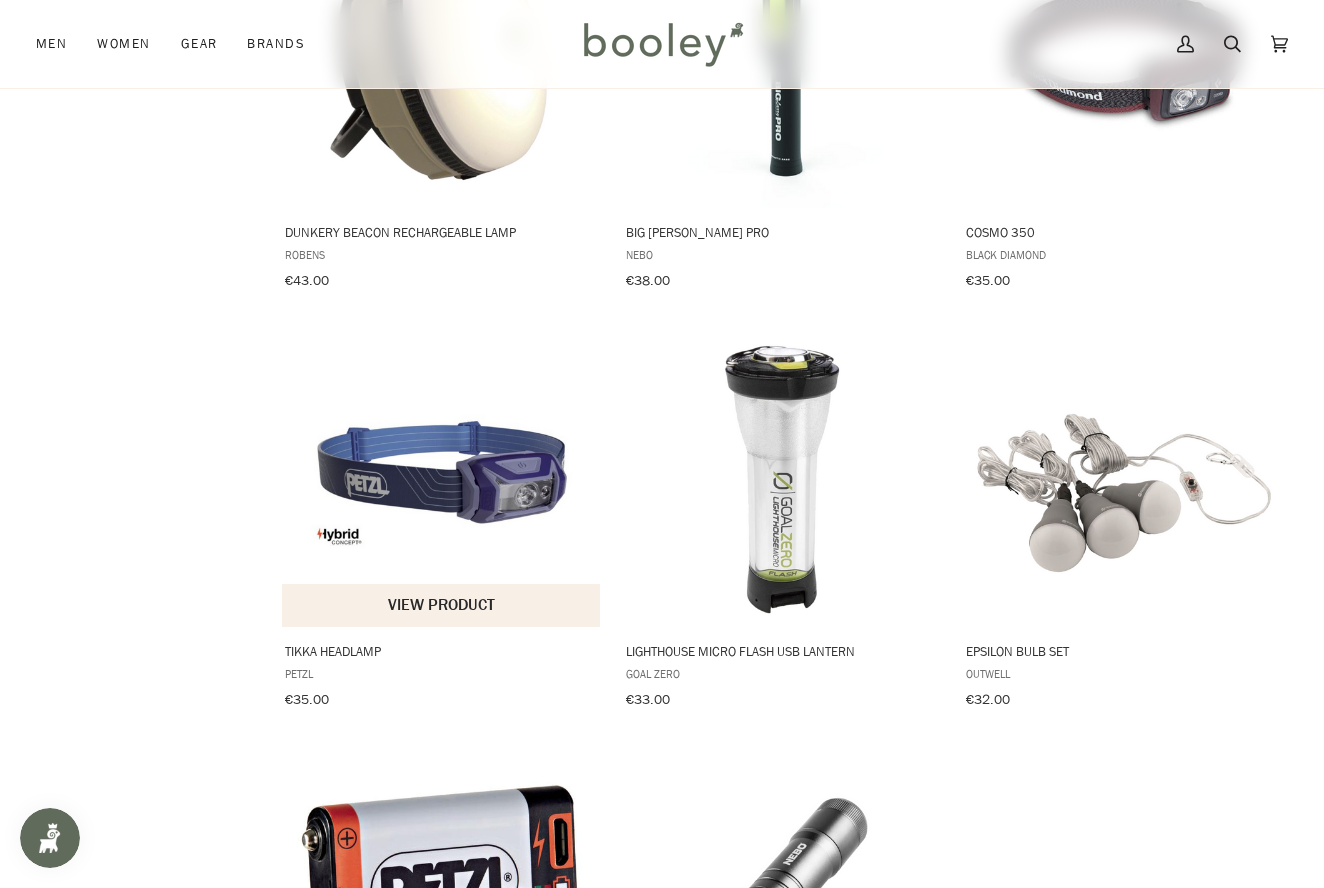click at bounding box center (442, 477) 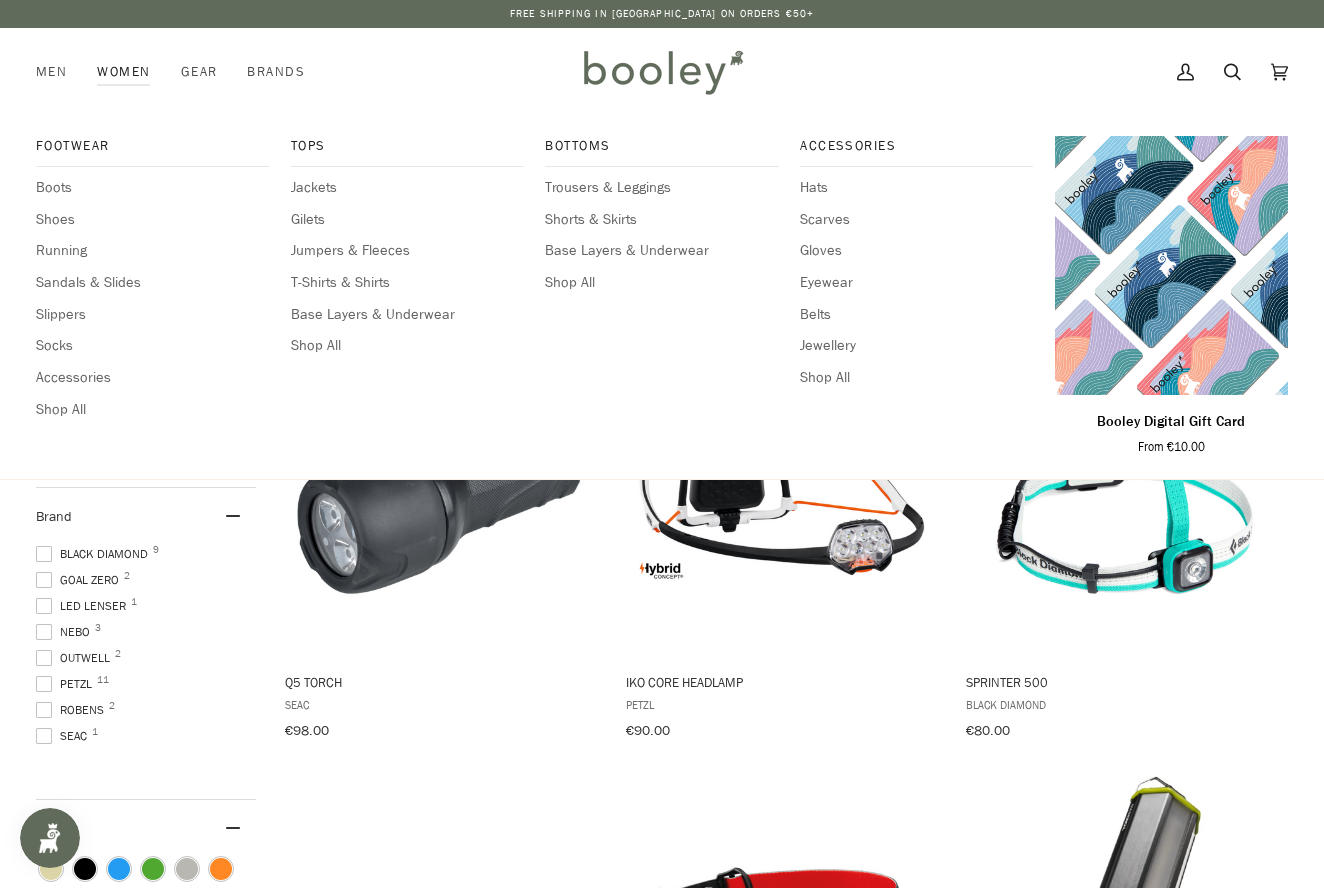 scroll, scrollTop: 0, scrollLeft: 0, axis: both 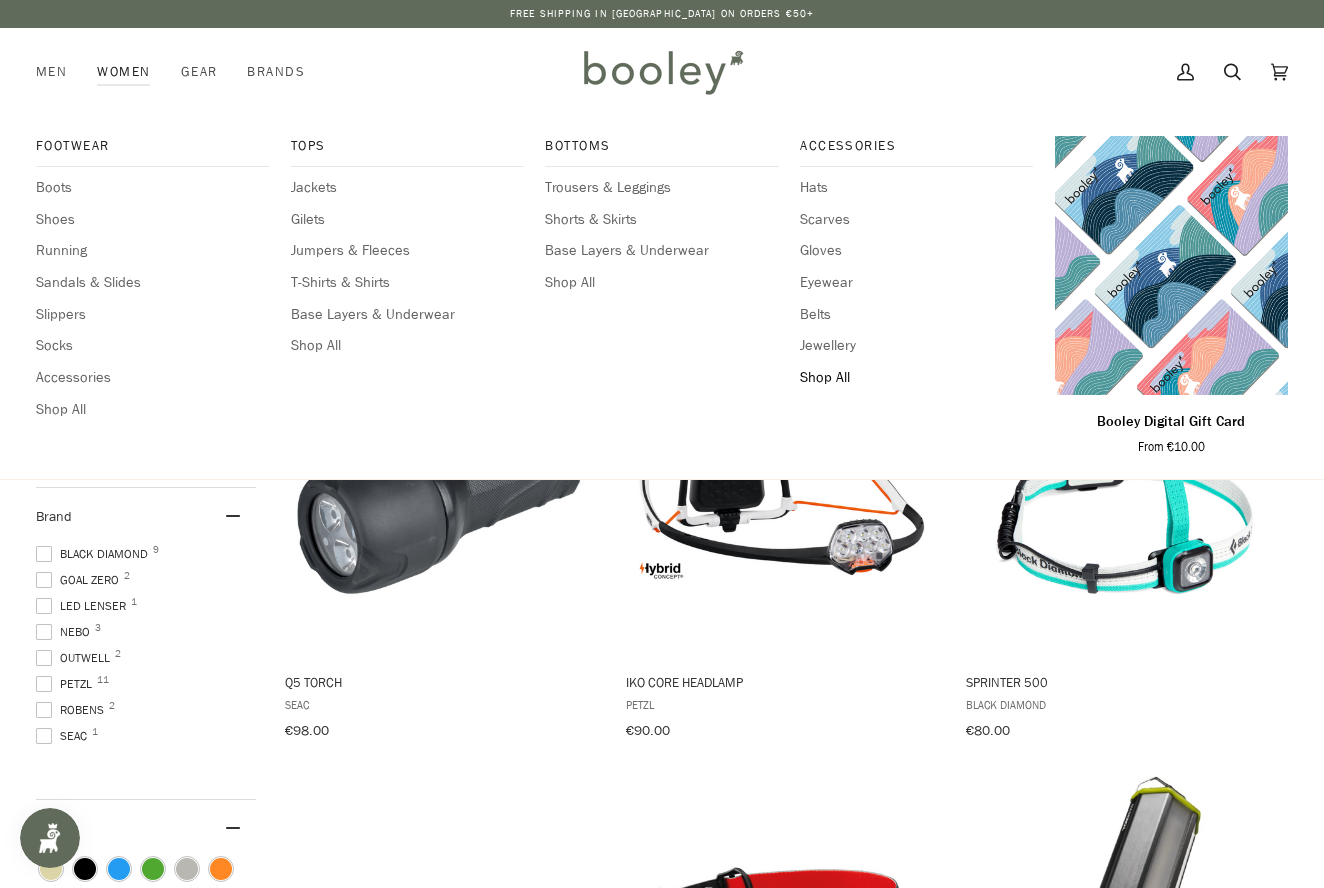 click on "Shop All" at bounding box center [916, 378] 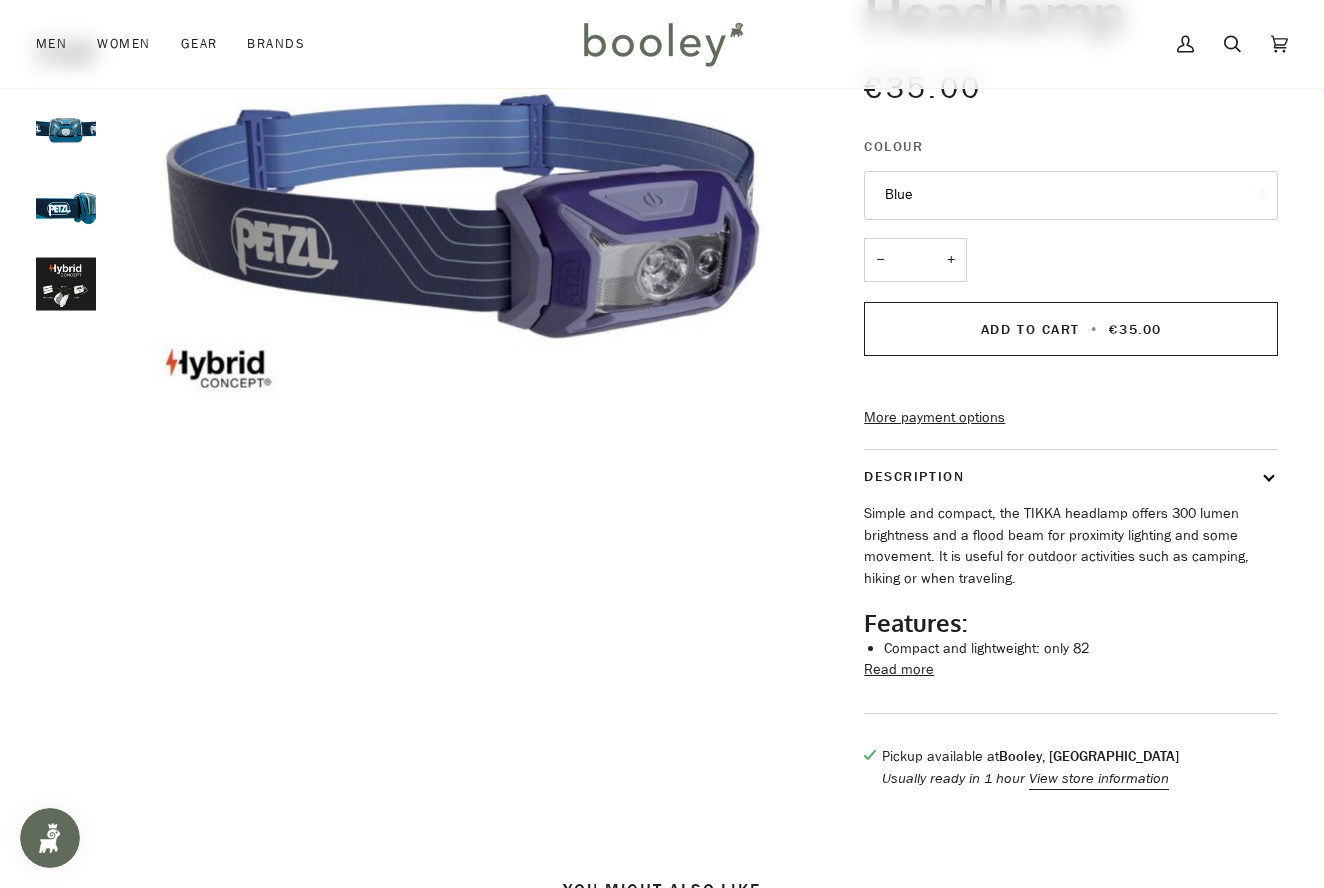 scroll, scrollTop: 269, scrollLeft: 1, axis: both 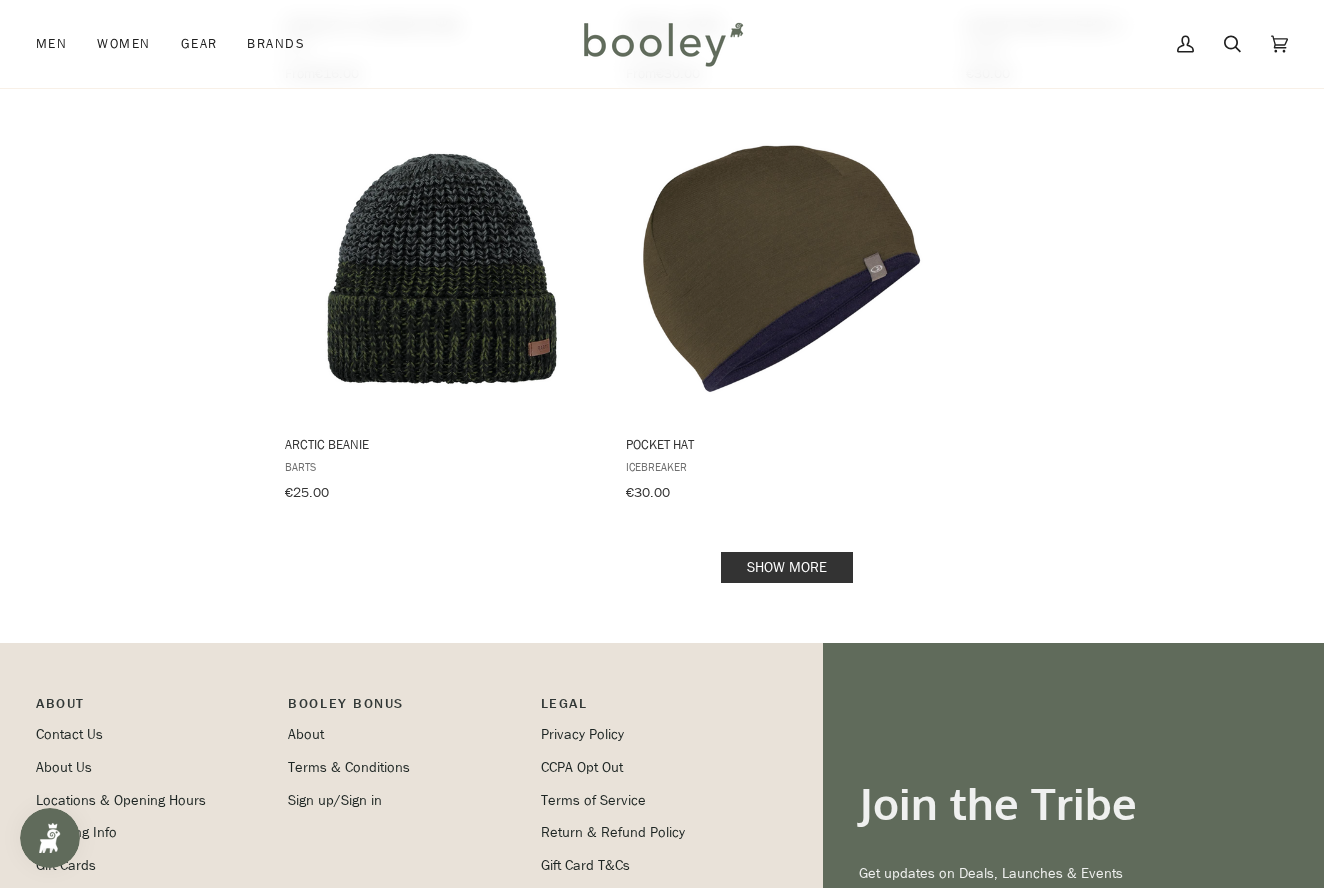 click on "Show more" at bounding box center (787, 567) 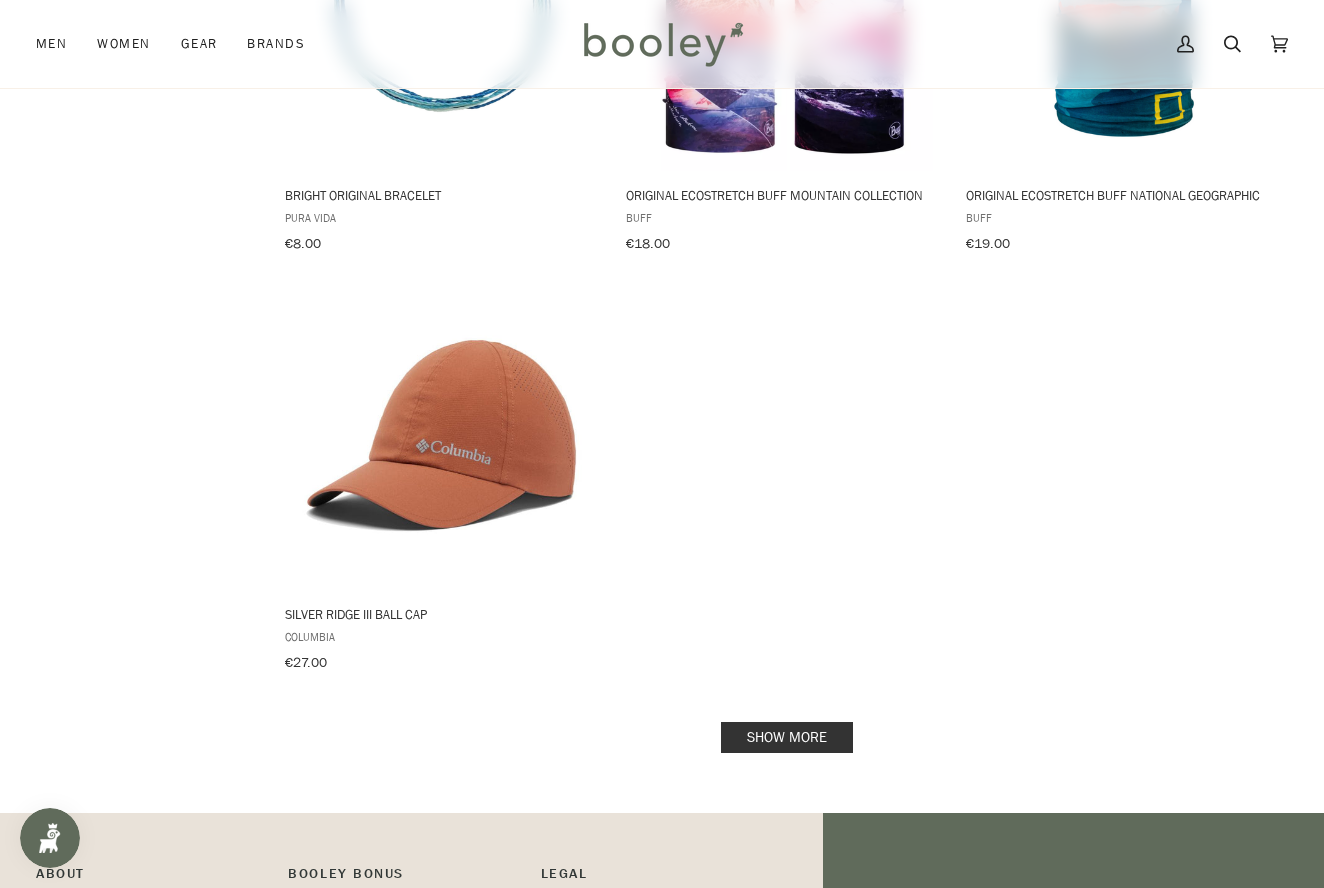 scroll, scrollTop: 5543, scrollLeft: 0, axis: vertical 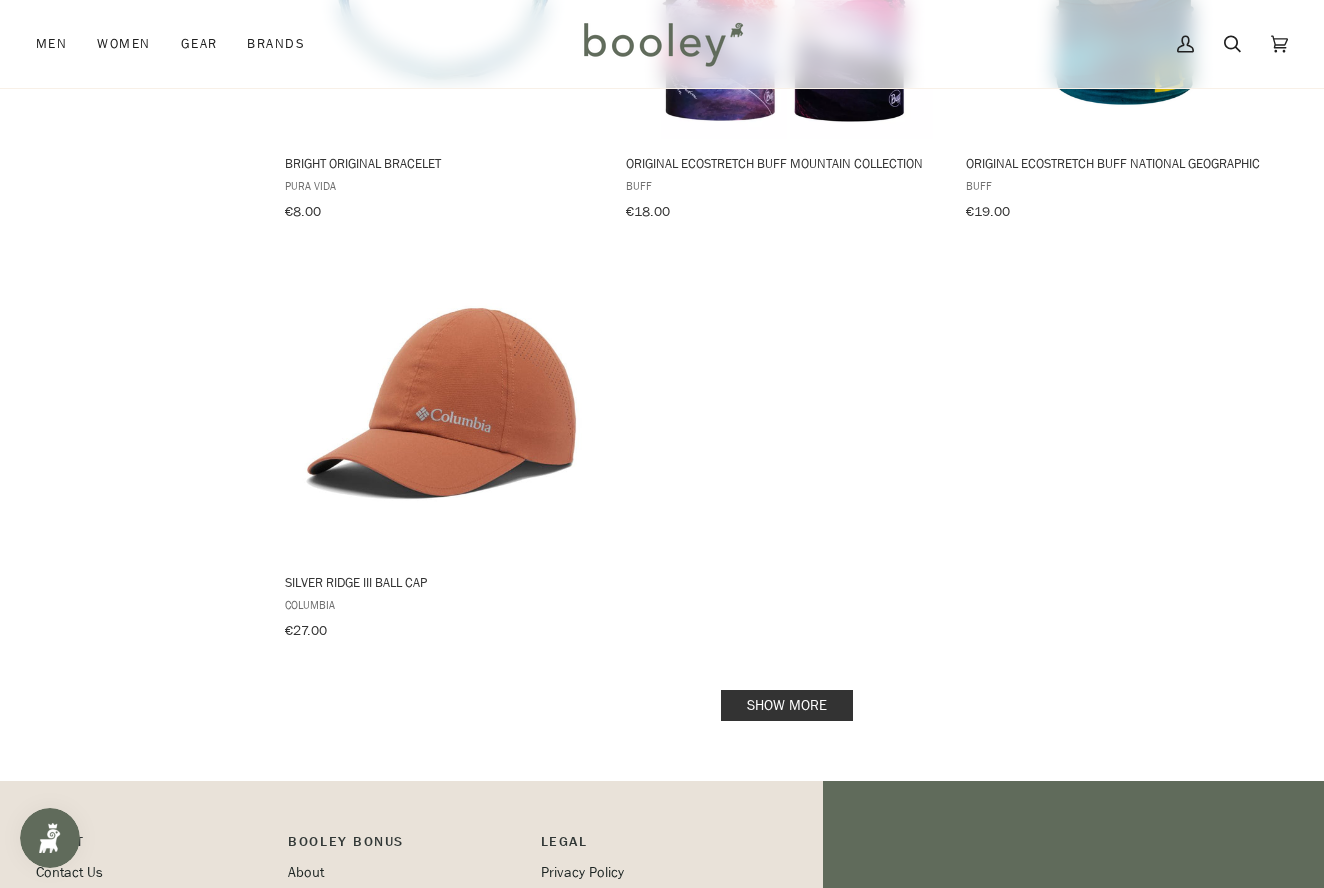 click on "Show more" at bounding box center [787, 705] 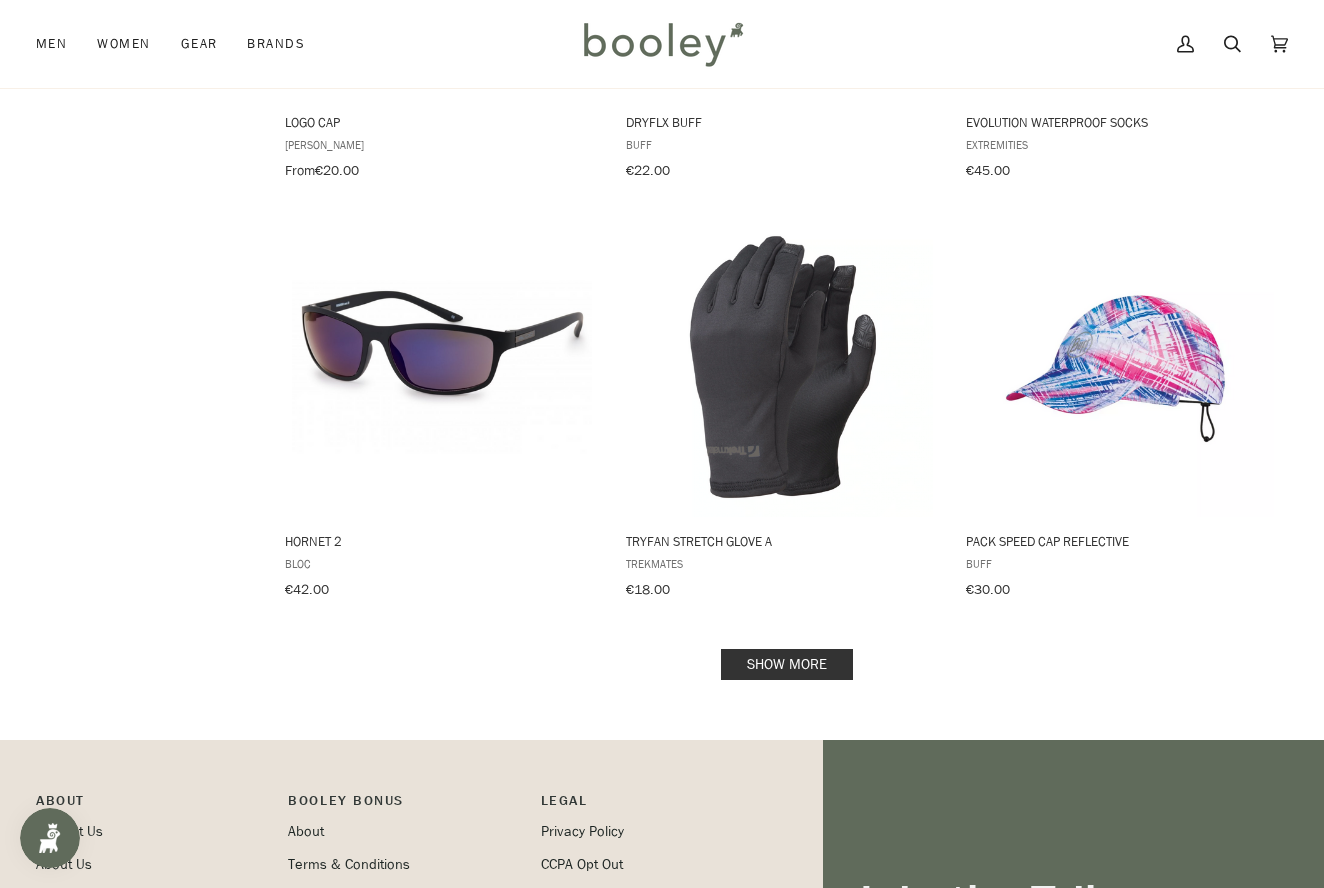 scroll, scrollTop: 8101, scrollLeft: 0, axis: vertical 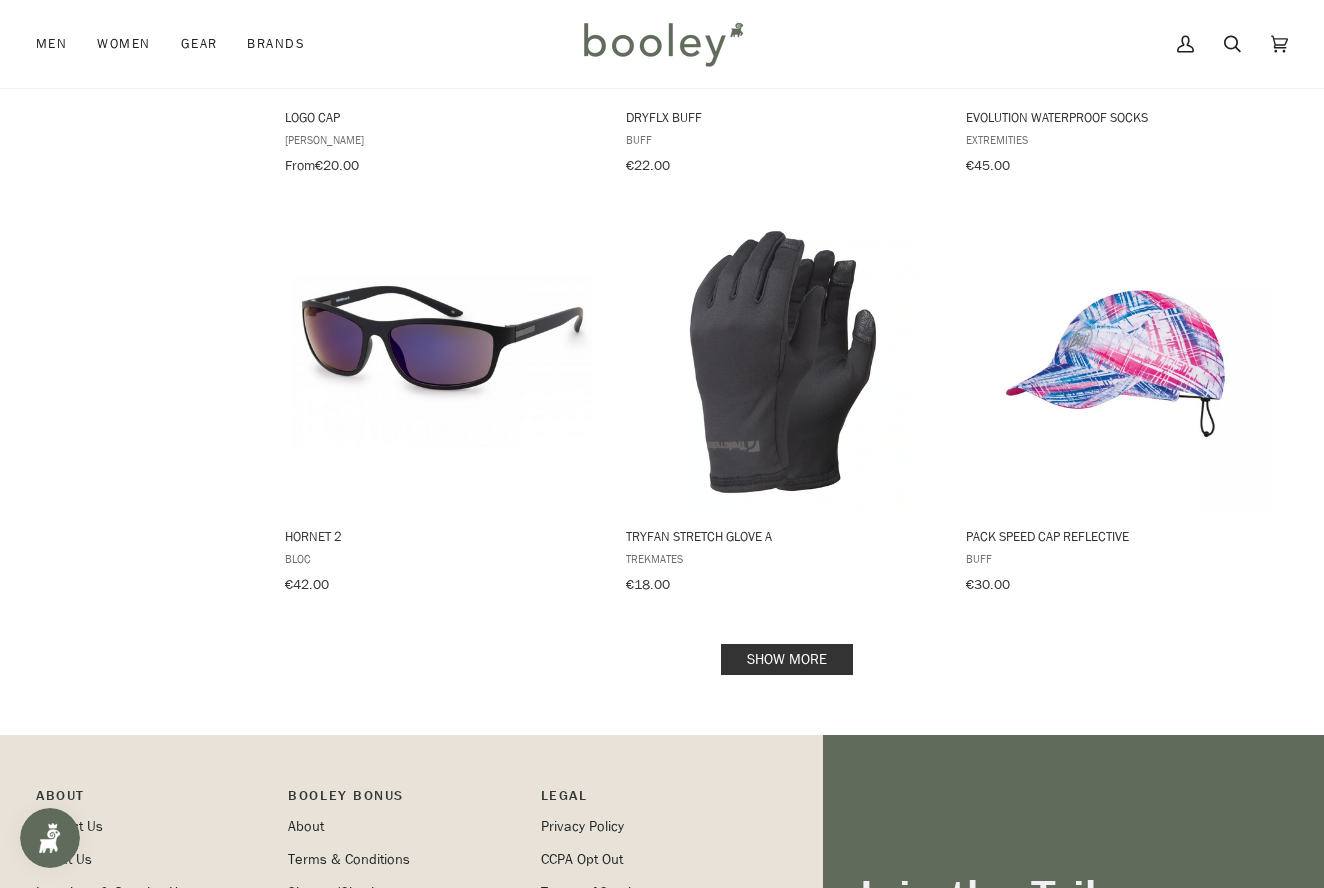 click on "Show more" at bounding box center (787, 659) 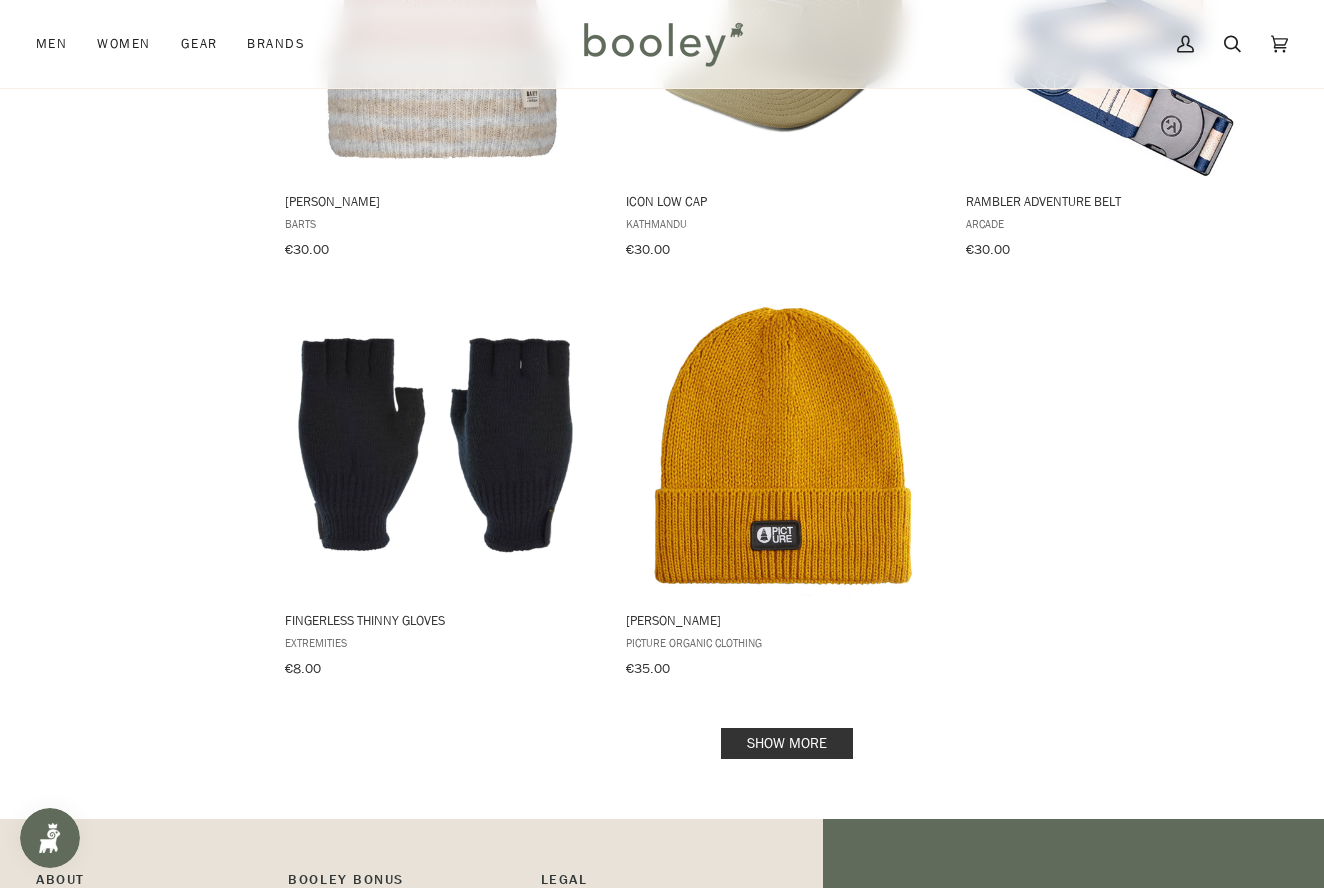 scroll, scrollTop: 10972, scrollLeft: 0, axis: vertical 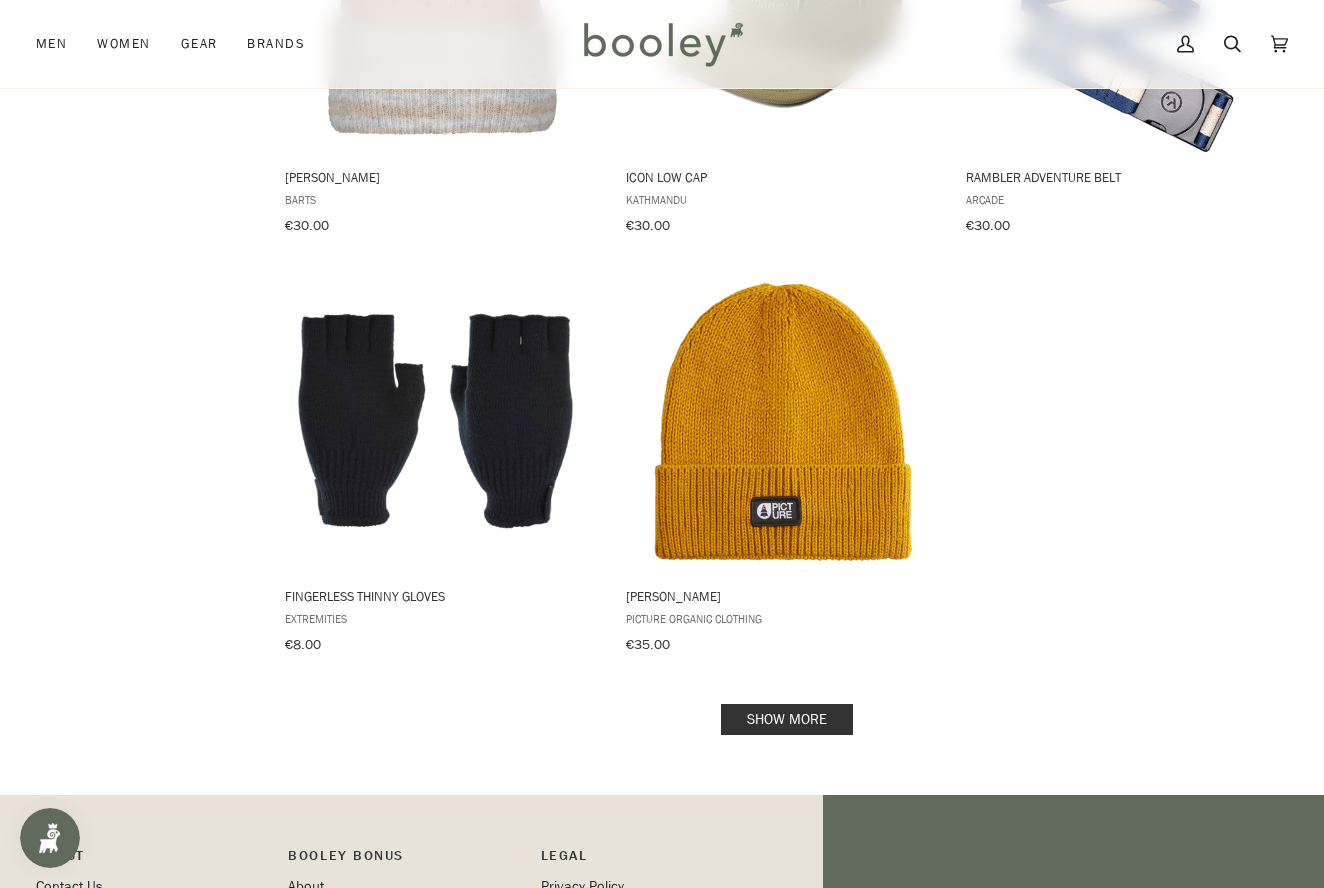 click on "Show more" at bounding box center [787, 719] 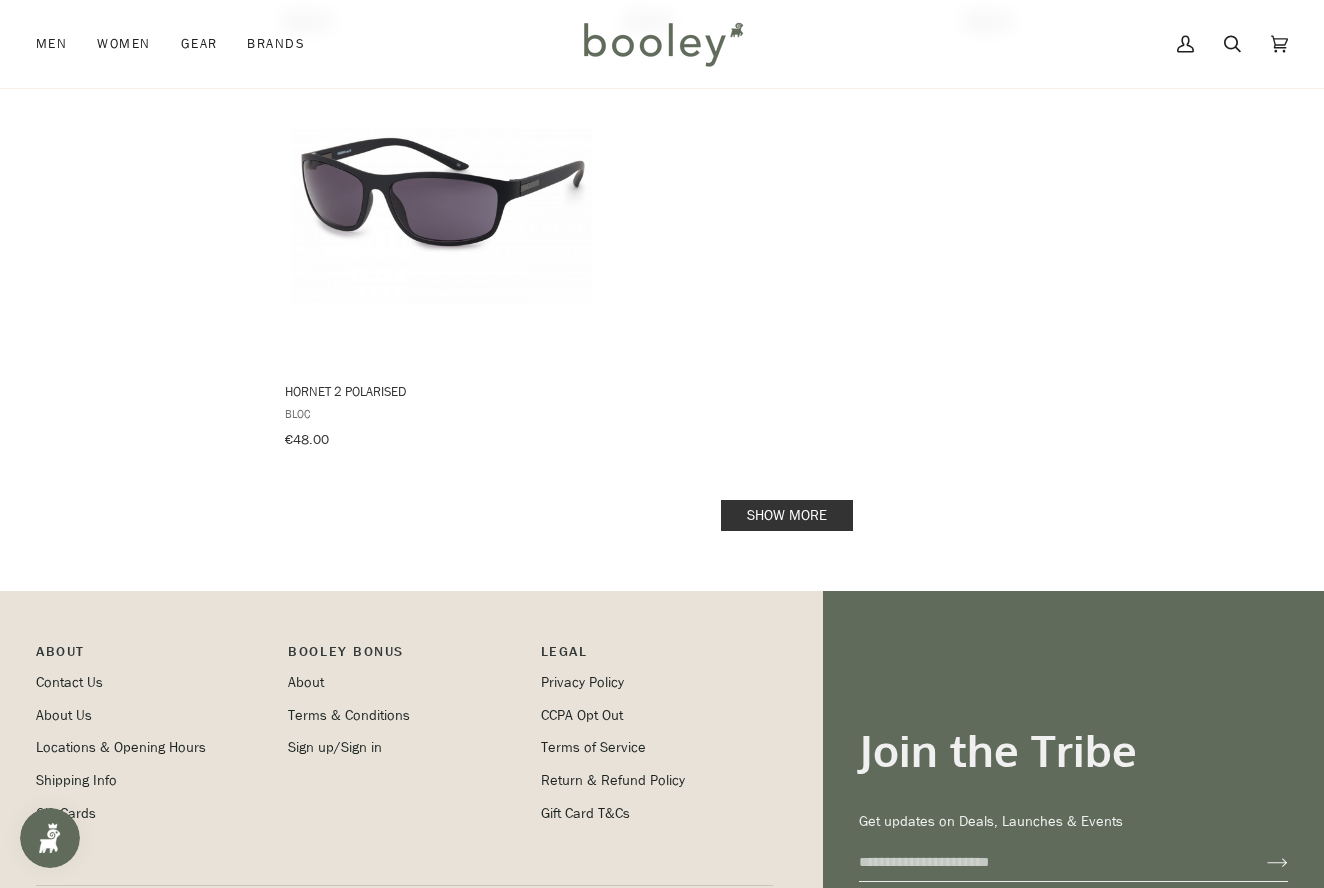 scroll, scrollTop: 14117, scrollLeft: 0, axis: vertical 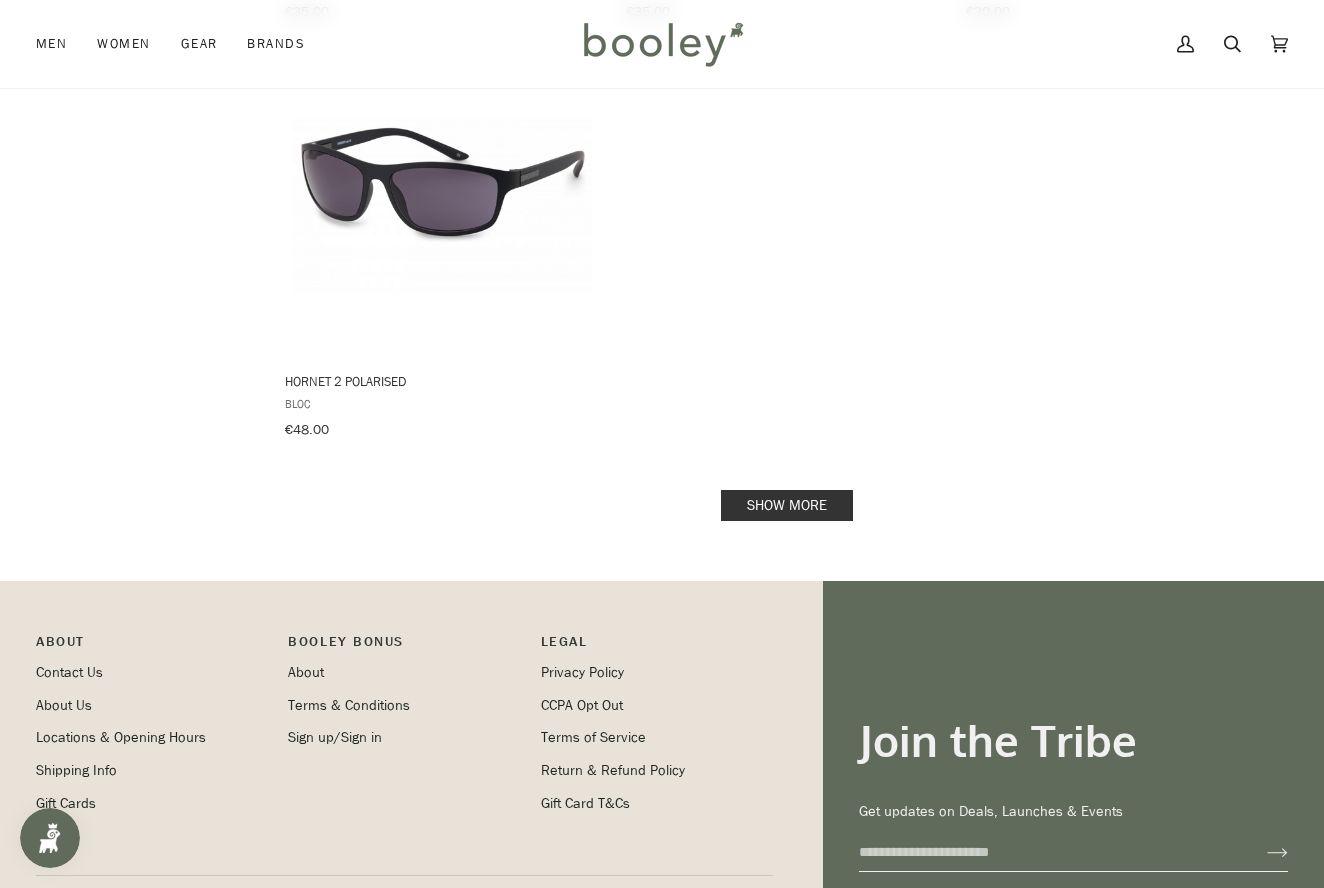 click on "Show more" at bounding box center [787, 505] 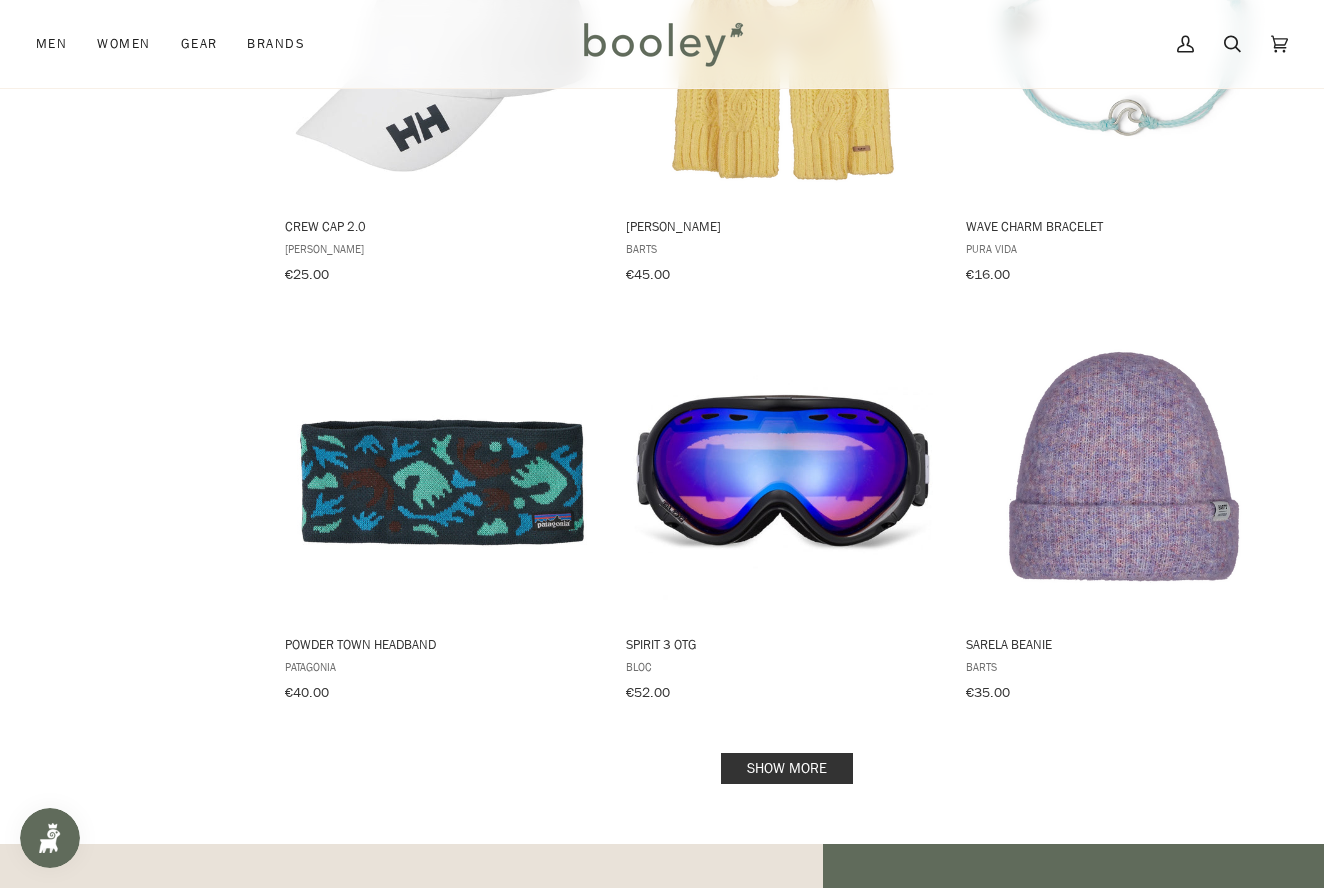scroll, scrollTop: 16426, scrollLeft: 0, axis: vertical 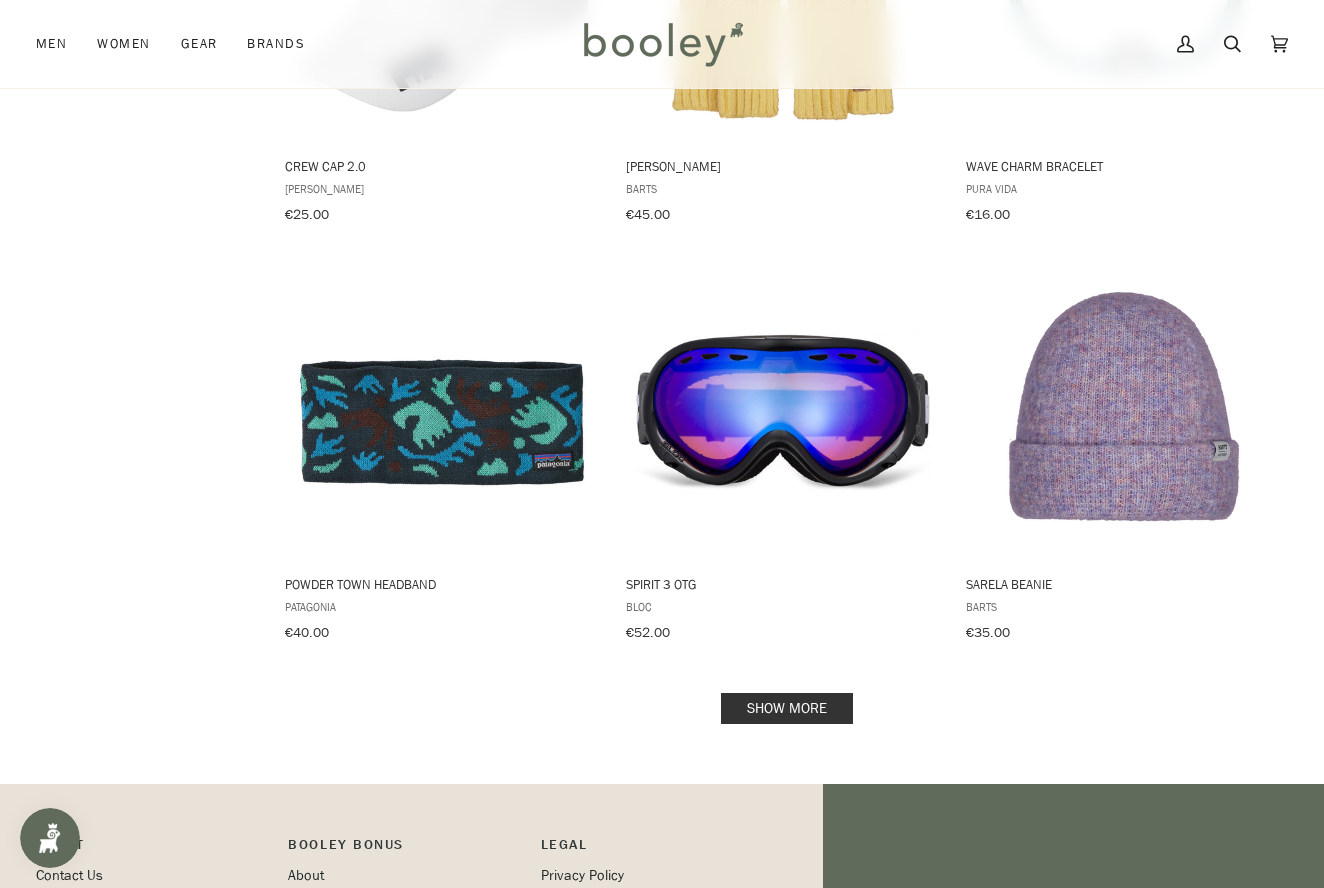 click on "Show more" at bounding box center [787, 708] 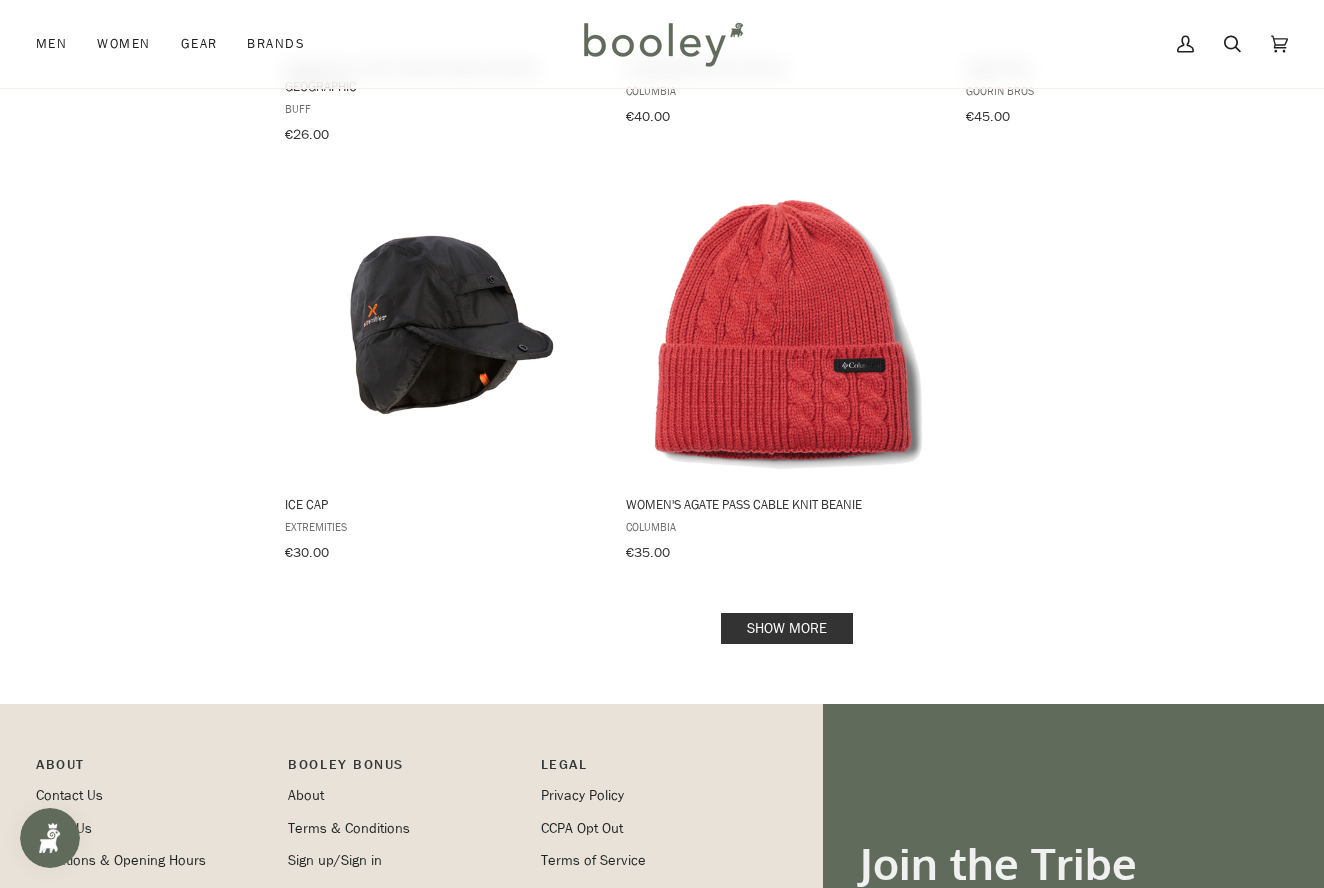 scroll, scrollTop: 19462, scrollLeft: 0, axis: vertical 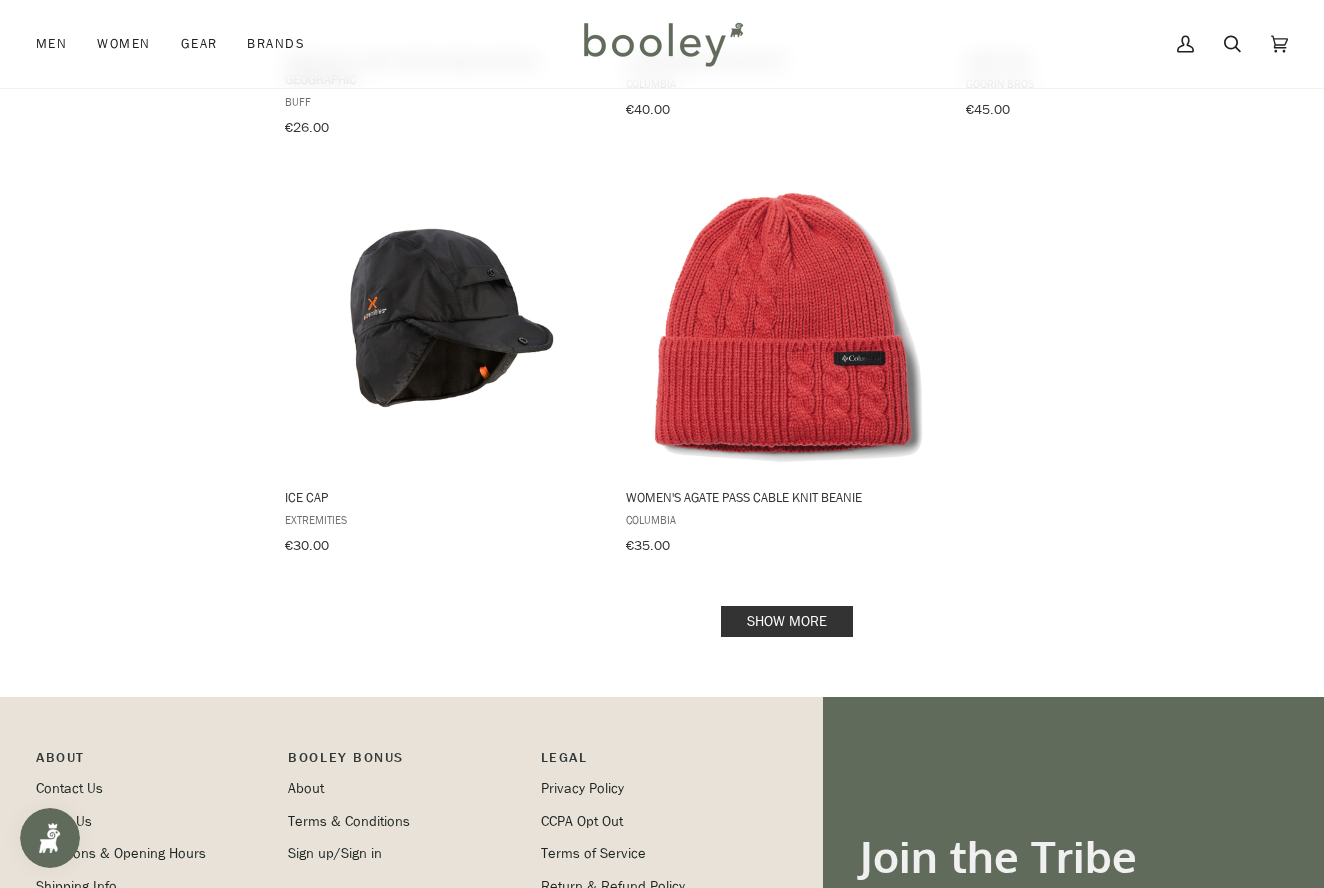 click on "Show more" at bounding box center (787, 621) 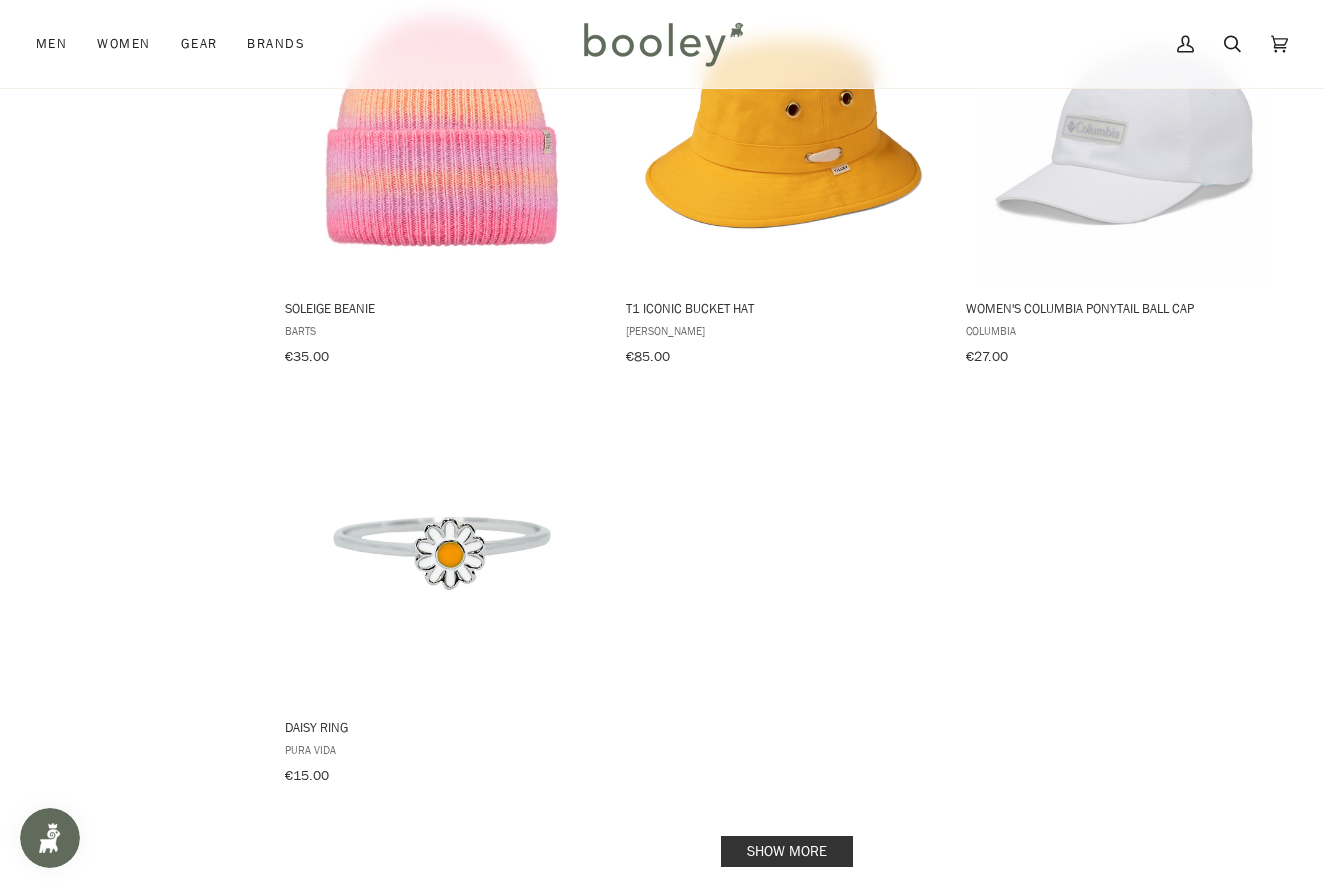 scroll, scrollTop: 22228, scrollLeft: 0, axis: vertical 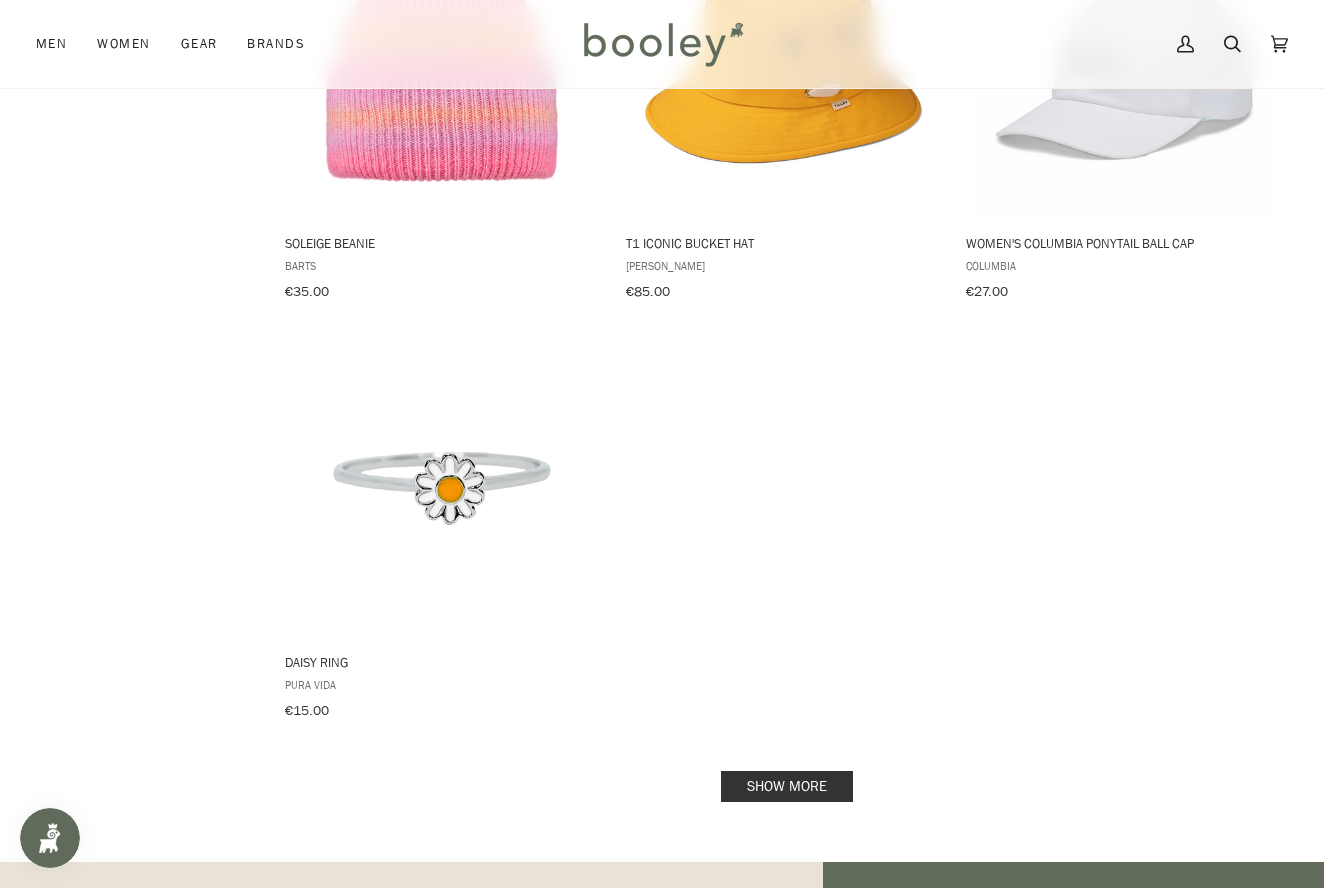click on "Show more" at bounding box center [787, 786] 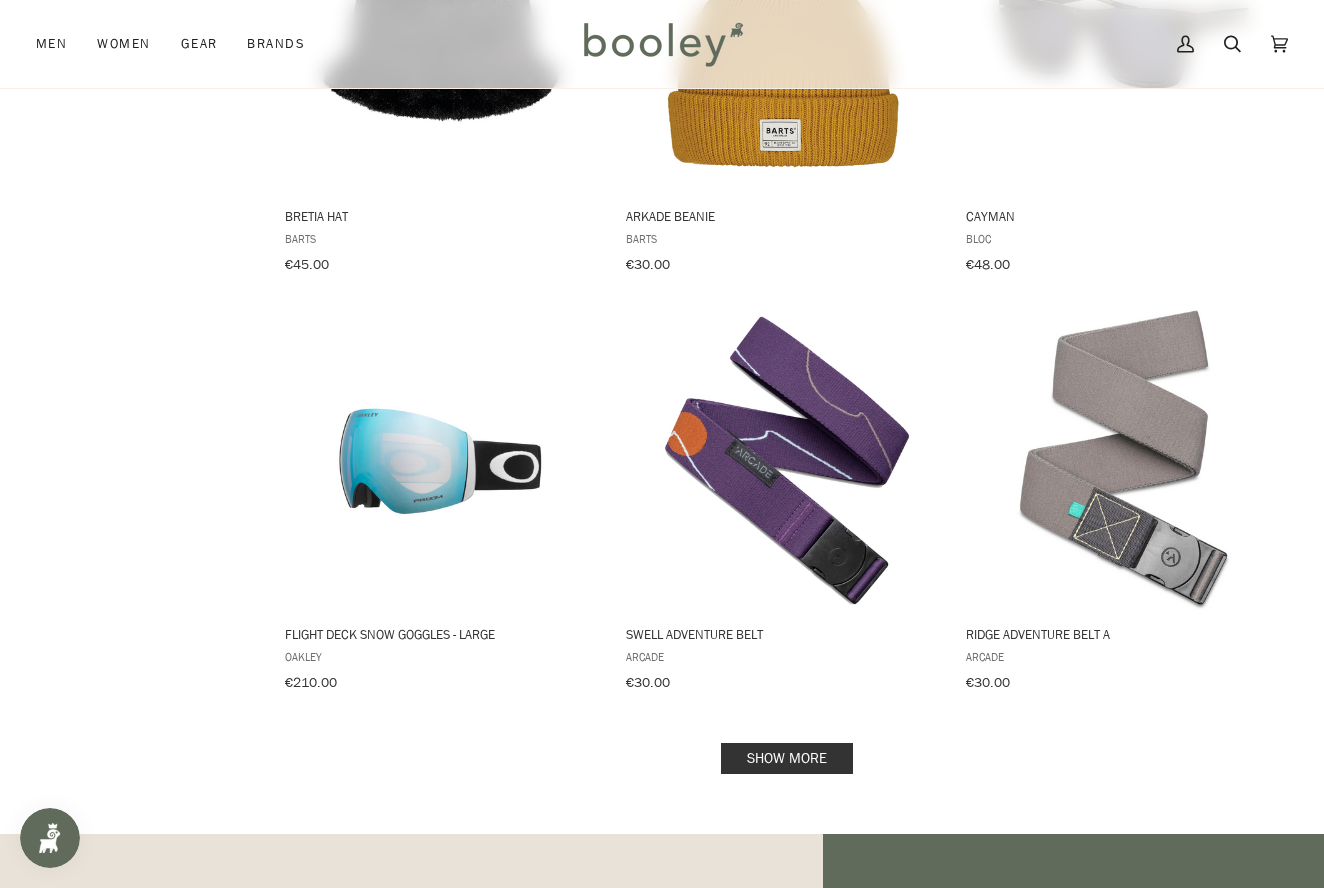 scroll, scrollTop: 24811, scrollLeft: 0, axis: vertical 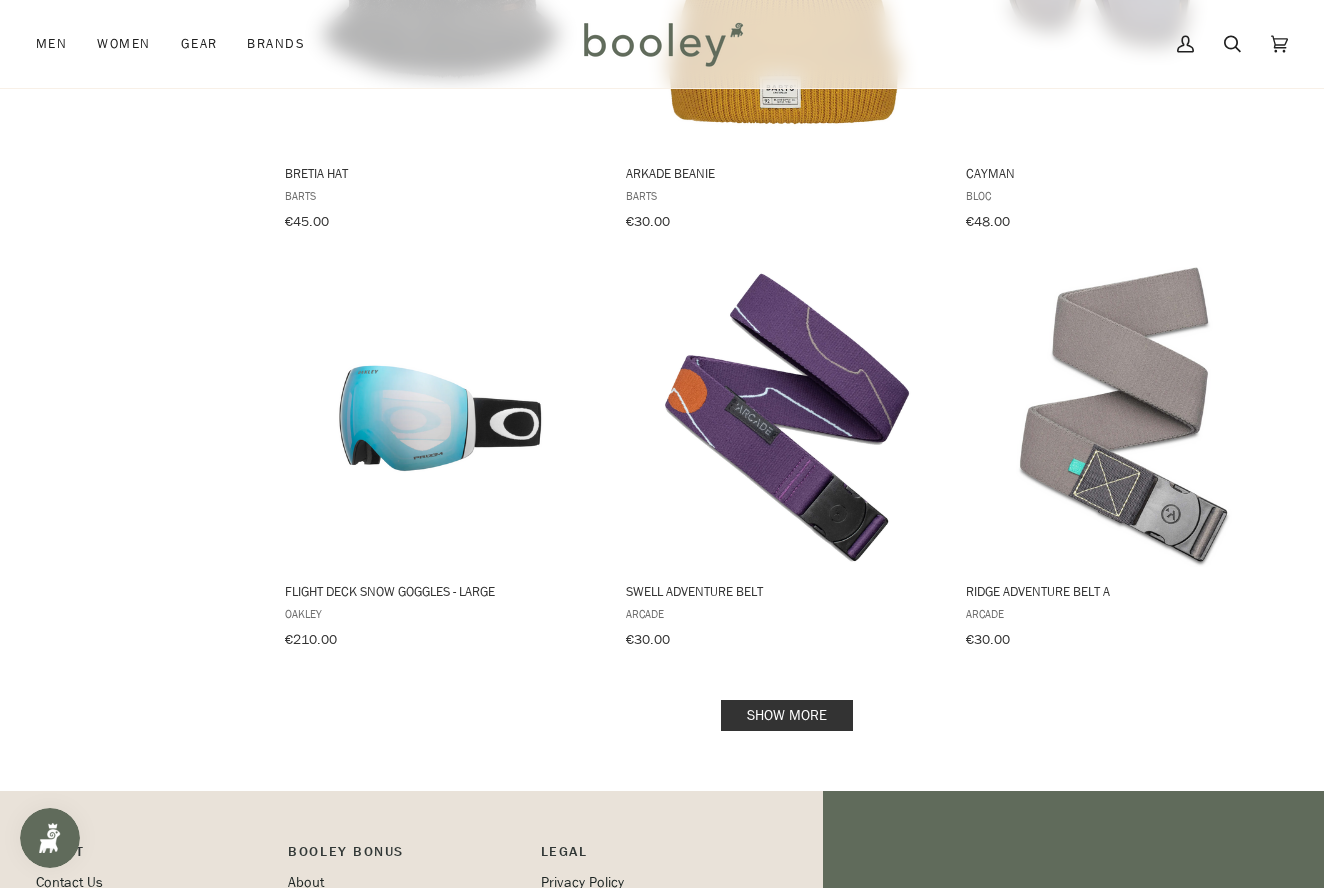 click on "Show more" at bounding box center [787, 715] 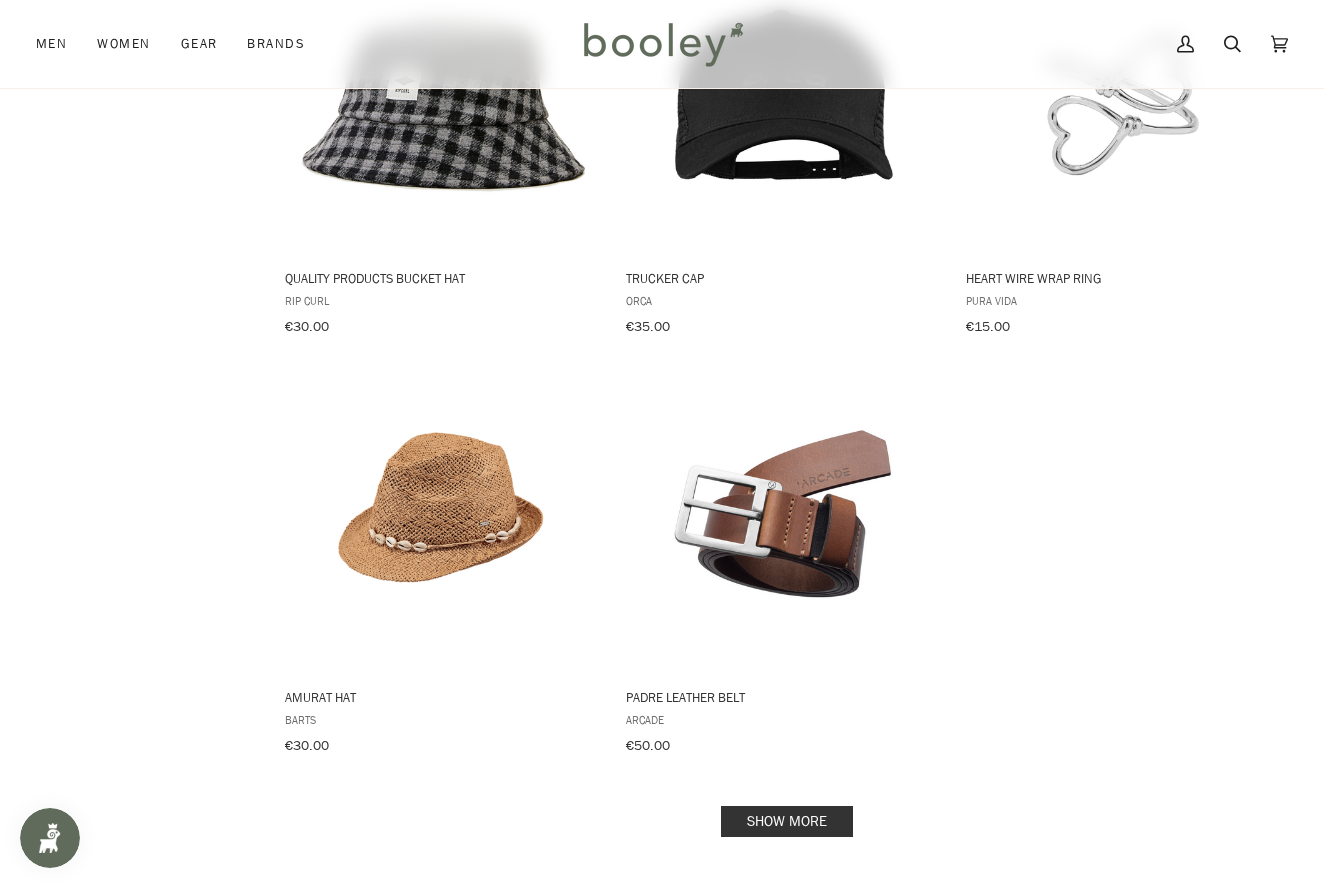 scroll, scrollTop: 27657, scrollLeft: 0, axis: vertical 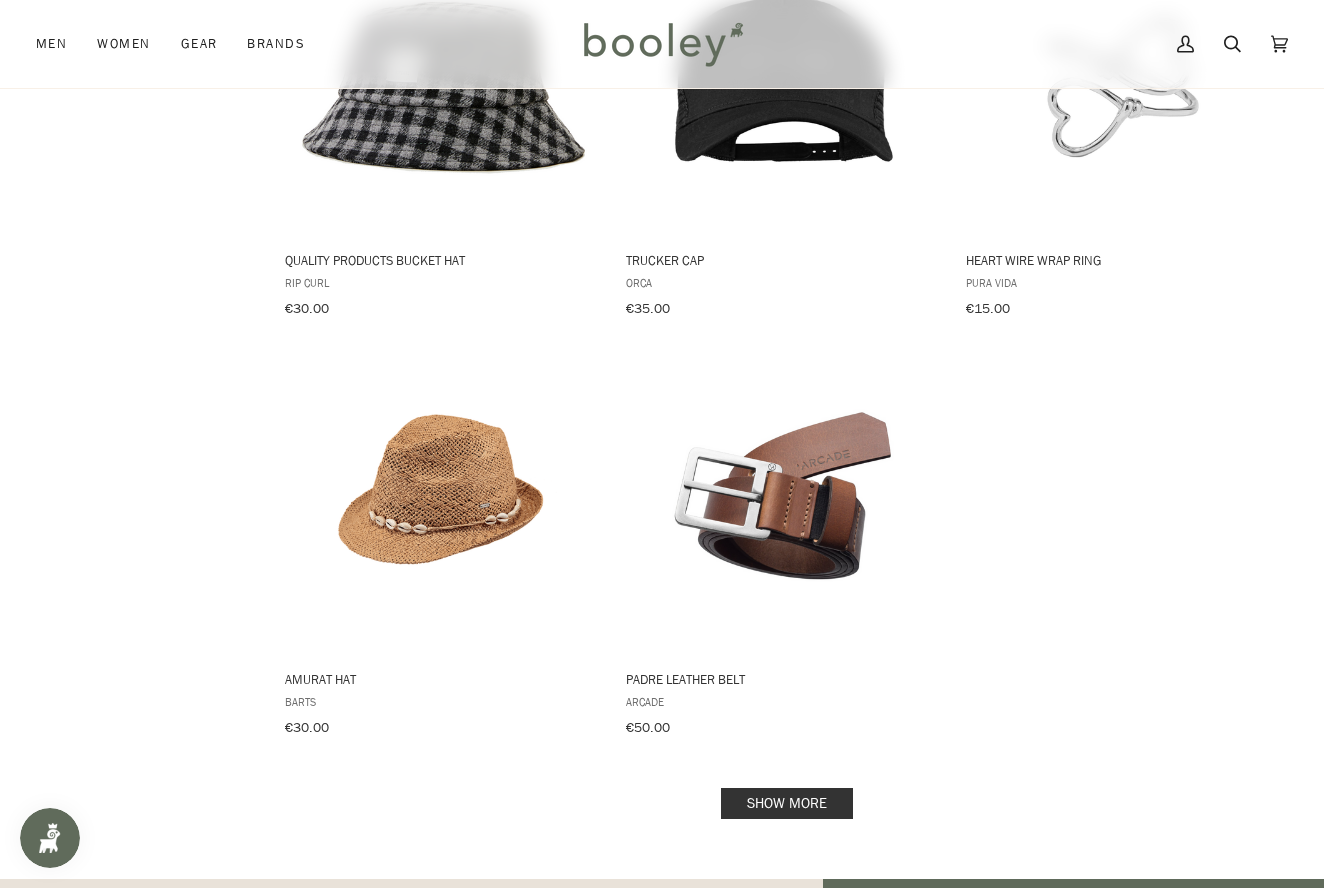 click on "Show more" at bounding box center [787, 803] 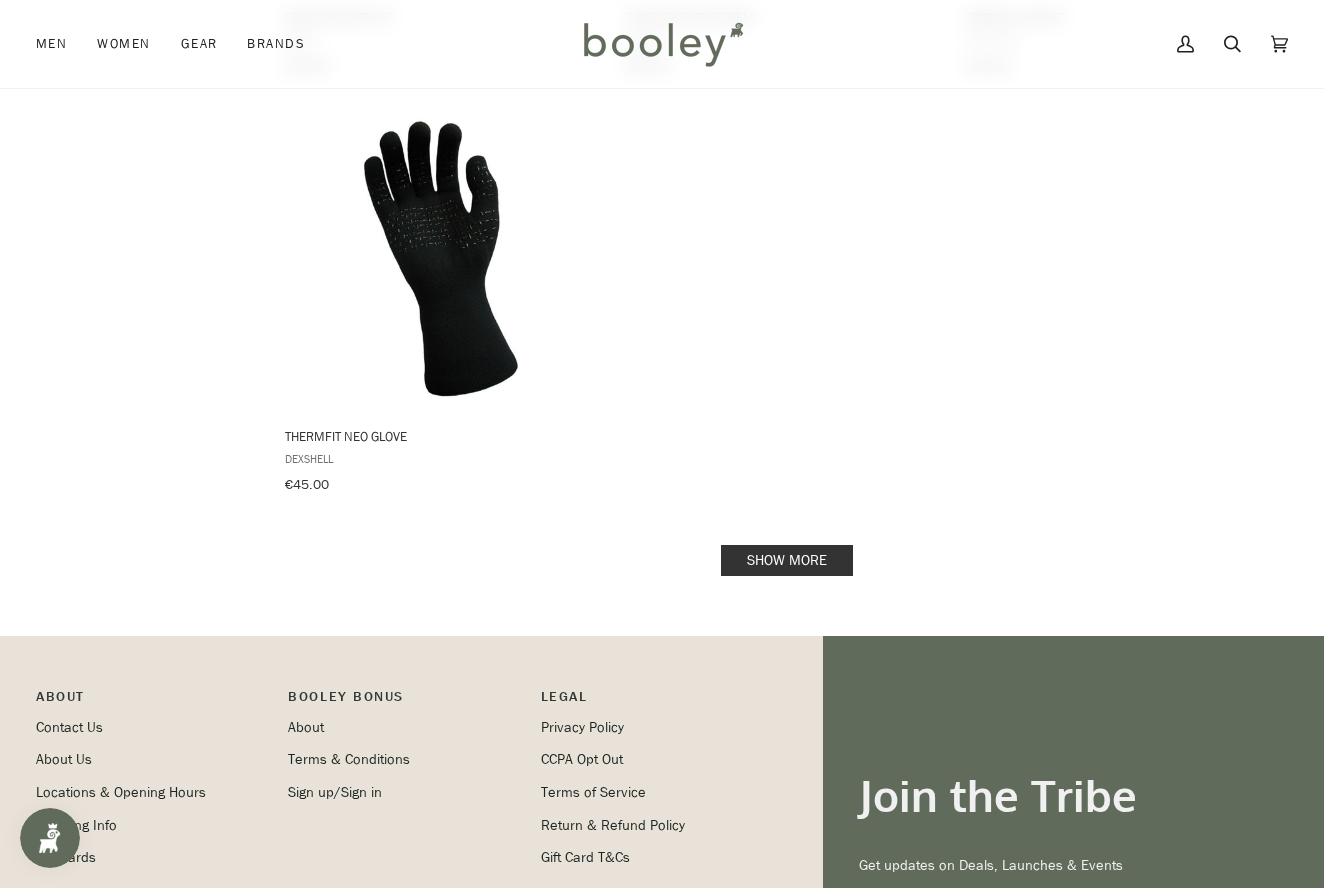 scroll, scrollTop: 30830, scrollLeft: 0, axis: vertical 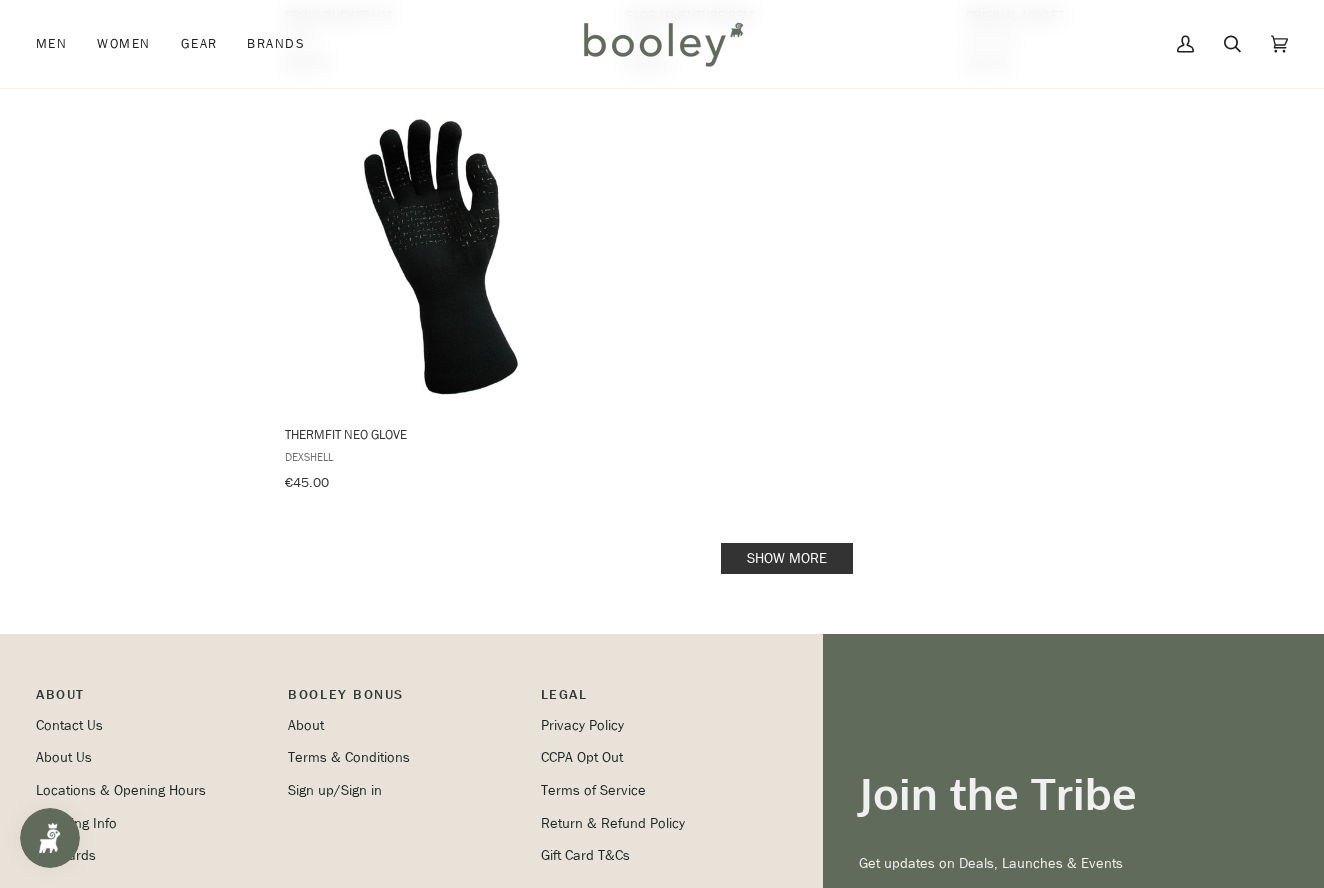 click on "Show more" at bounding box center [787, 558] 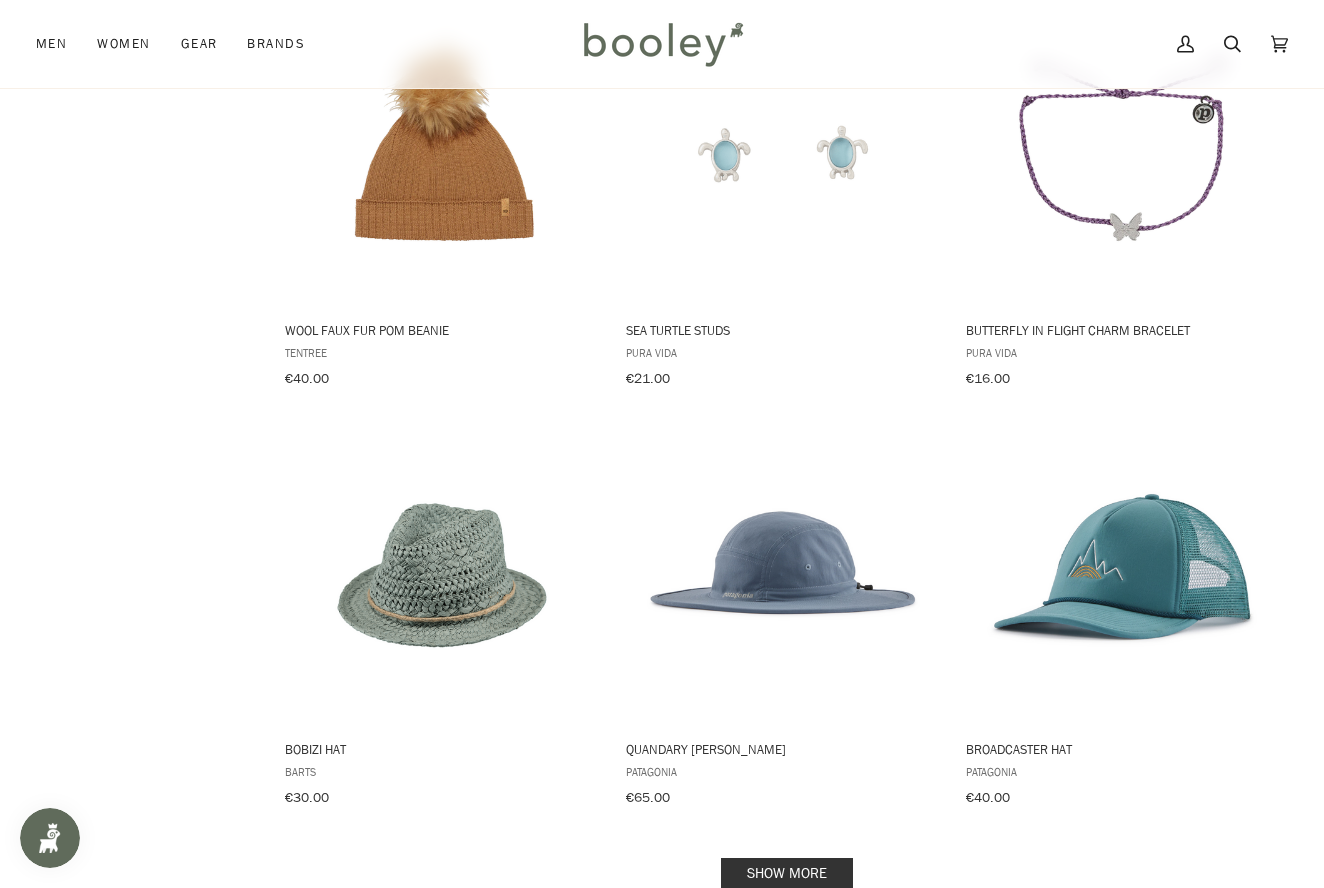 scroll, scrollTop: 33088, scrollLeft: 0, axis: vertical 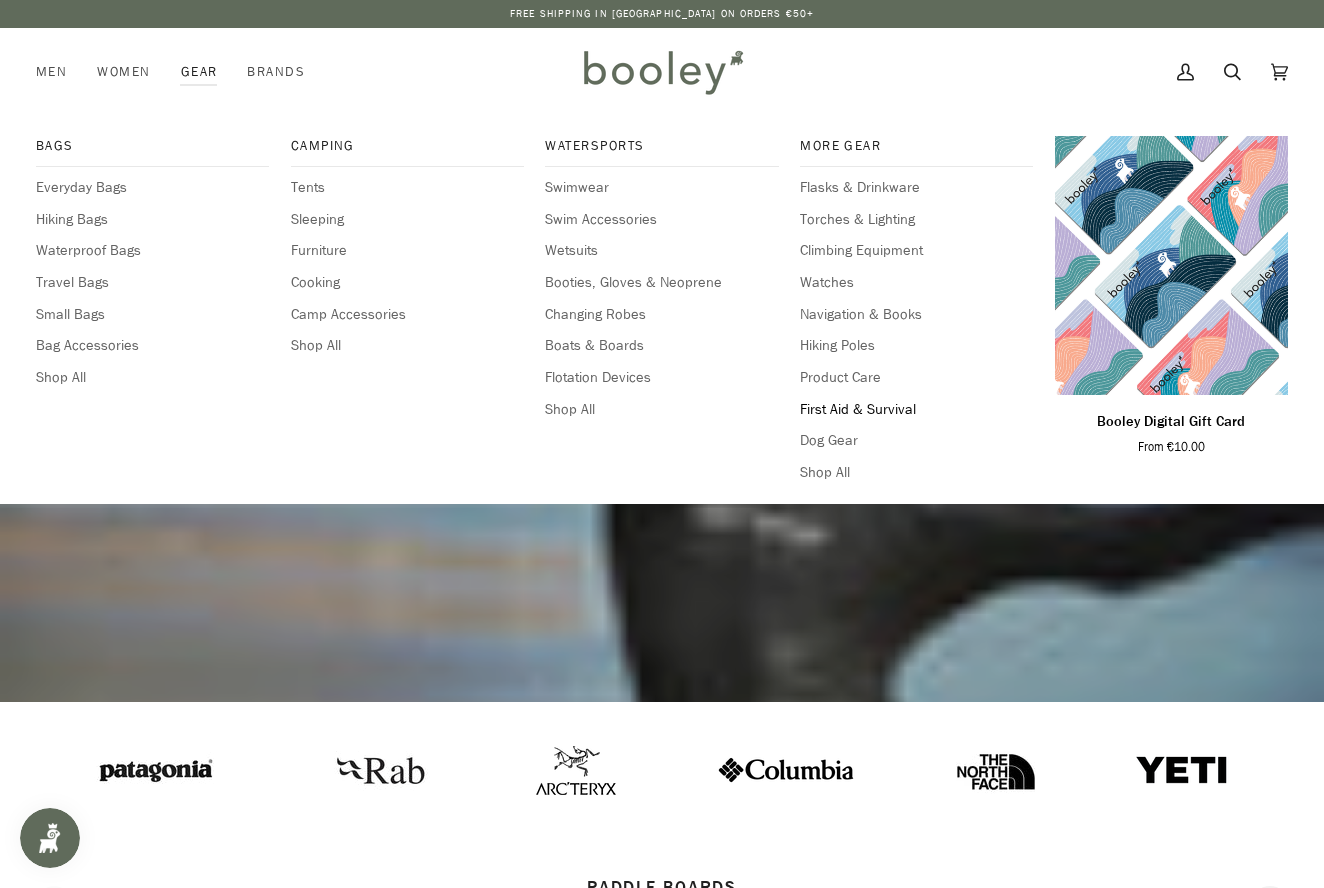 click on "First Aid & Survival" at bounding box center (916, 410) 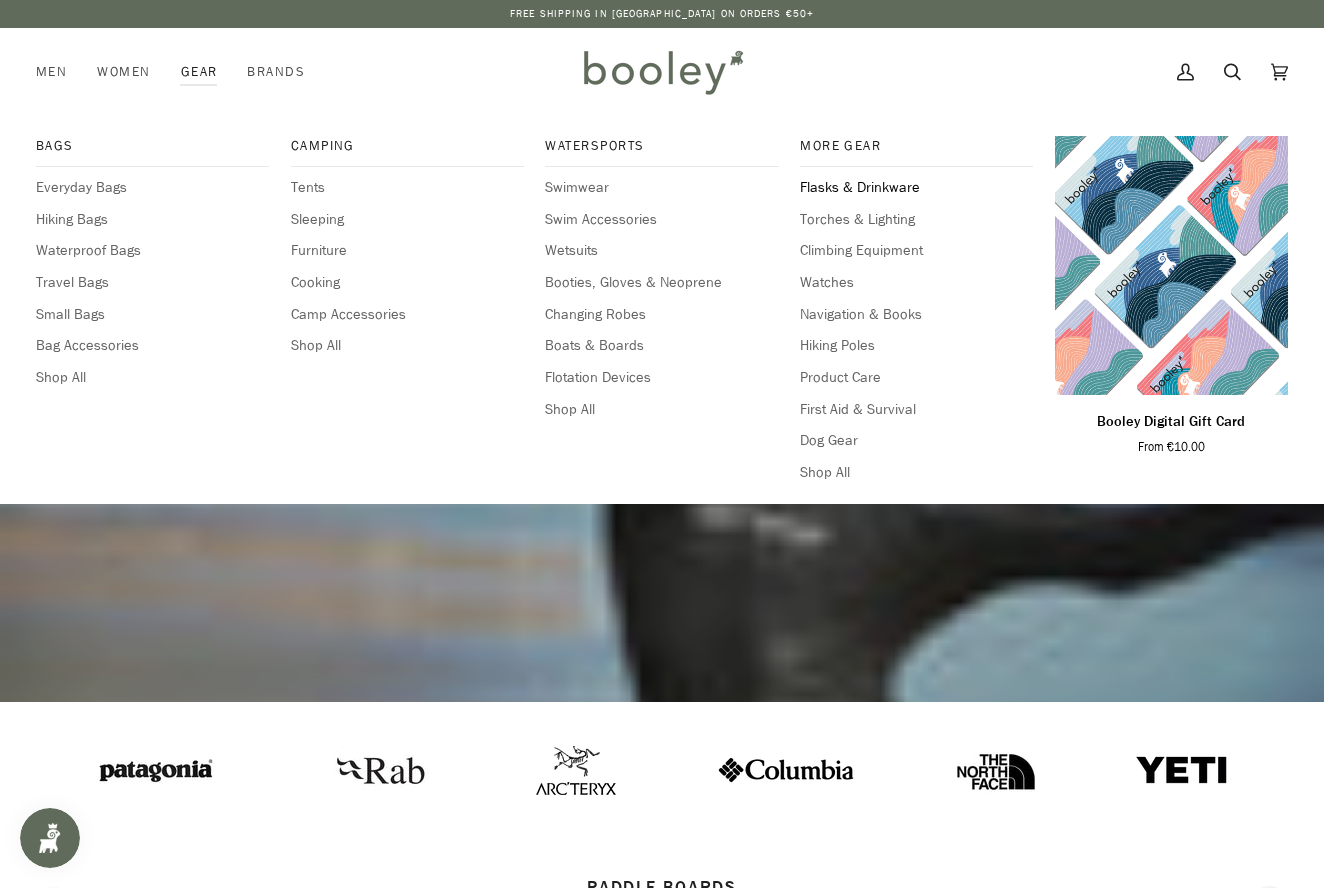 click on "Flasks & Drinkware" at bounding box center (916, 188) 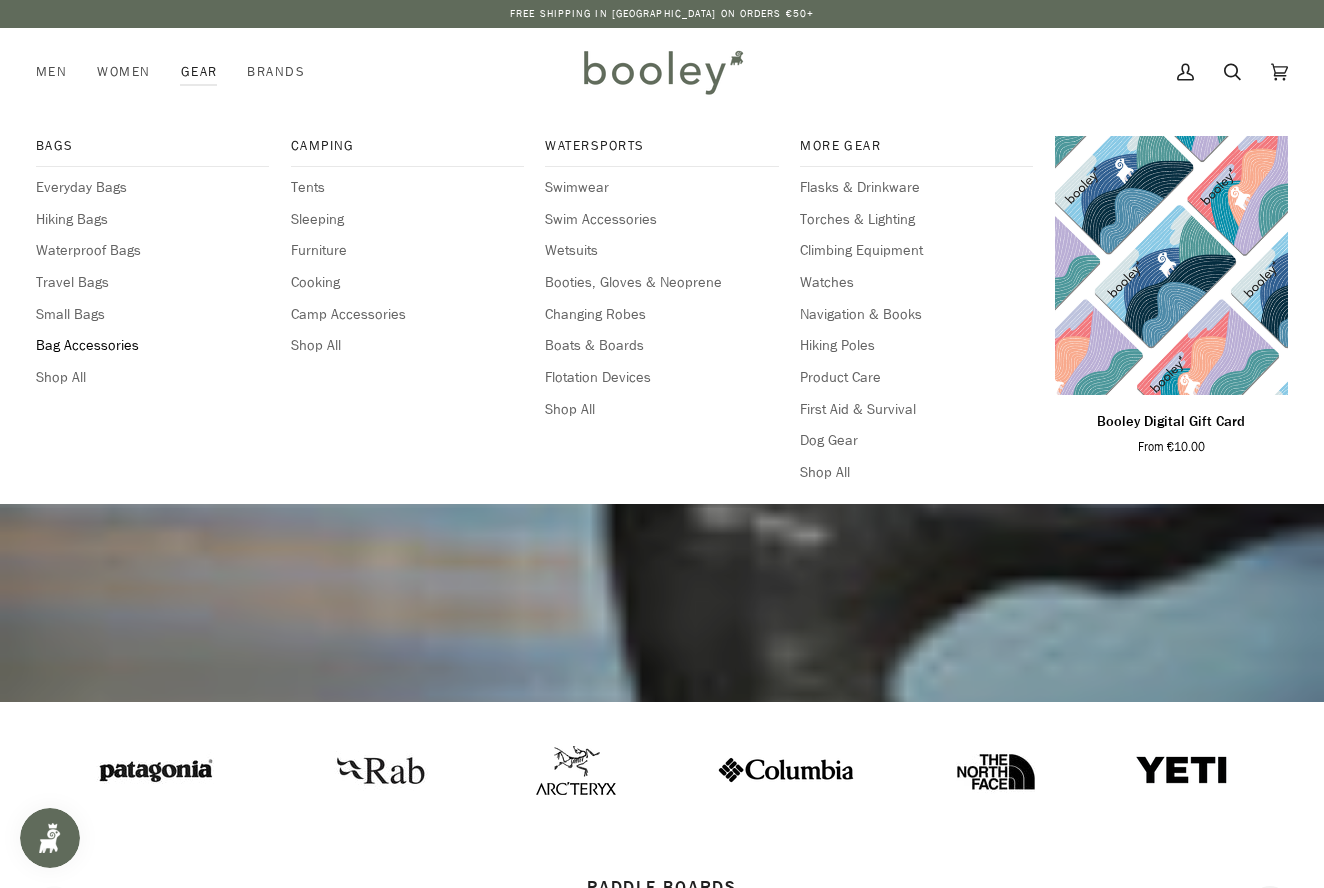 click on "Bag Accessories" at bounding box center [152, 346] 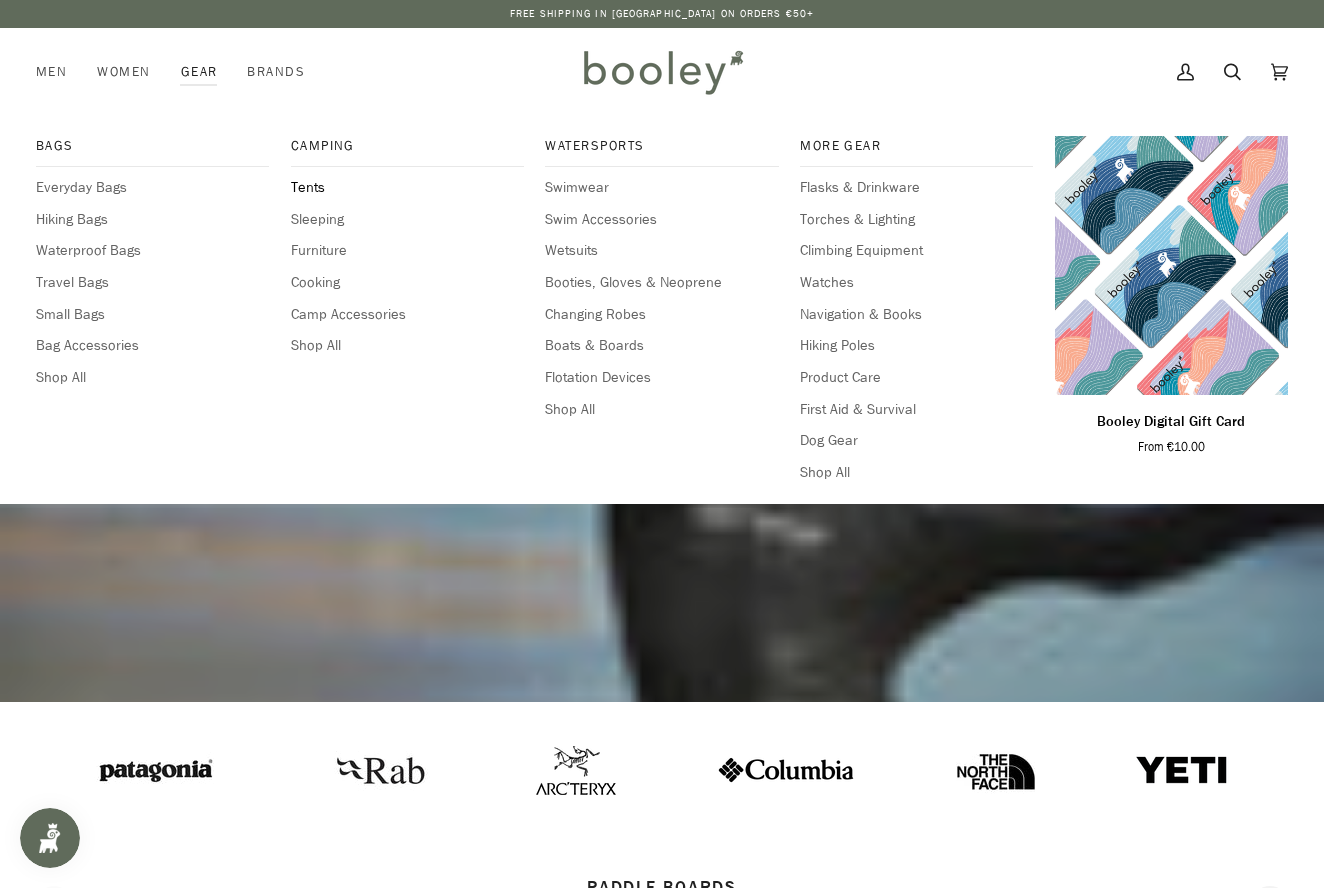 click on "Tents" at bounding box center [407, 188] 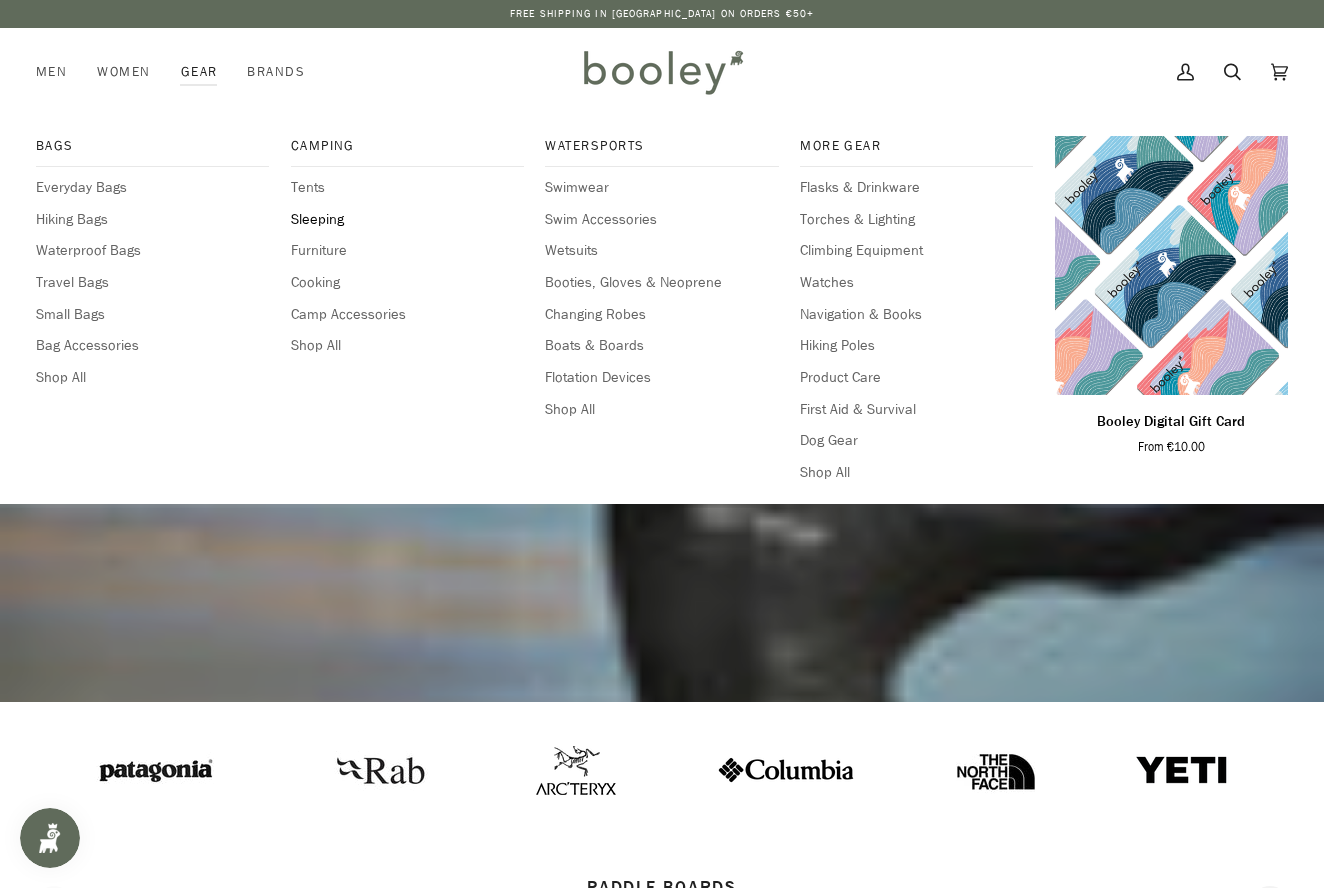 click on "Sleeping" at bounding box center [407, 220] 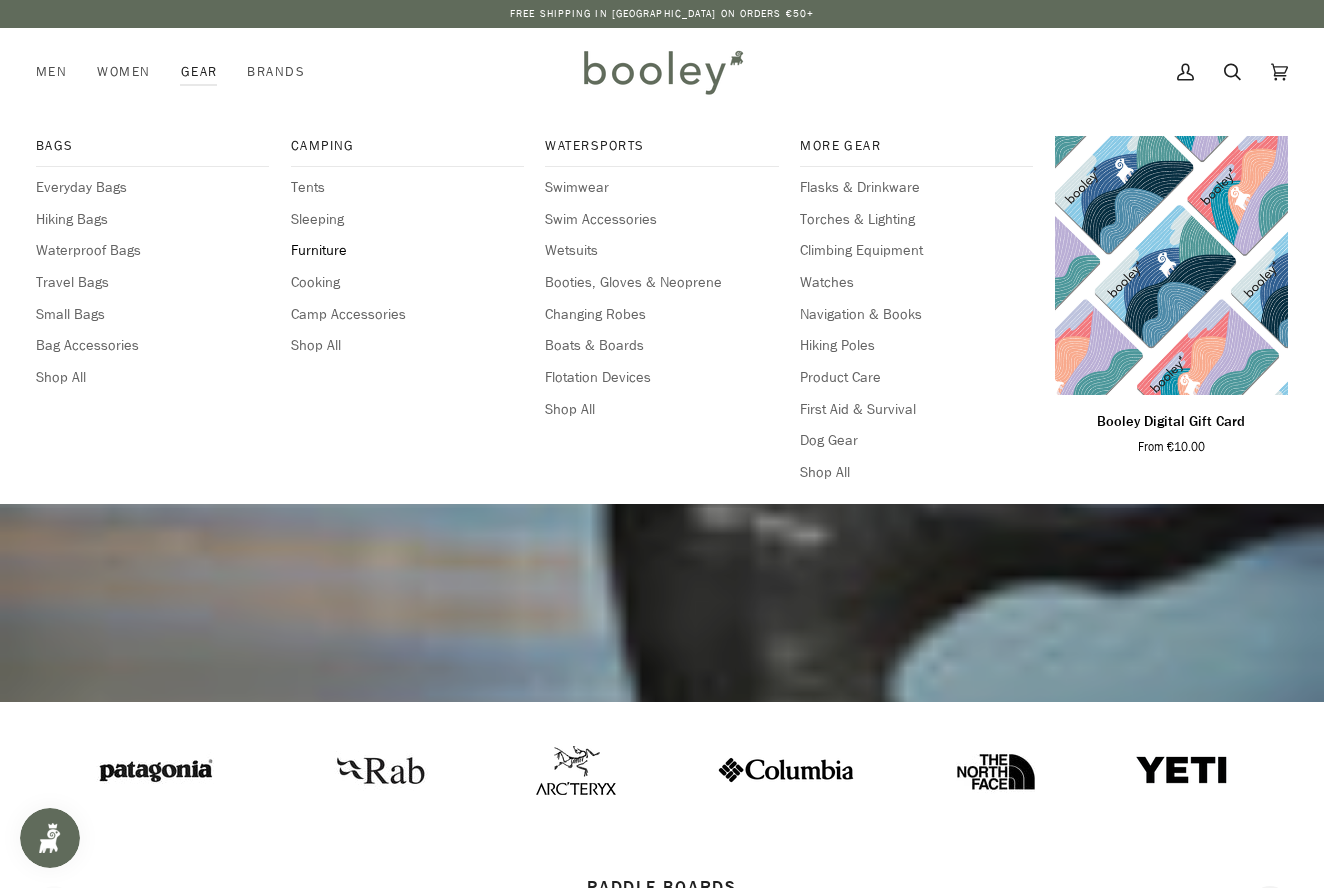click on "Furniture" at bounding box center (407, 251) 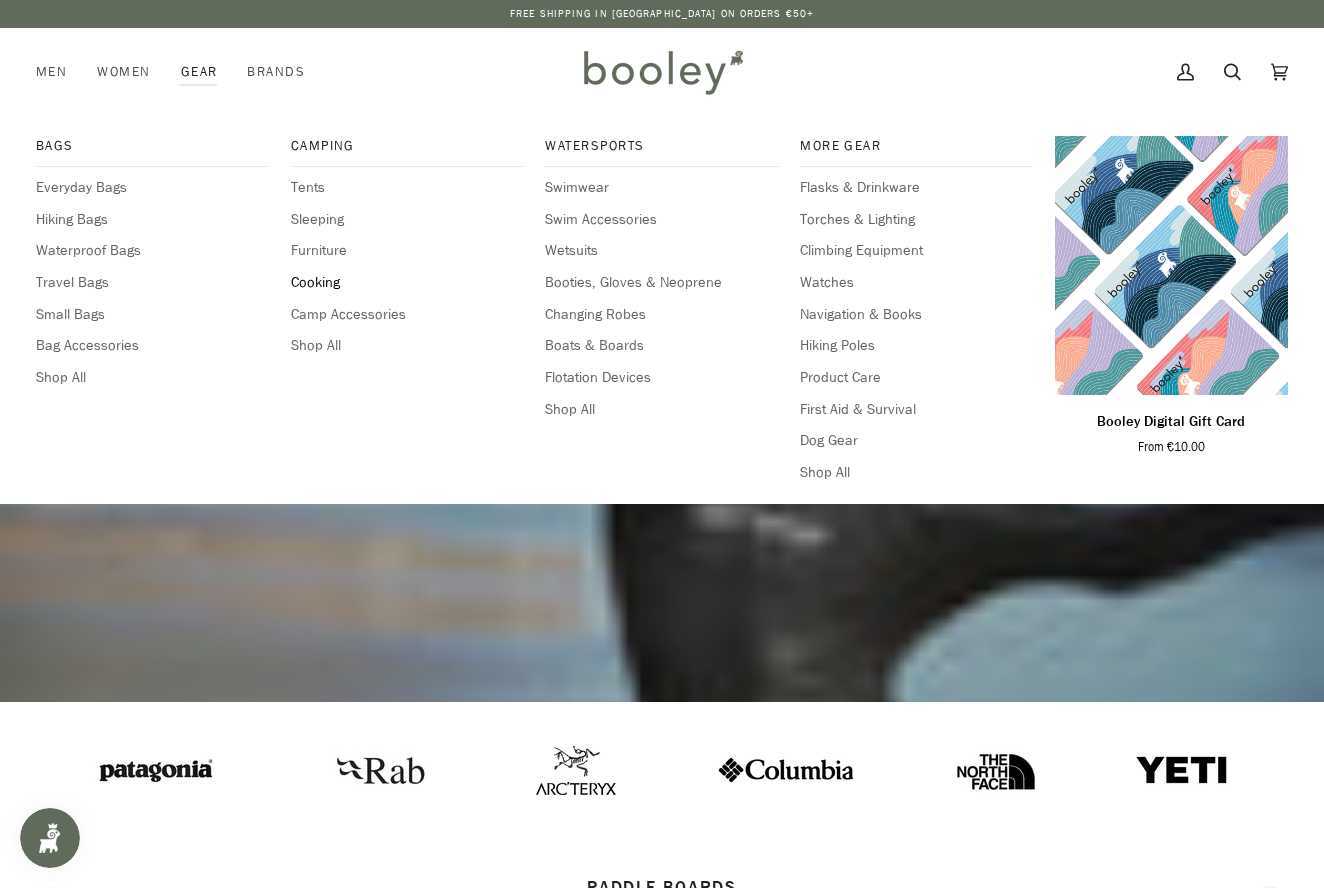 click on "Cooking" at bounding box center [407, 283] 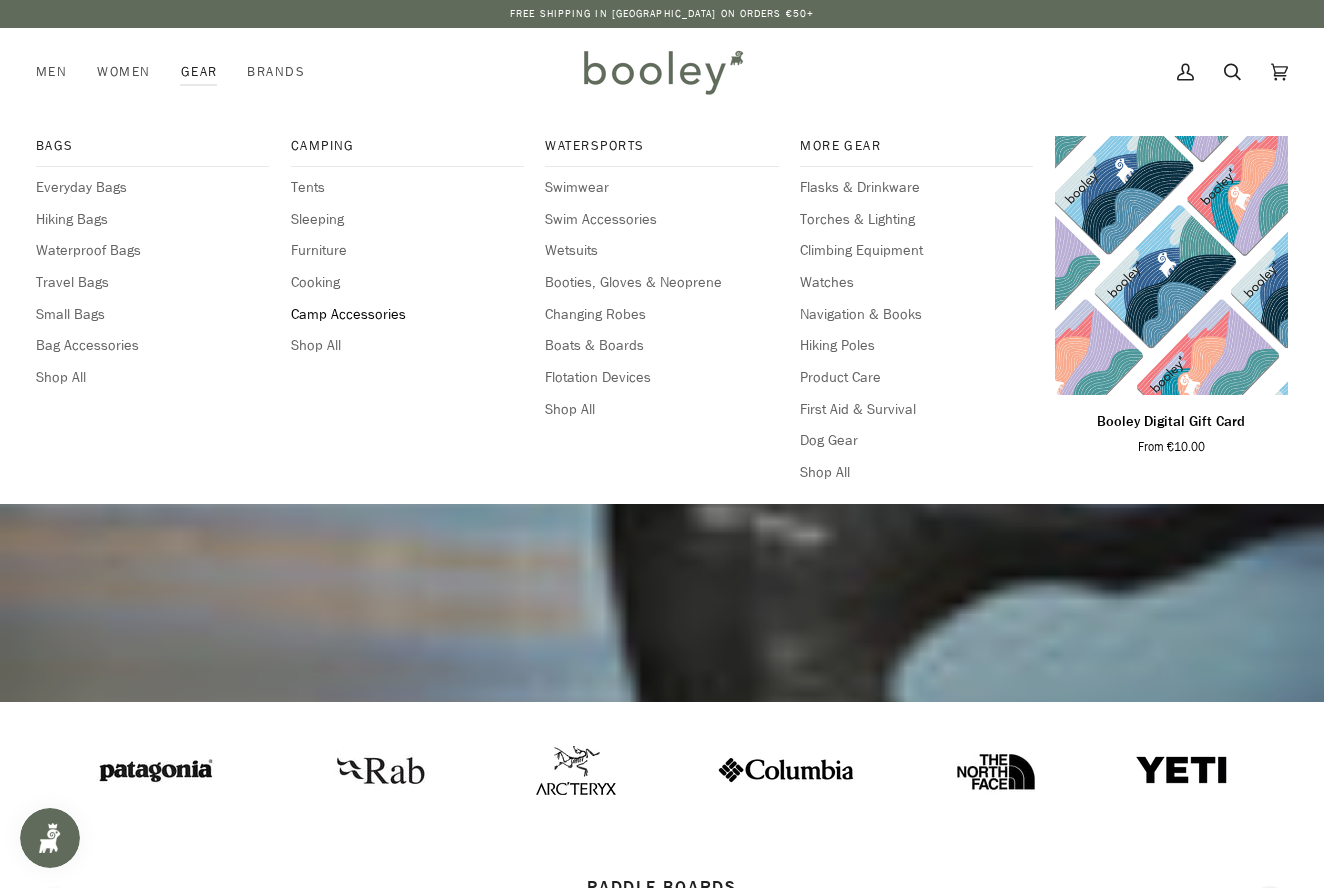 click on "Camp Accessories" at bounding box center (407, 315) 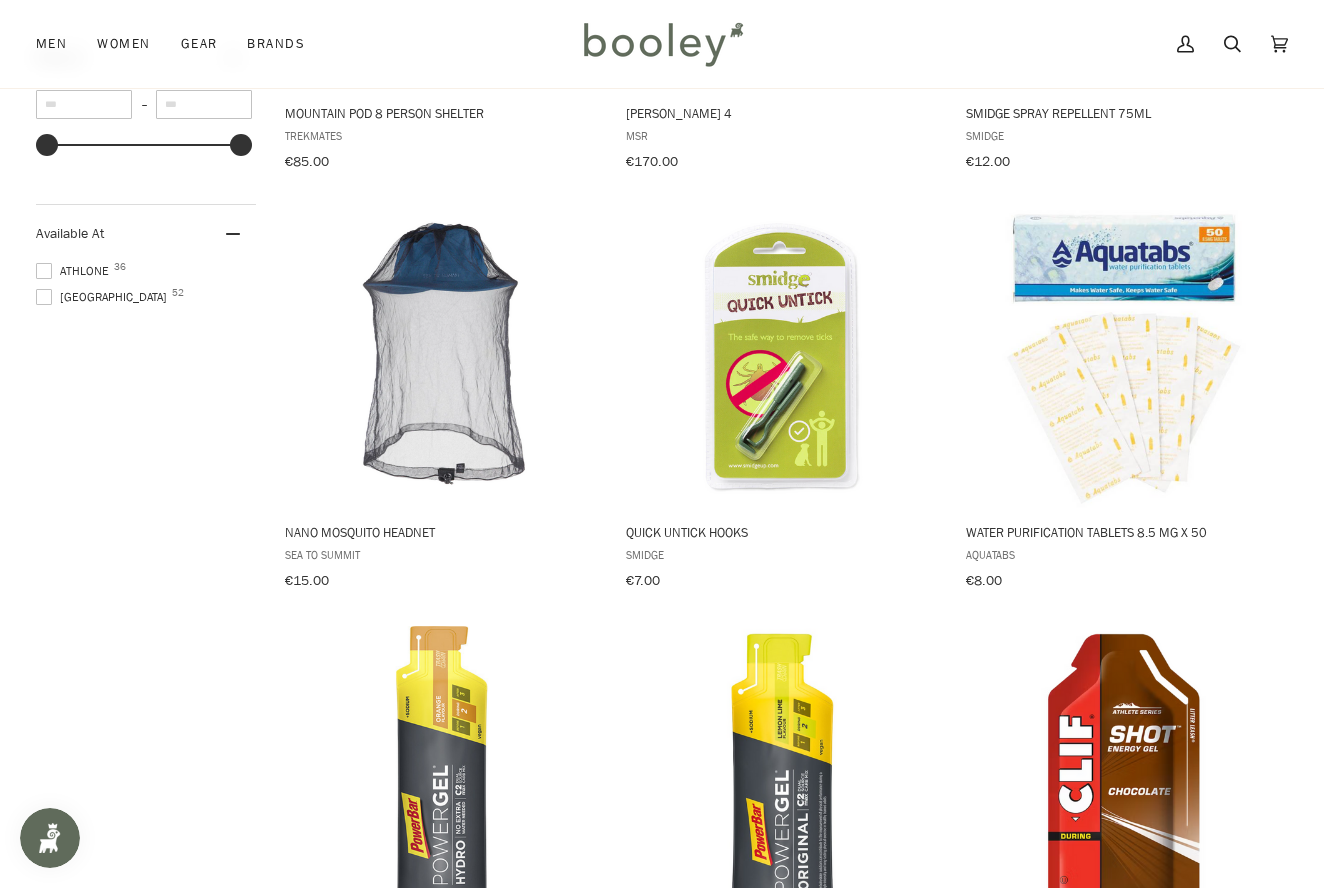 scroll, scrollTop: 1026, scrollLeft: 0, axis: vertical 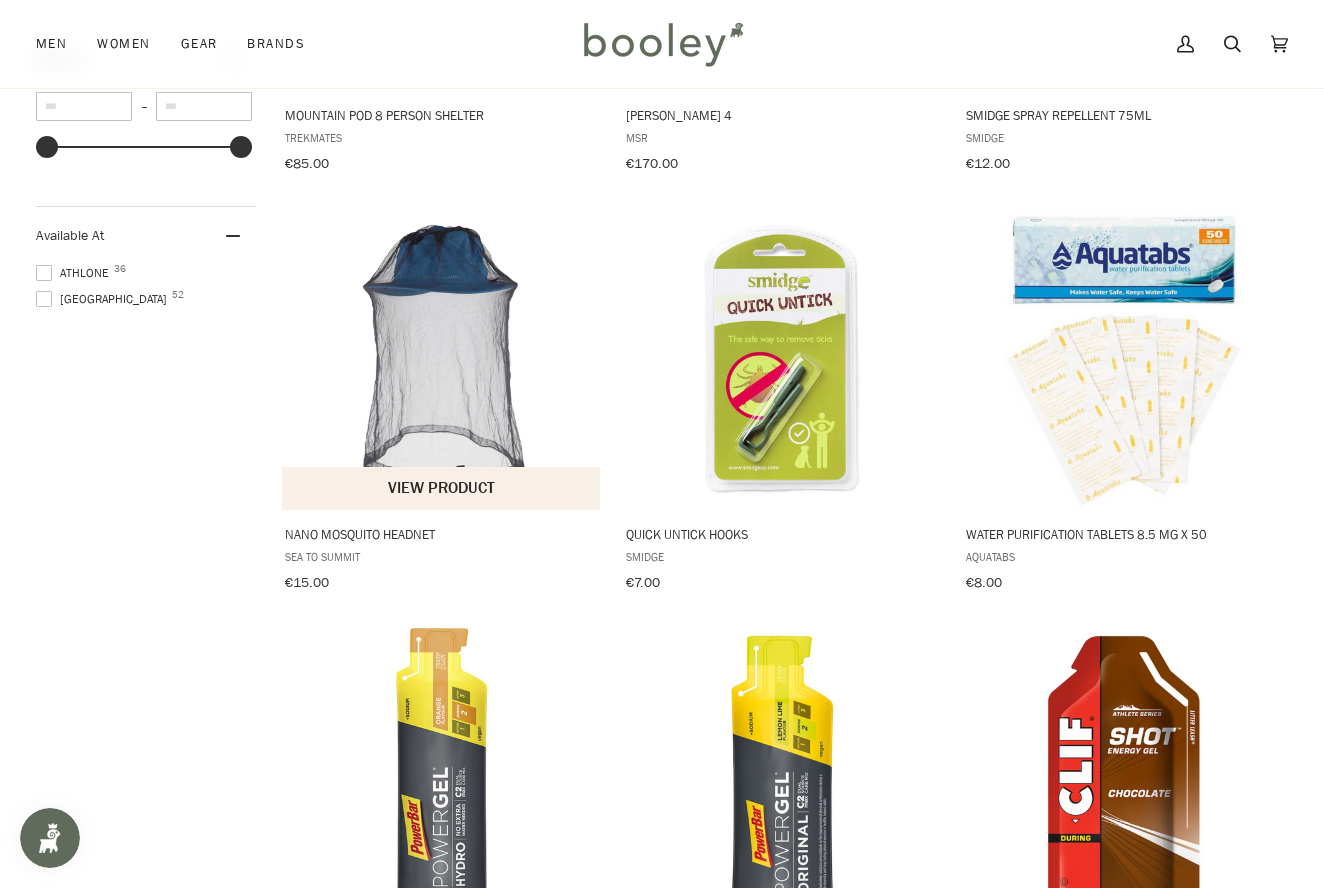 click at bounding box center (442, 360) 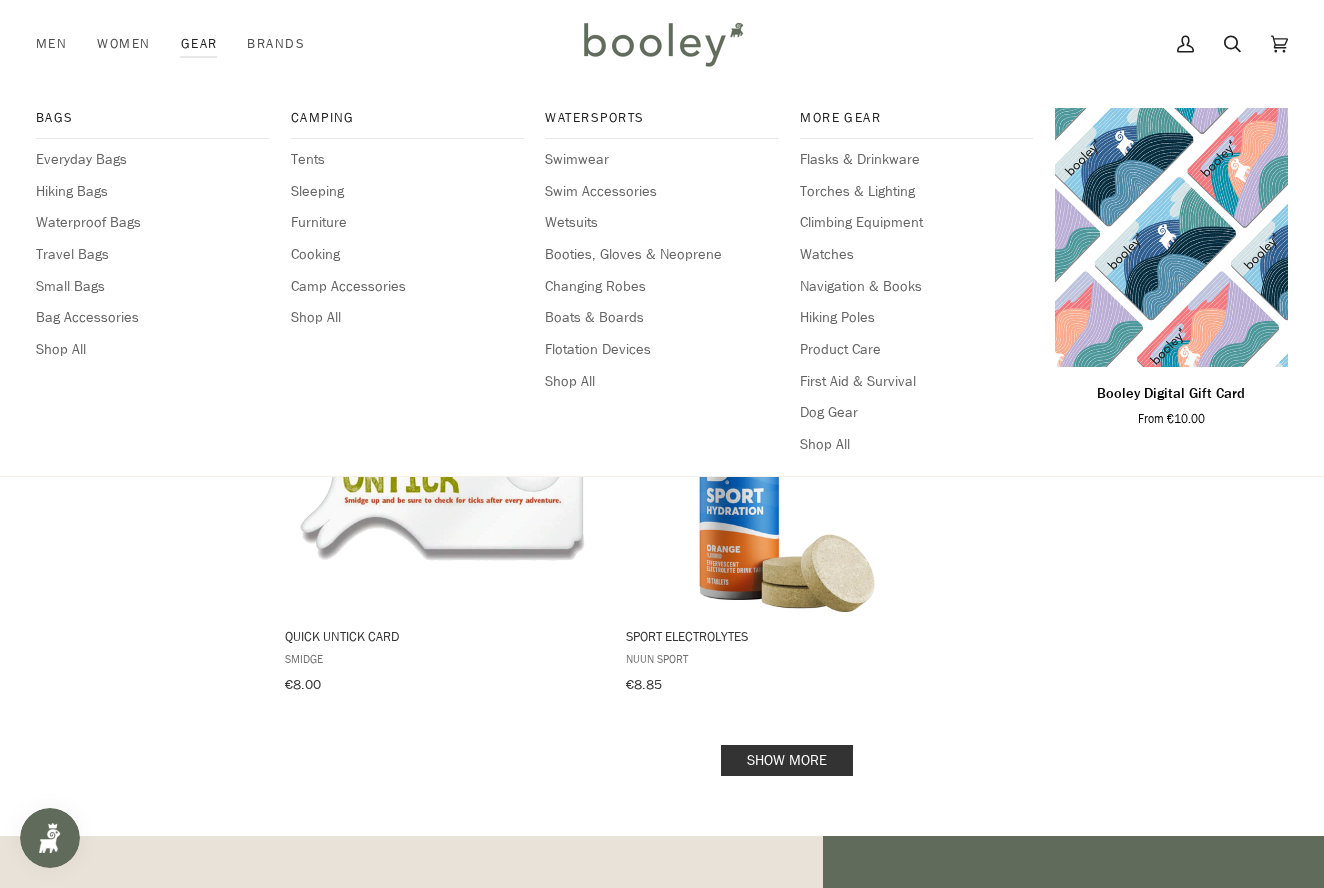 scroll, scrollTop: 2545, scrollLeft: 0, axis: vertical 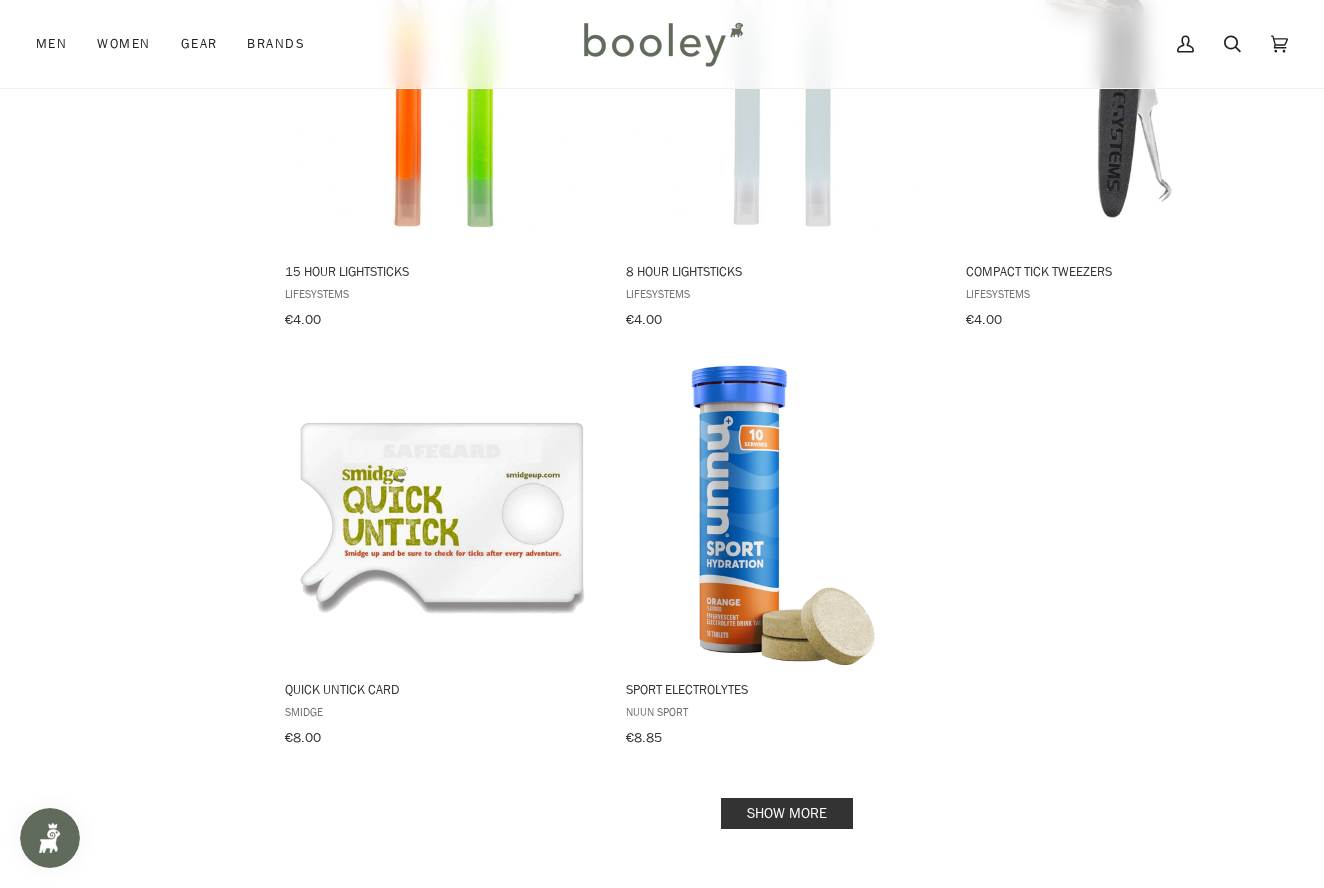 click on "Show more" at bounding box center [787, 813] 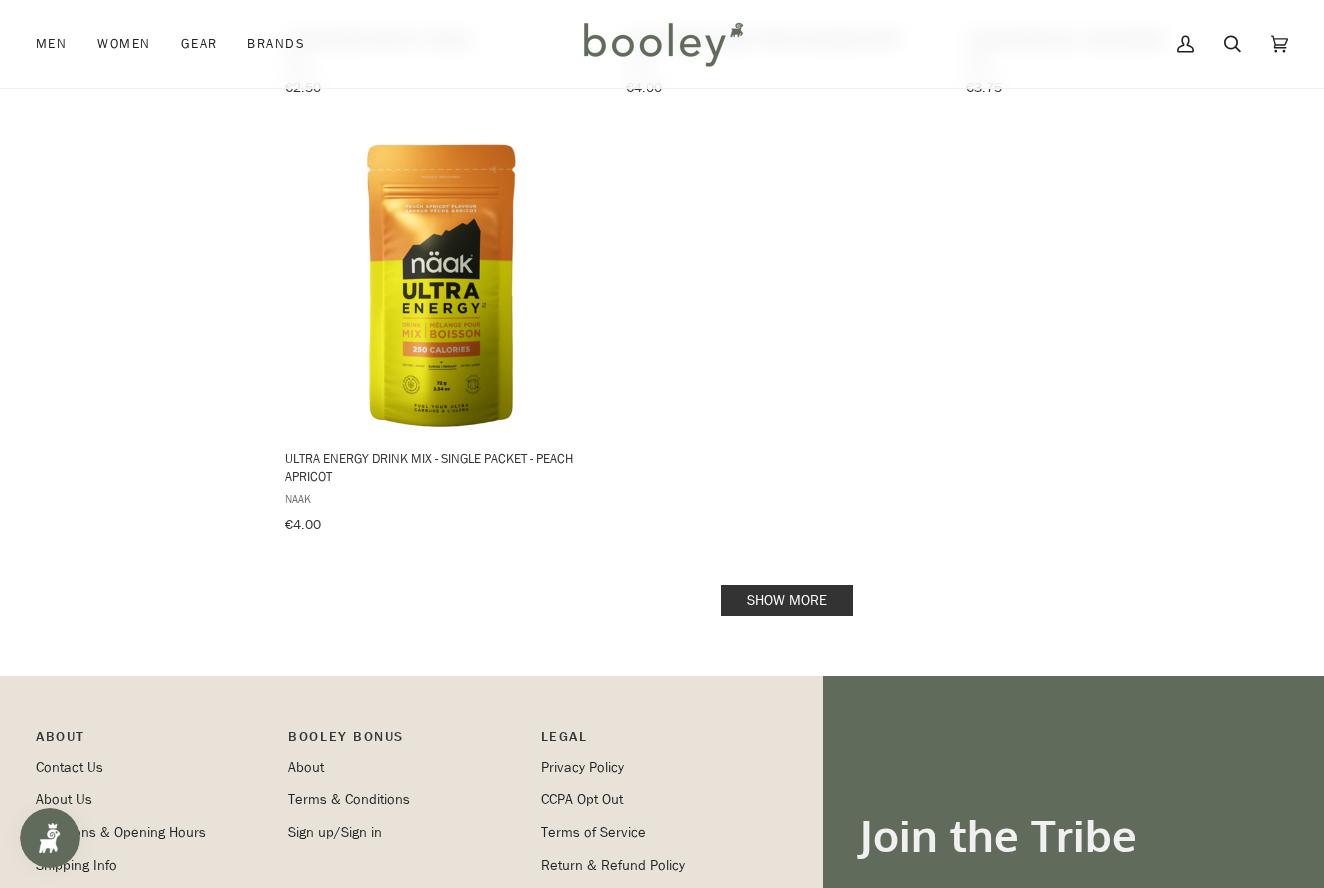 scroll, scrollTop: 5747, scrollLeft: 0, axis: vertical 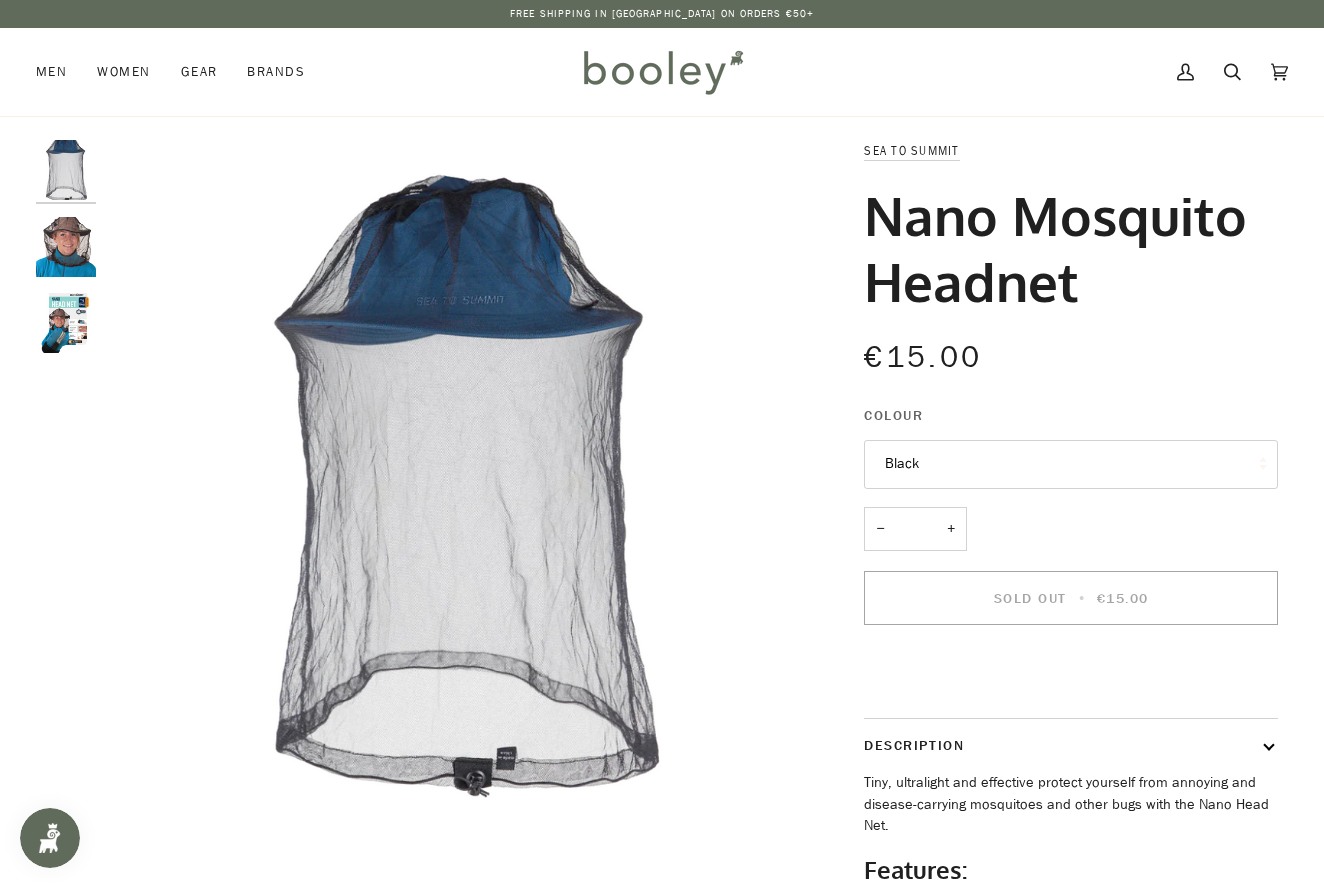 click at bounding box center (66, 247) 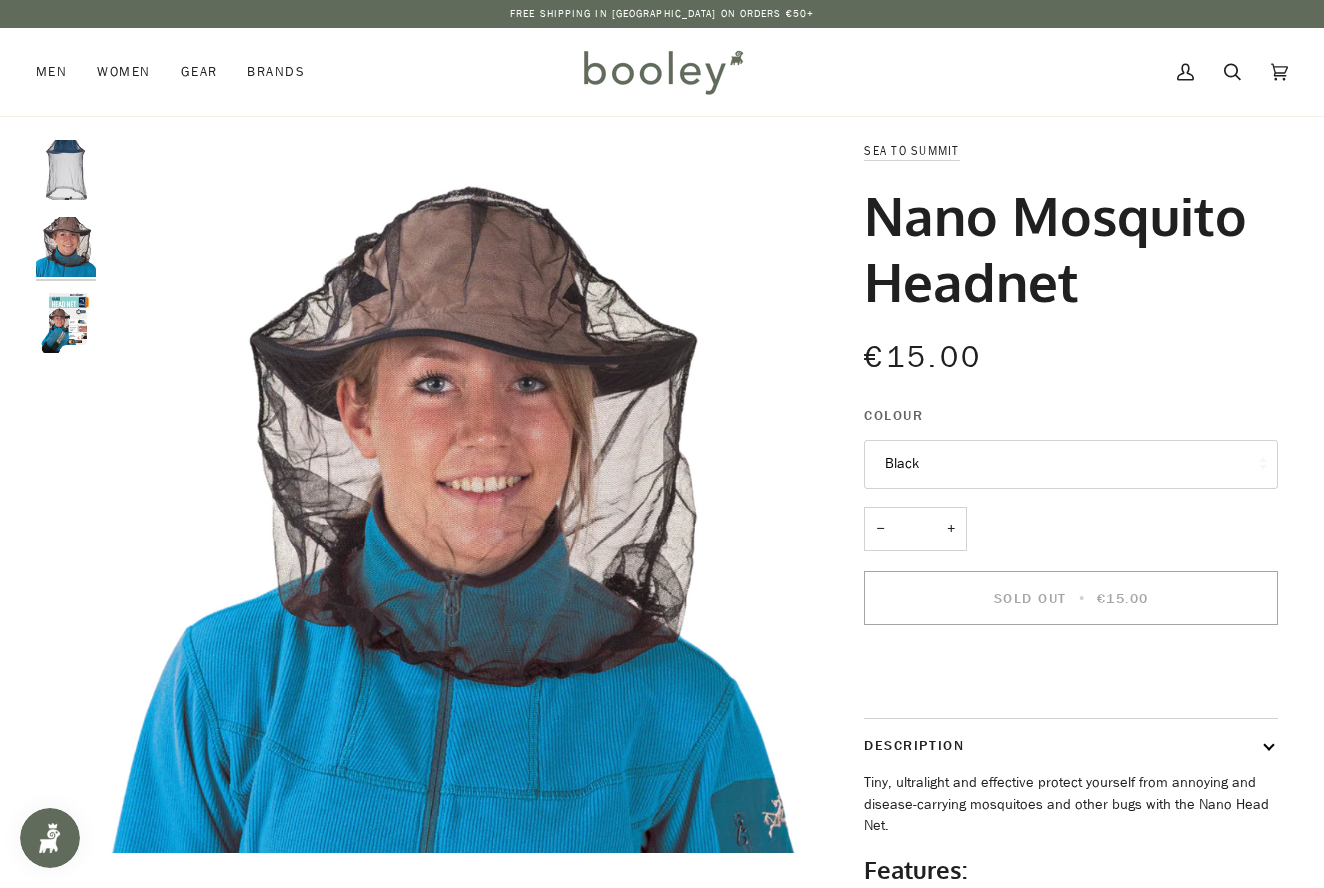 click at bounding box center (66, 323) 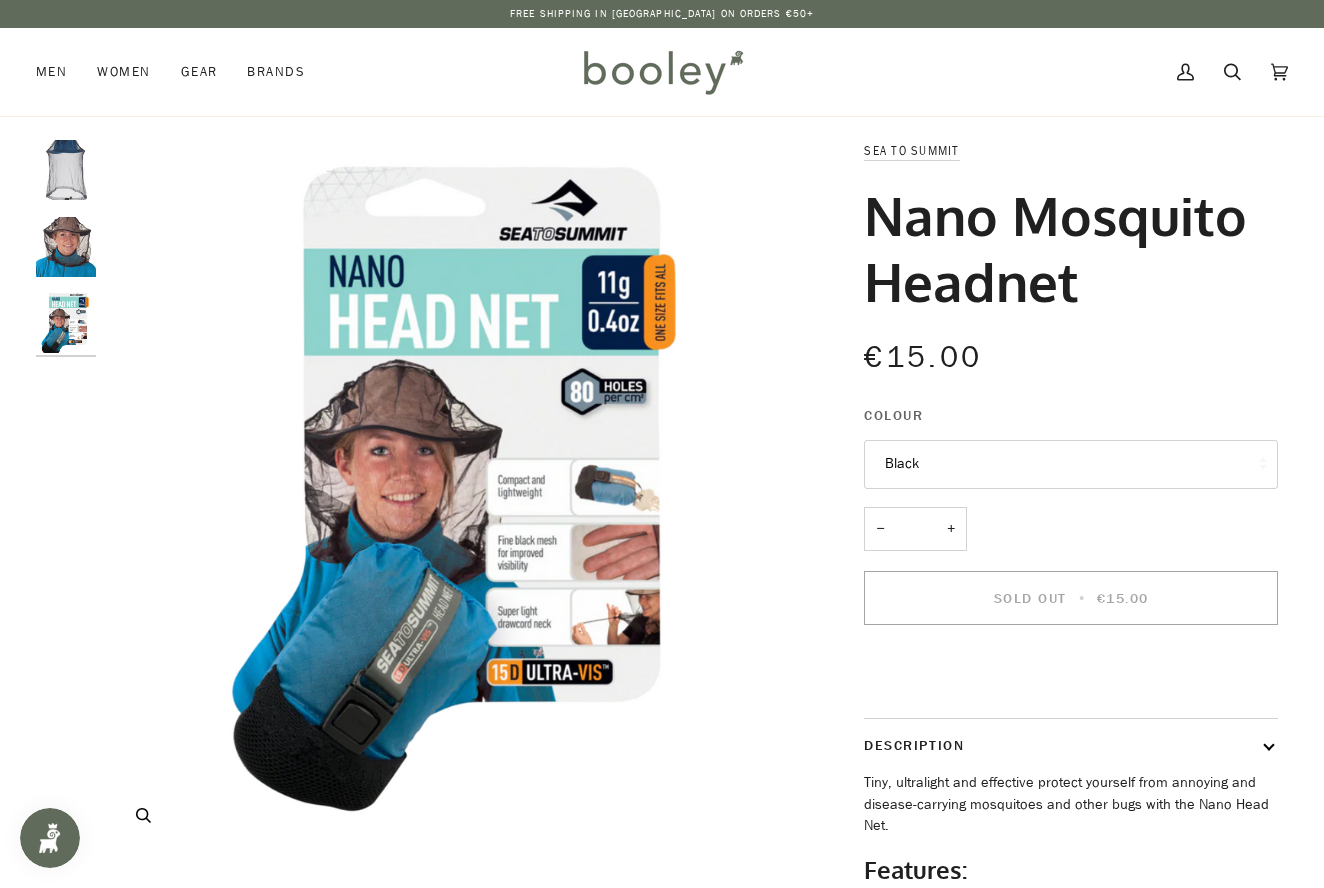 click at bounding box center (462, 496) 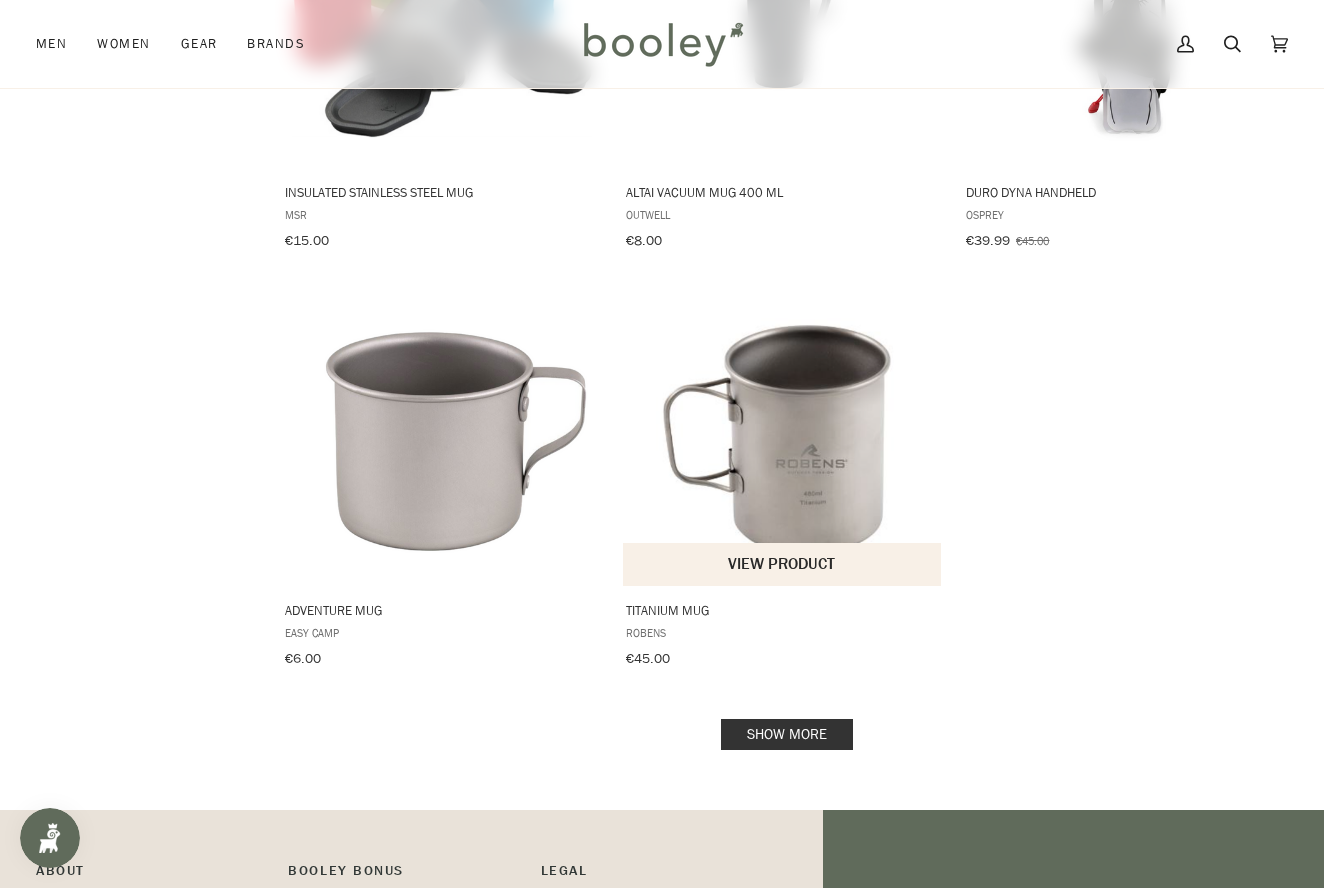 scroll, scrollTop: 2632, scrollLeft: 0, axis: vertical 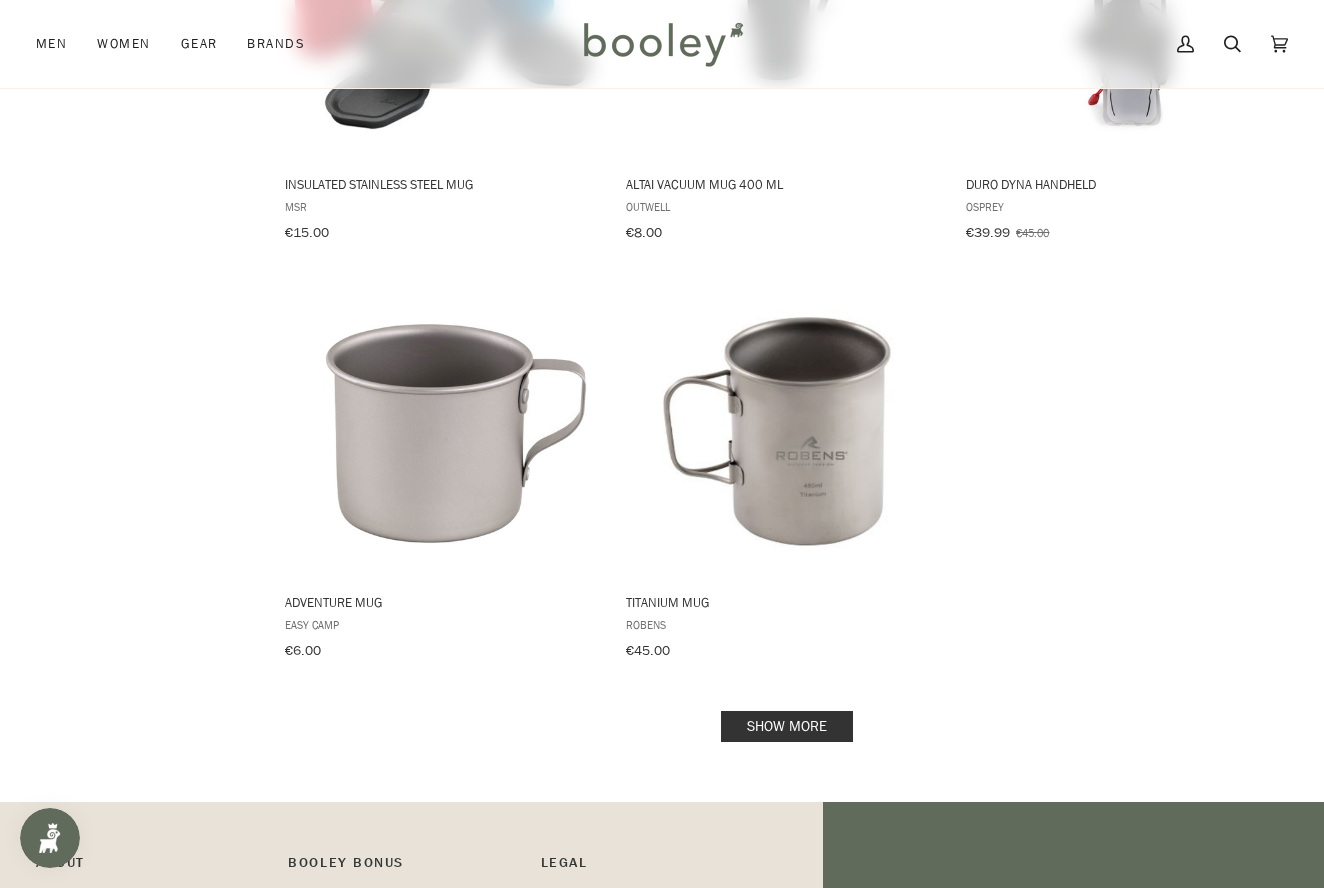 click on "Show more" at bounding box center (787, 726) 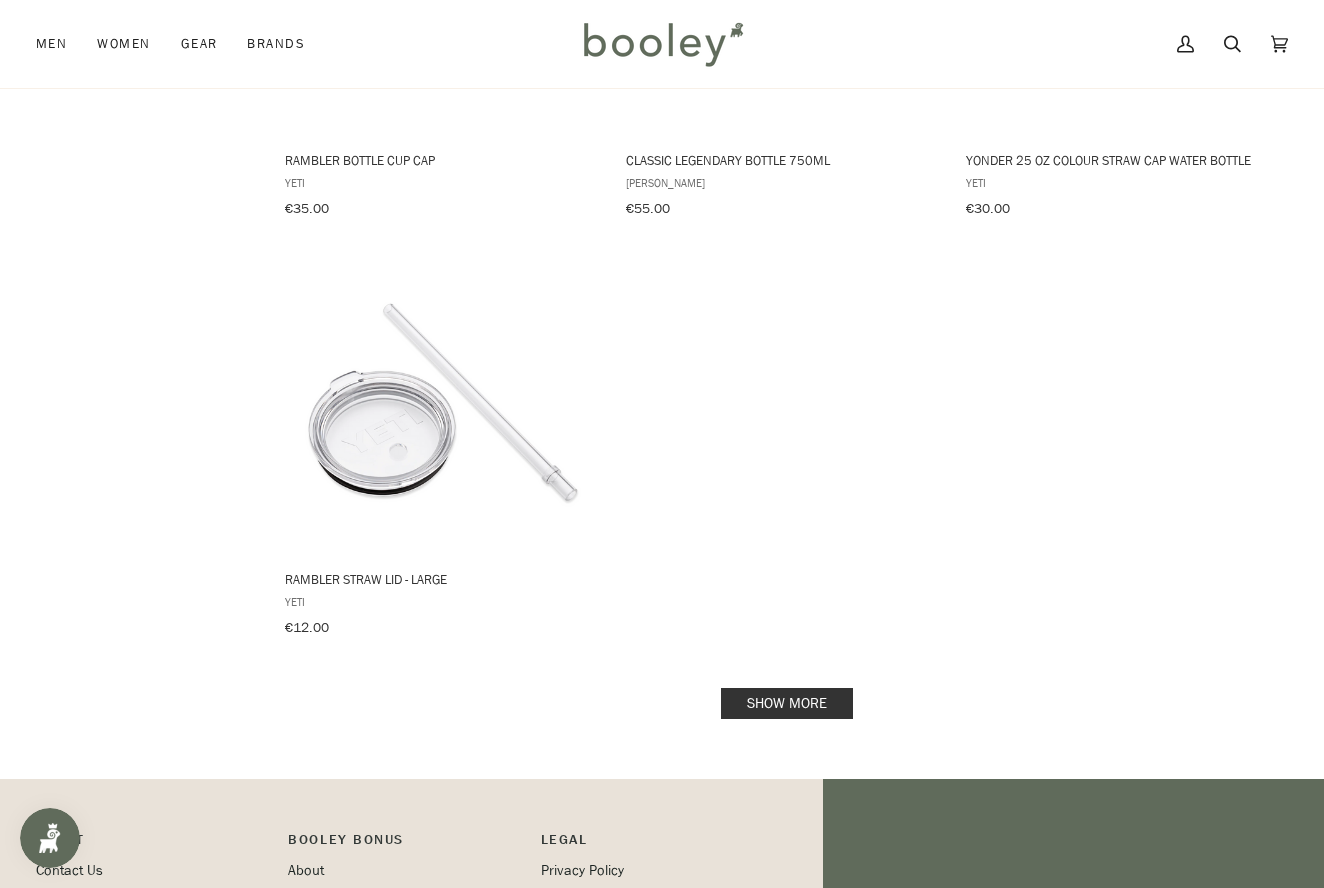 scroll, scrollTop: 5592, scrollLeft: 0, axis: vertical 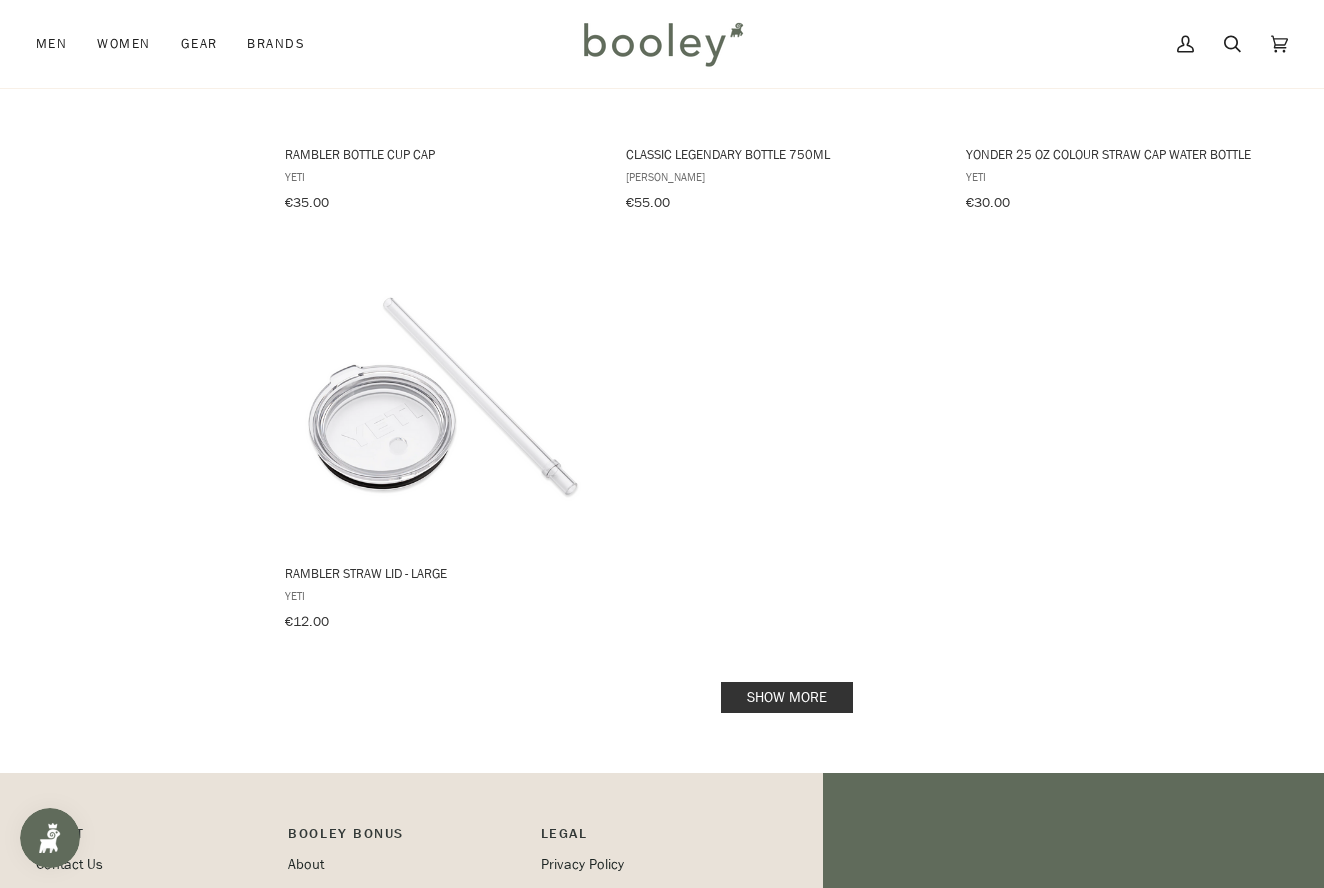 click on "Show more" at bounding box center (787, 697) 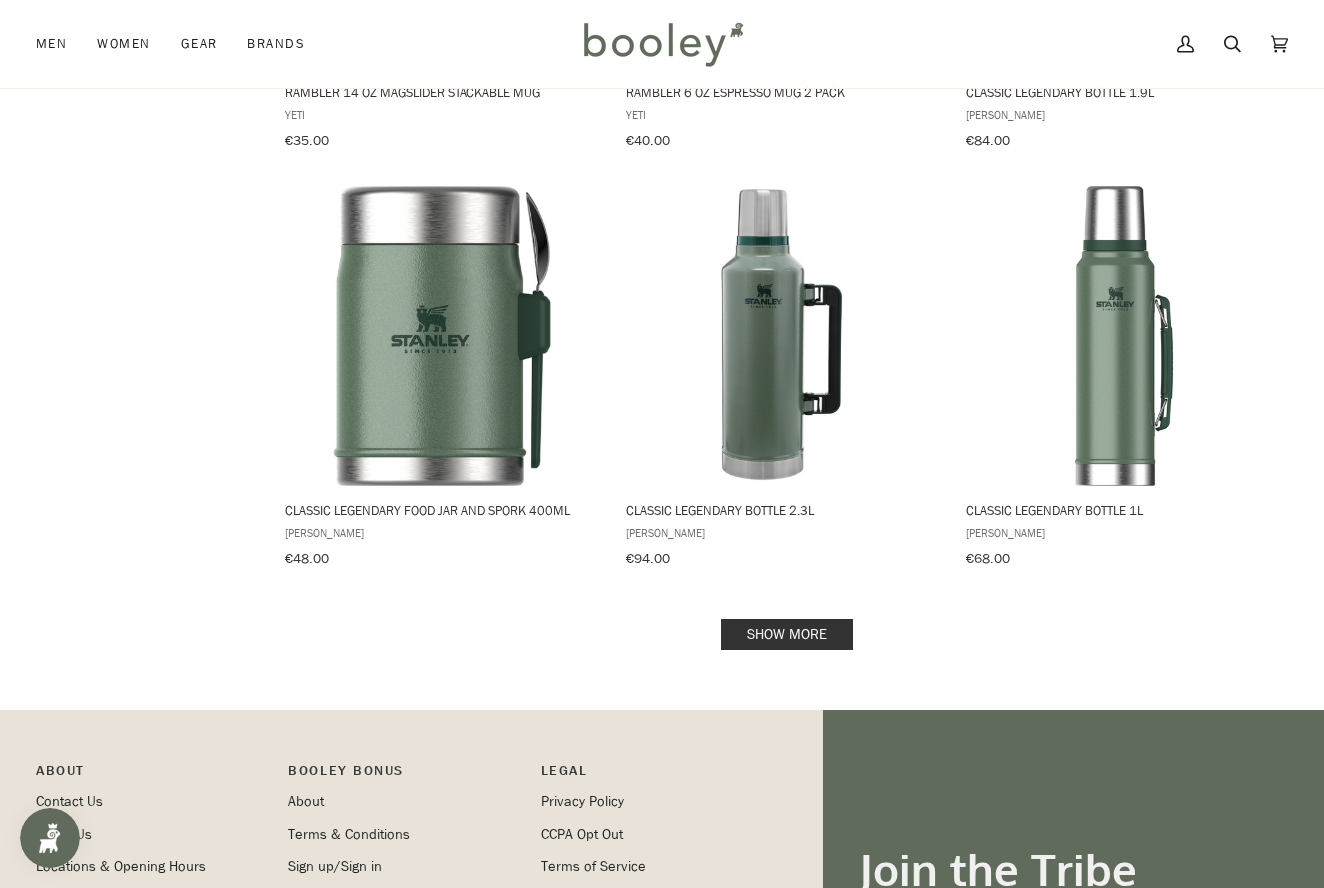scroll, scrollTop: 8169, scrollLeft: 0, axis: vertical 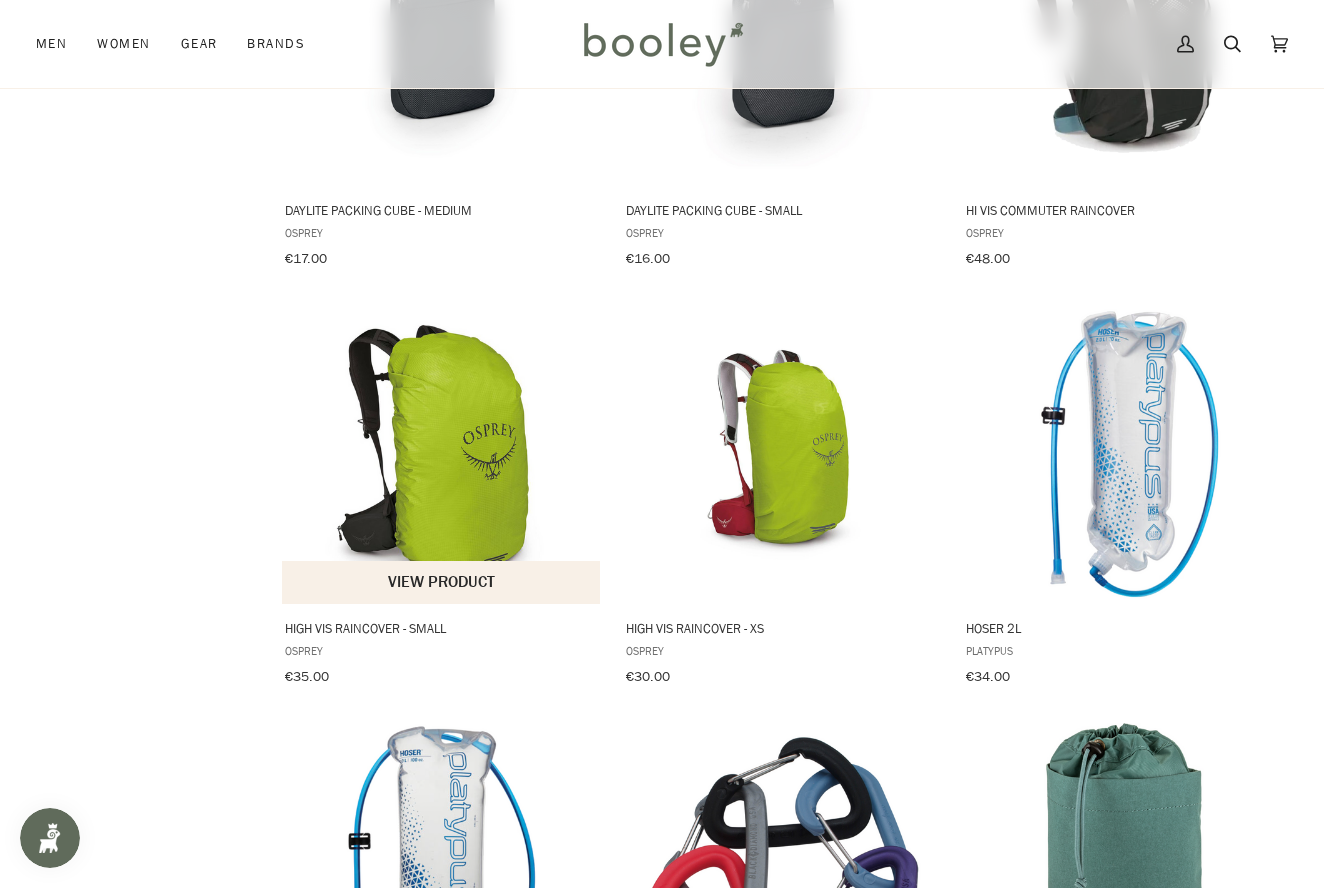 click on "High Vis Raincover - Small" at bounding box center (442, 628) 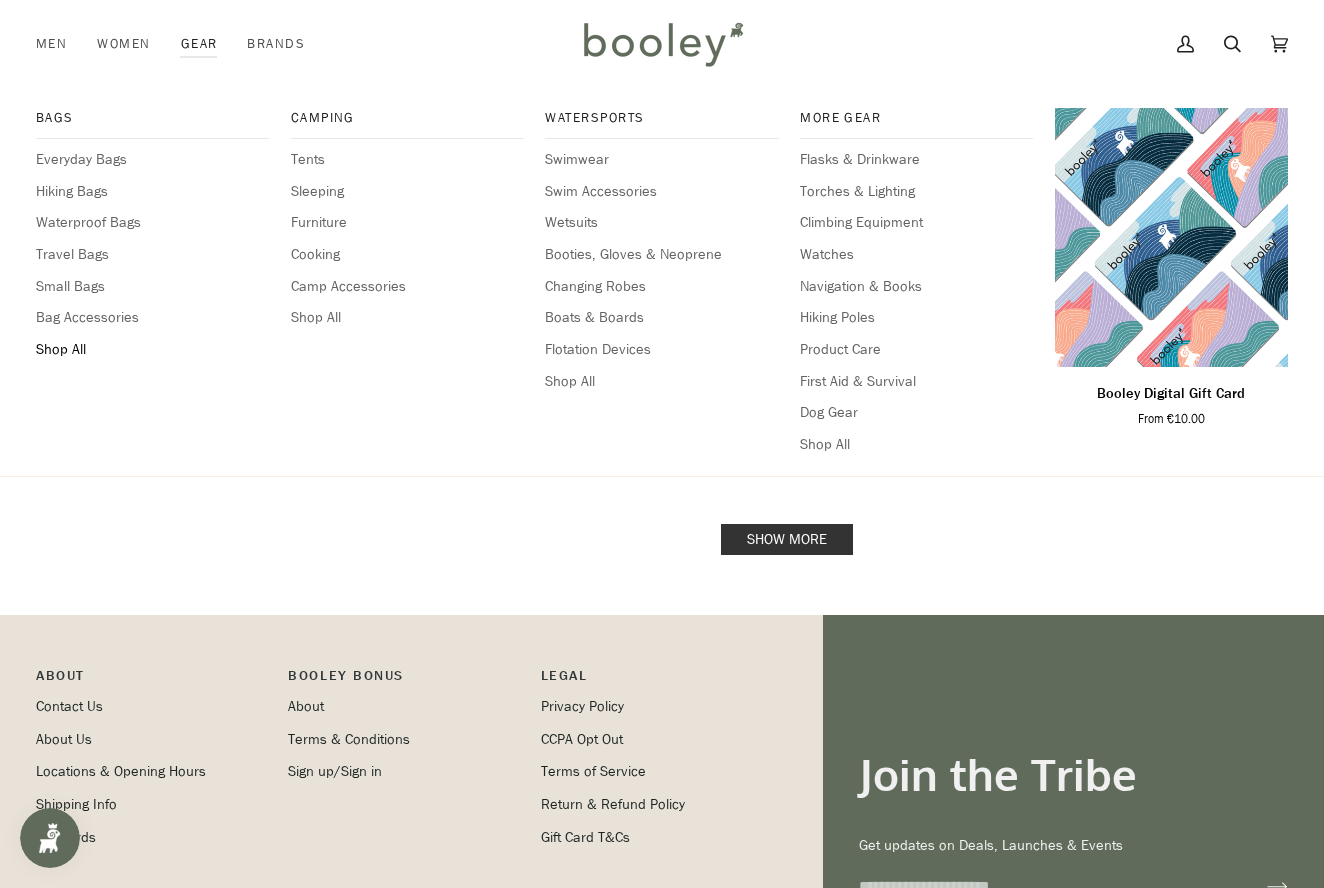 scroll, scrollTop: 2867, scrollLeft: 0, axis: vertical 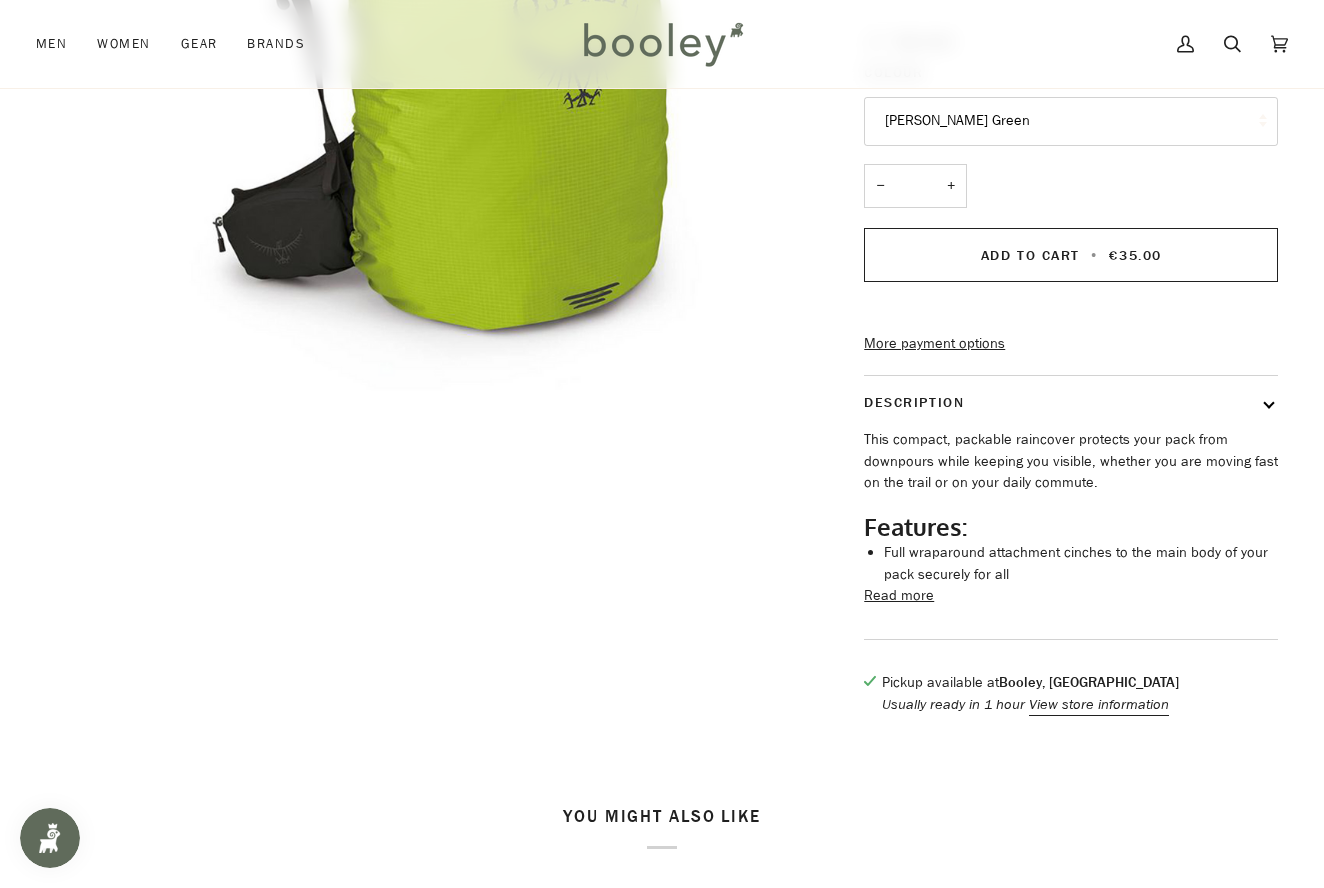 click on "Read more" at bounding box center (899, 596) 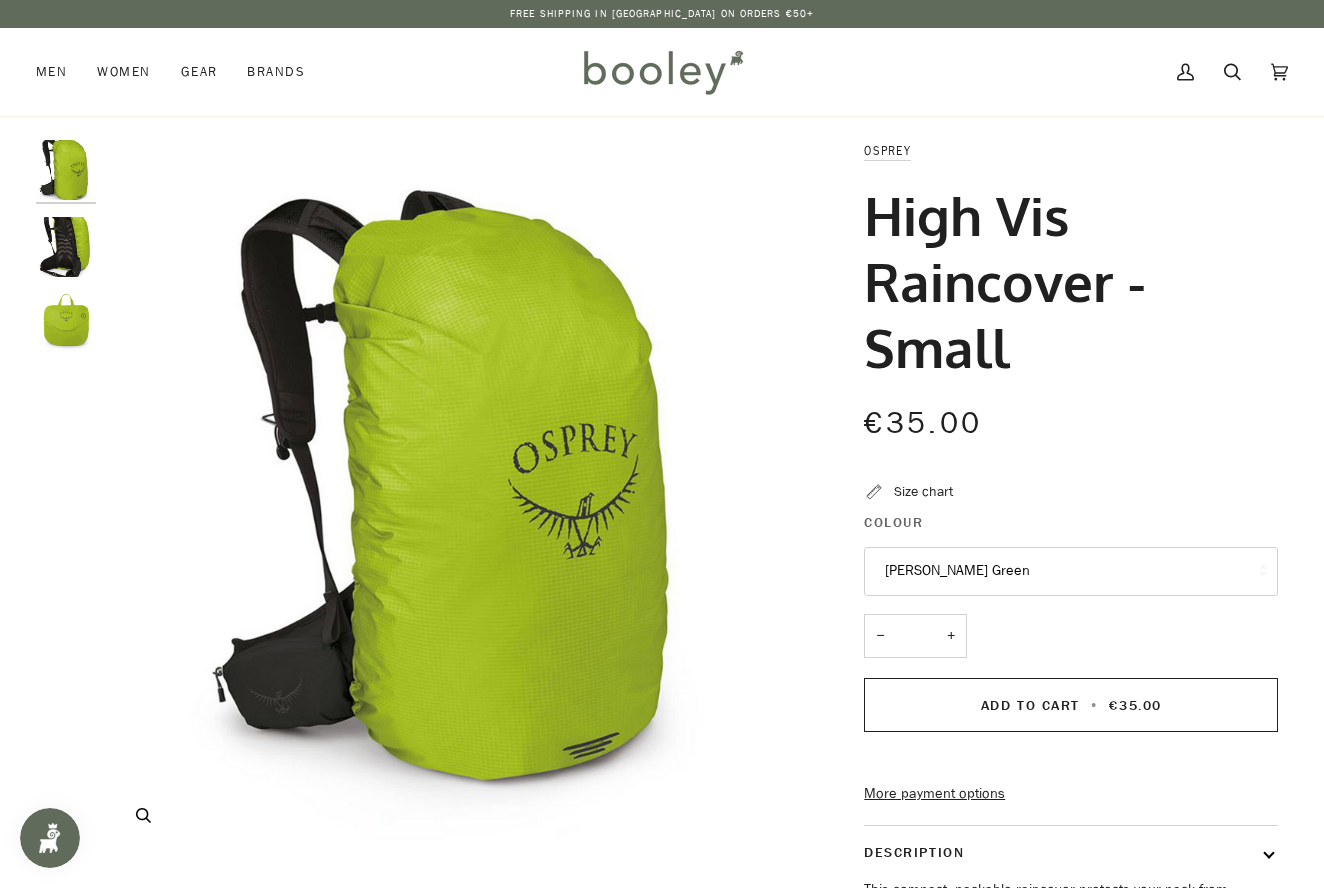 scroll, scrollTop: 0, scrollLeft: 0, axis: both 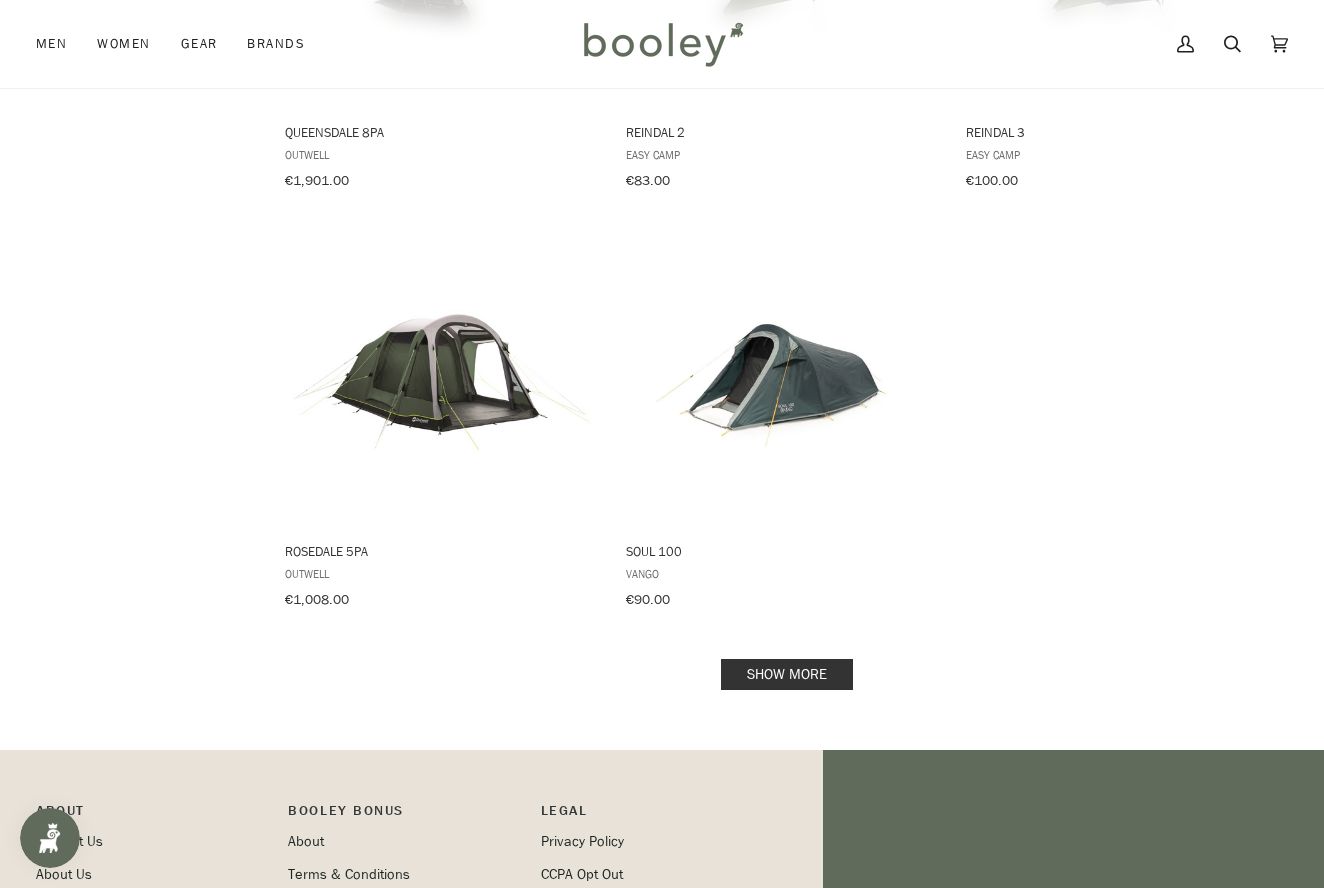 click on "Show more" at bounding box center (787, 674) 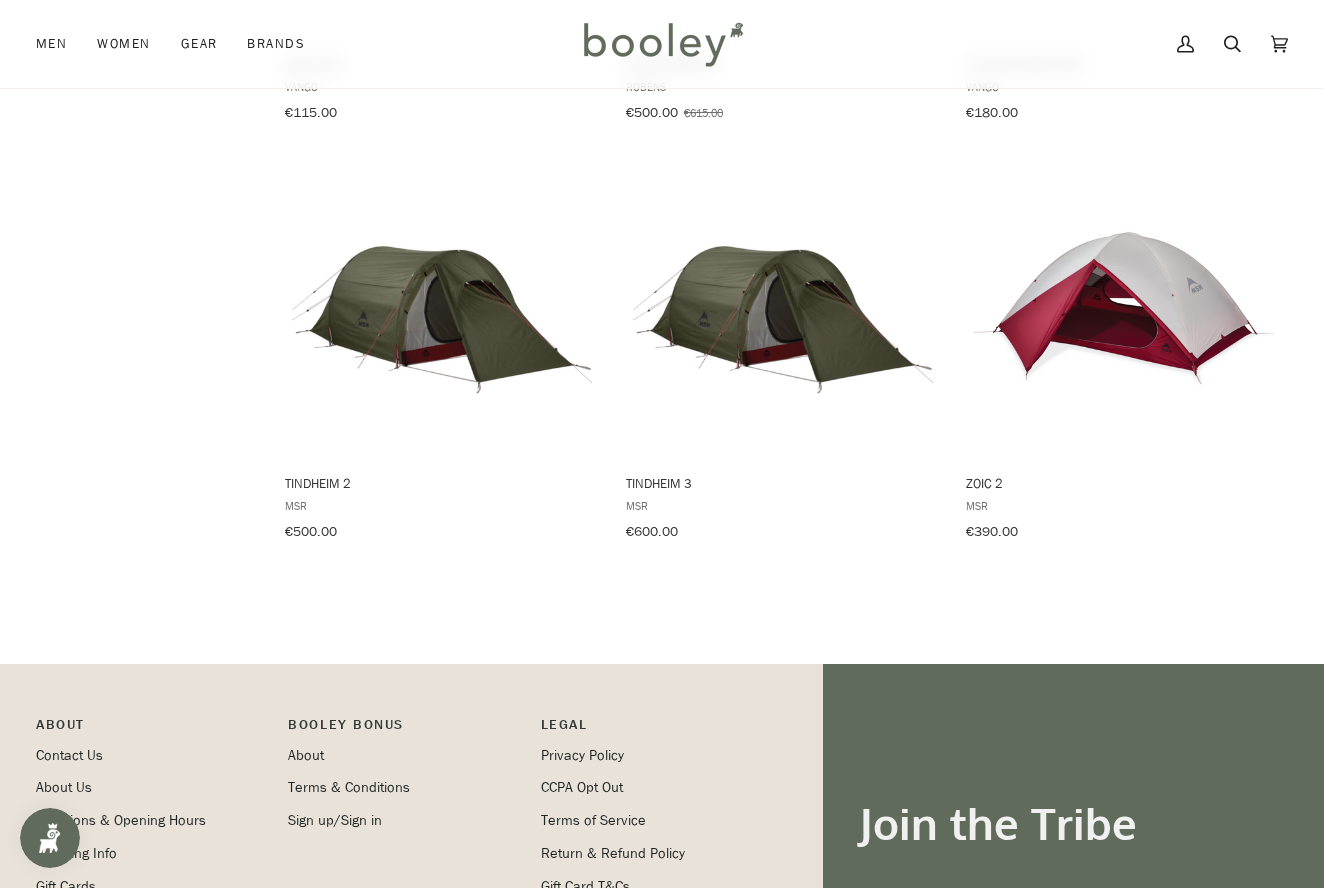 scroll, scrollTop: 3549, scrollLeft: 0, axis: vertical 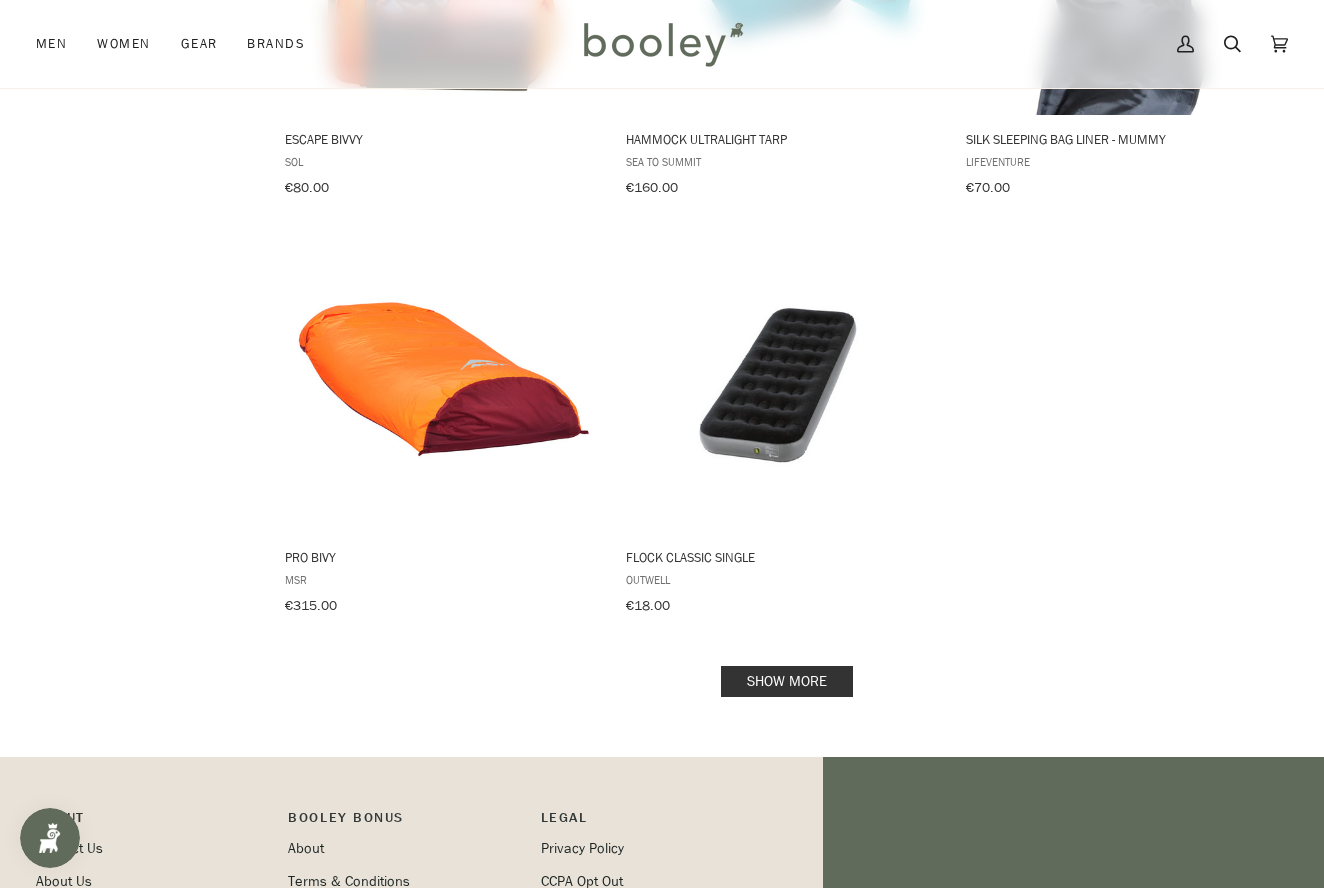 click on "Show more" at bounding box center (787, 681) 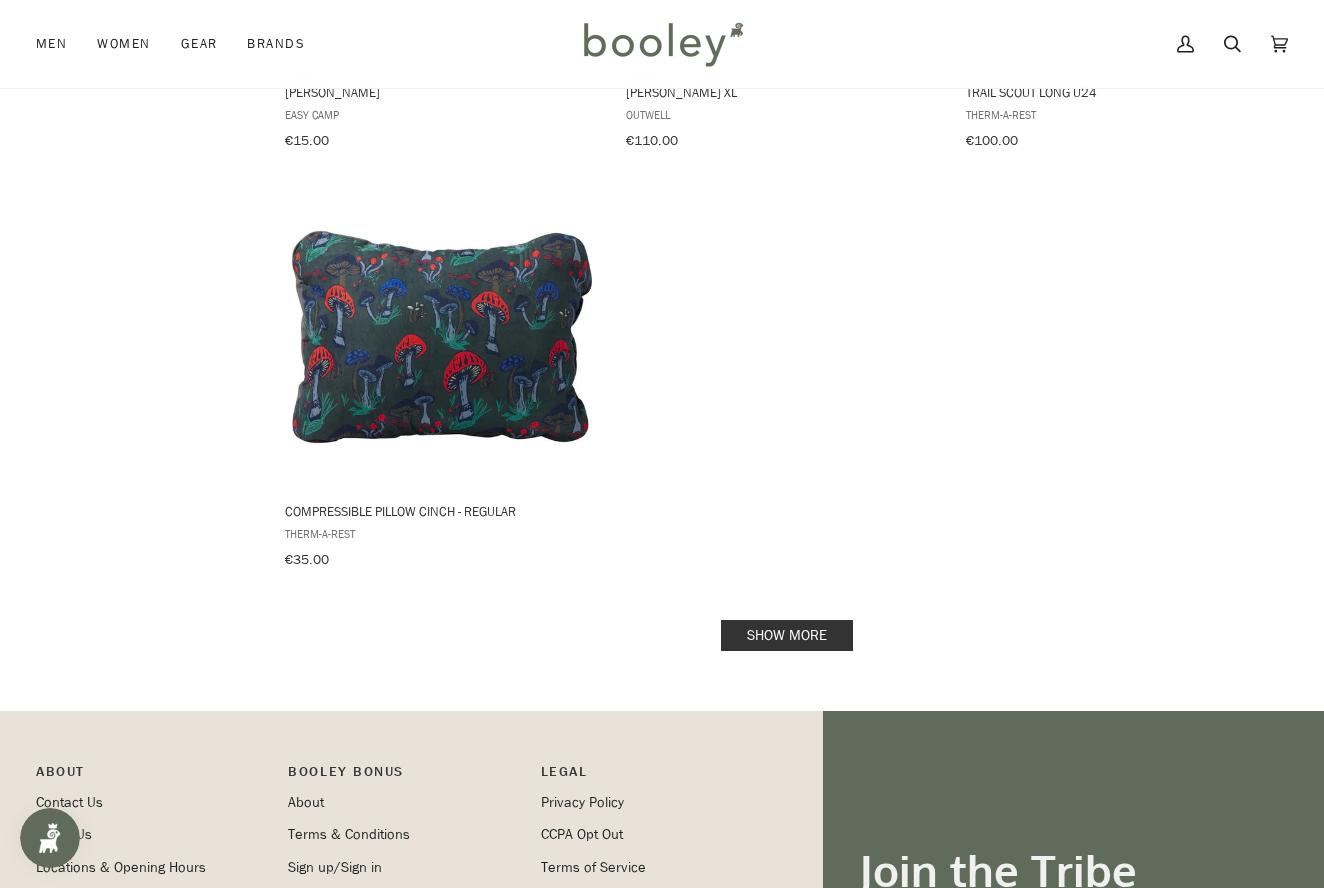 scroll, scrollTop: 5666, scrollLeft: 0, axis: vertical 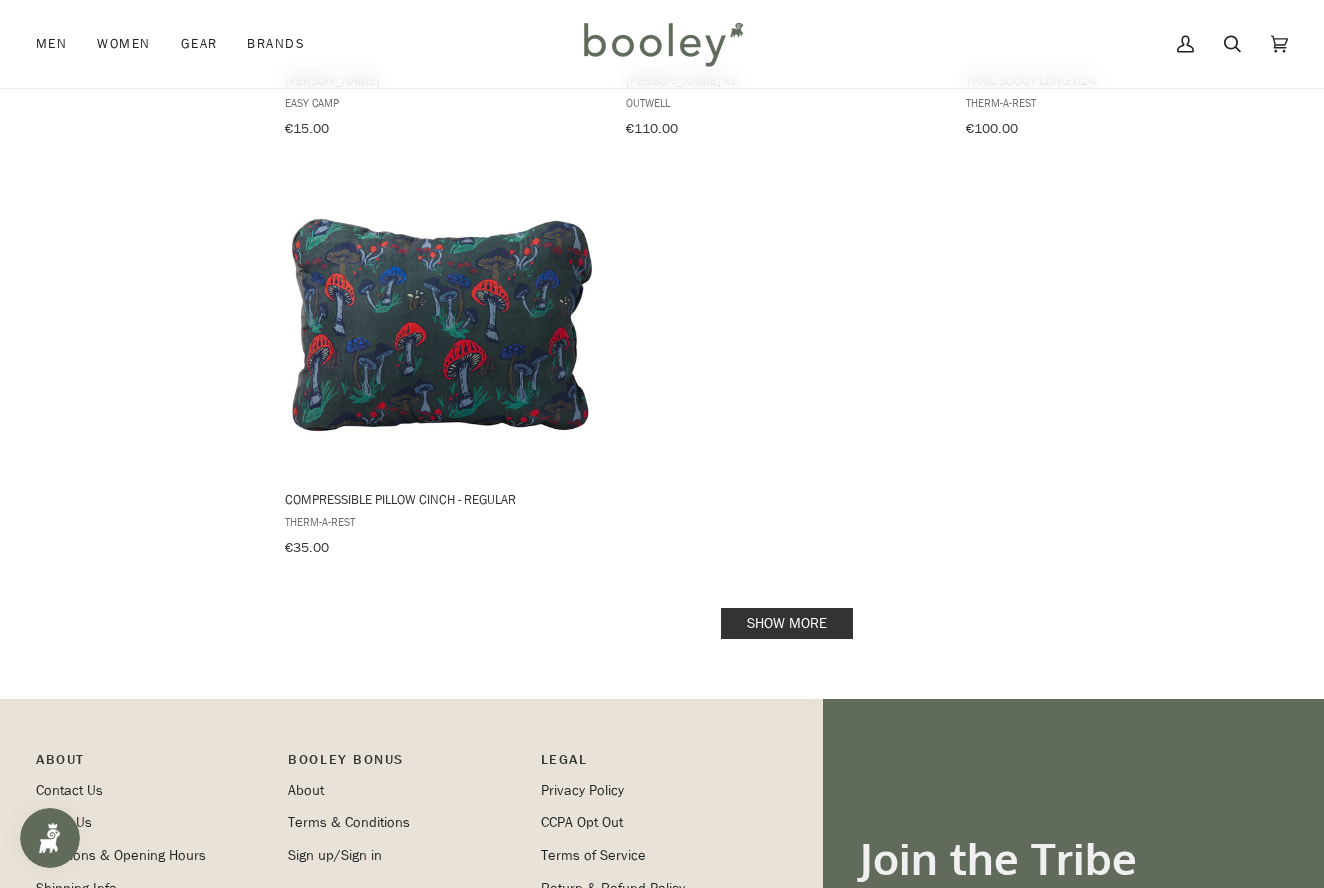 click on "Show more" at bounding box center (787, 623) 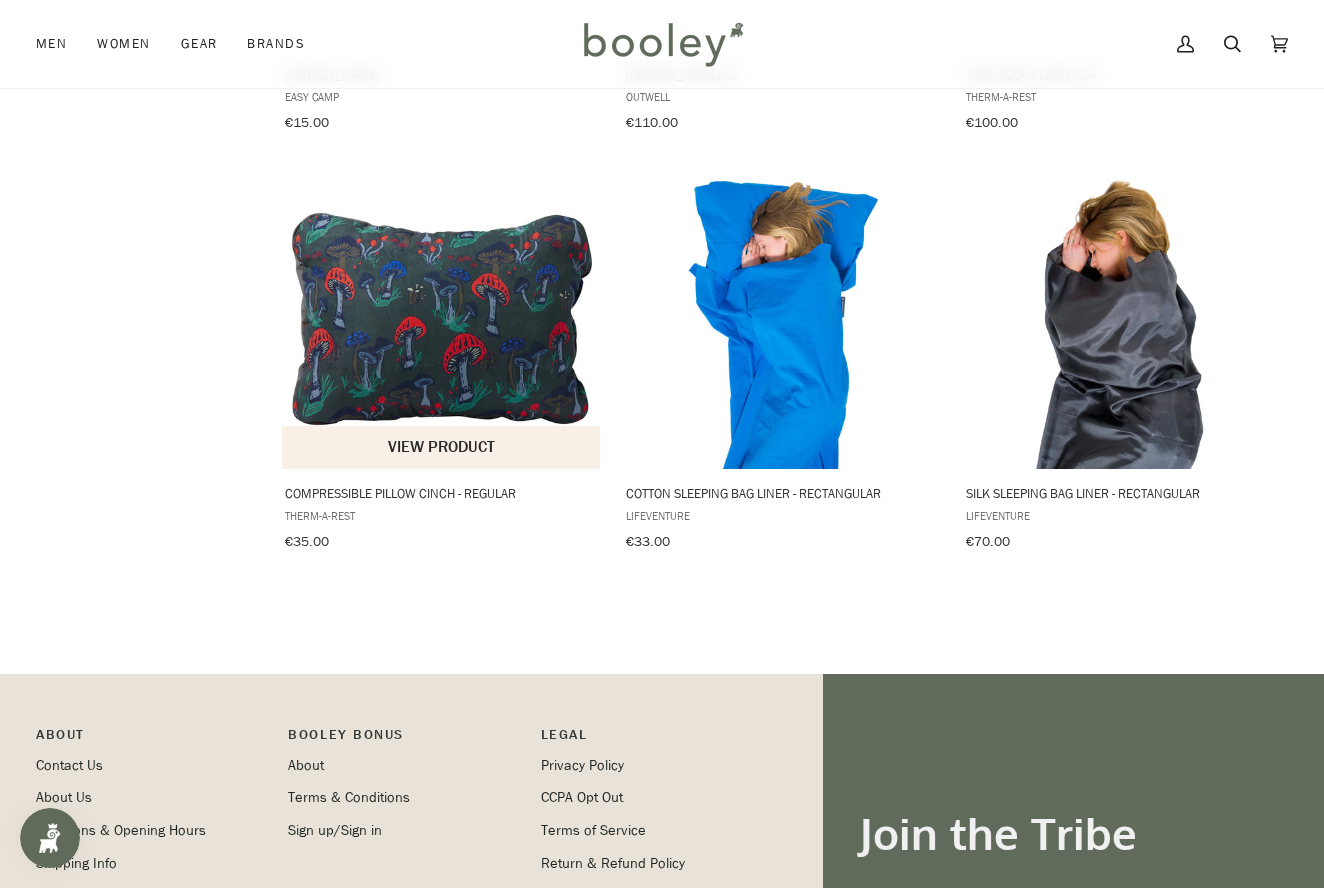 scroll, scrollTop: 5675, scrollLeft: 0, axis: vertical 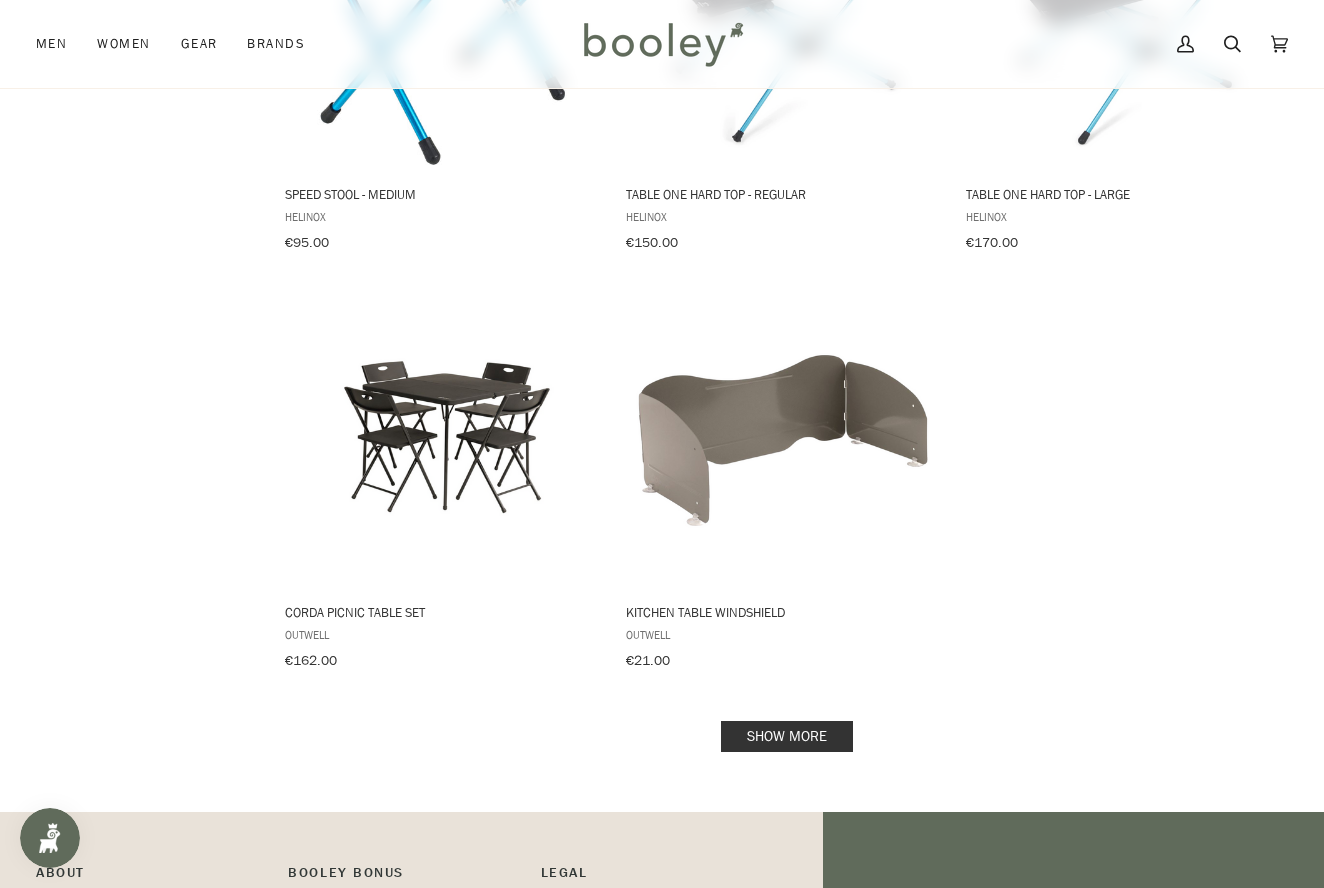 click on "Show more" at bounding box center [787, 736] 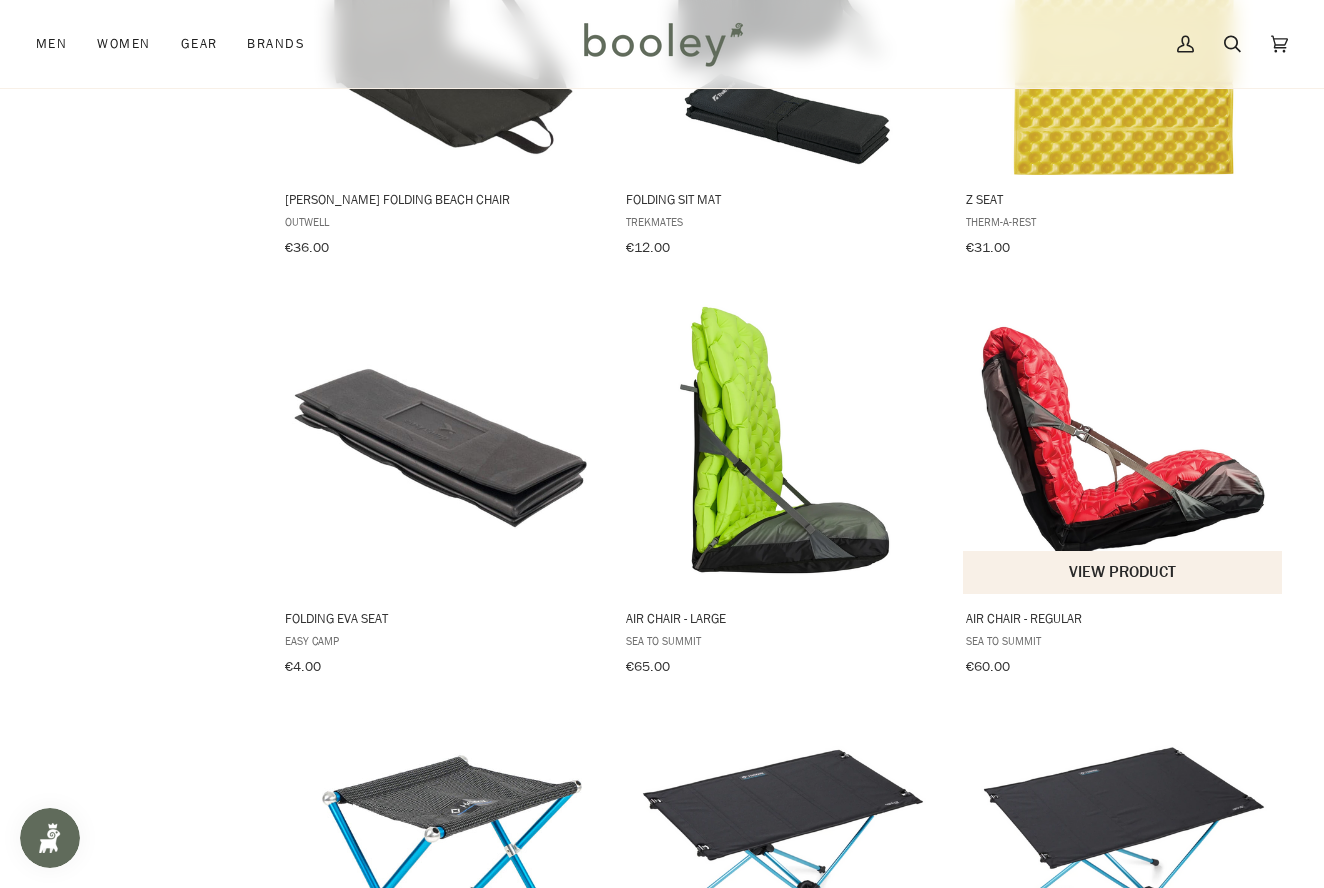 scroll, scrollTop: 1775, scrollLeft: 1, axis: both 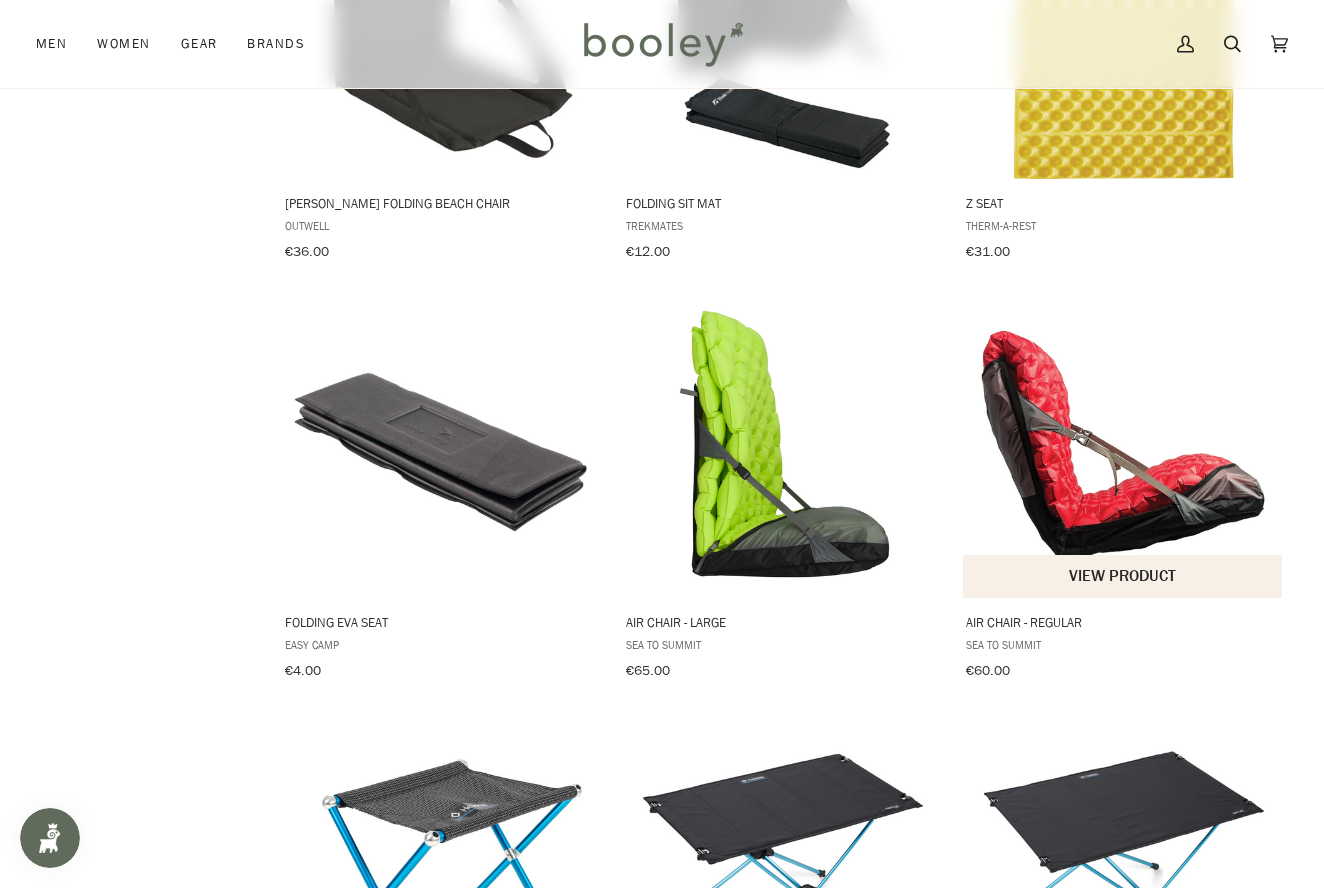 click at bounding box center [1124, 448] 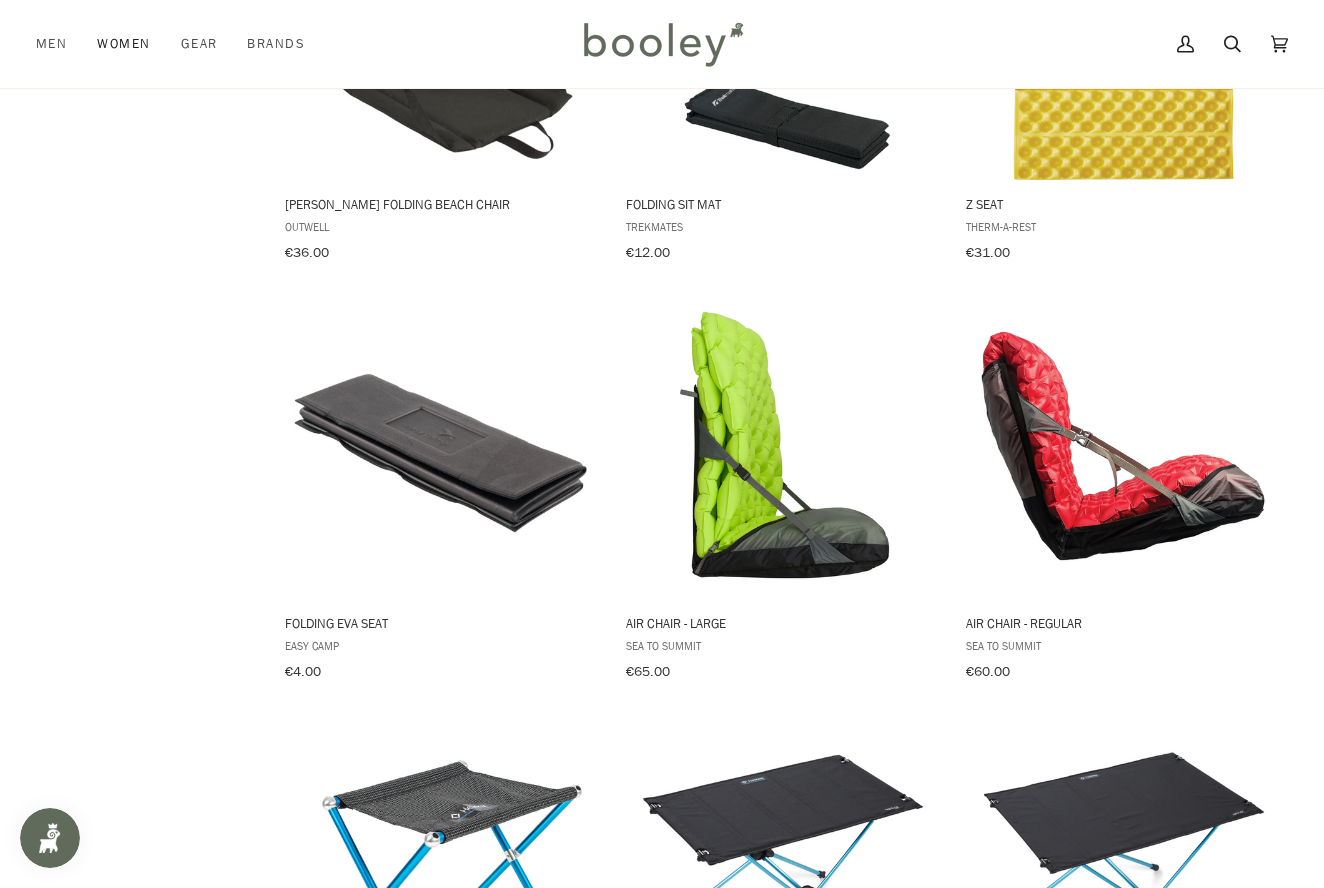 scroll, scrollTop: 2622, scrollLeft: 0, axis: vertical 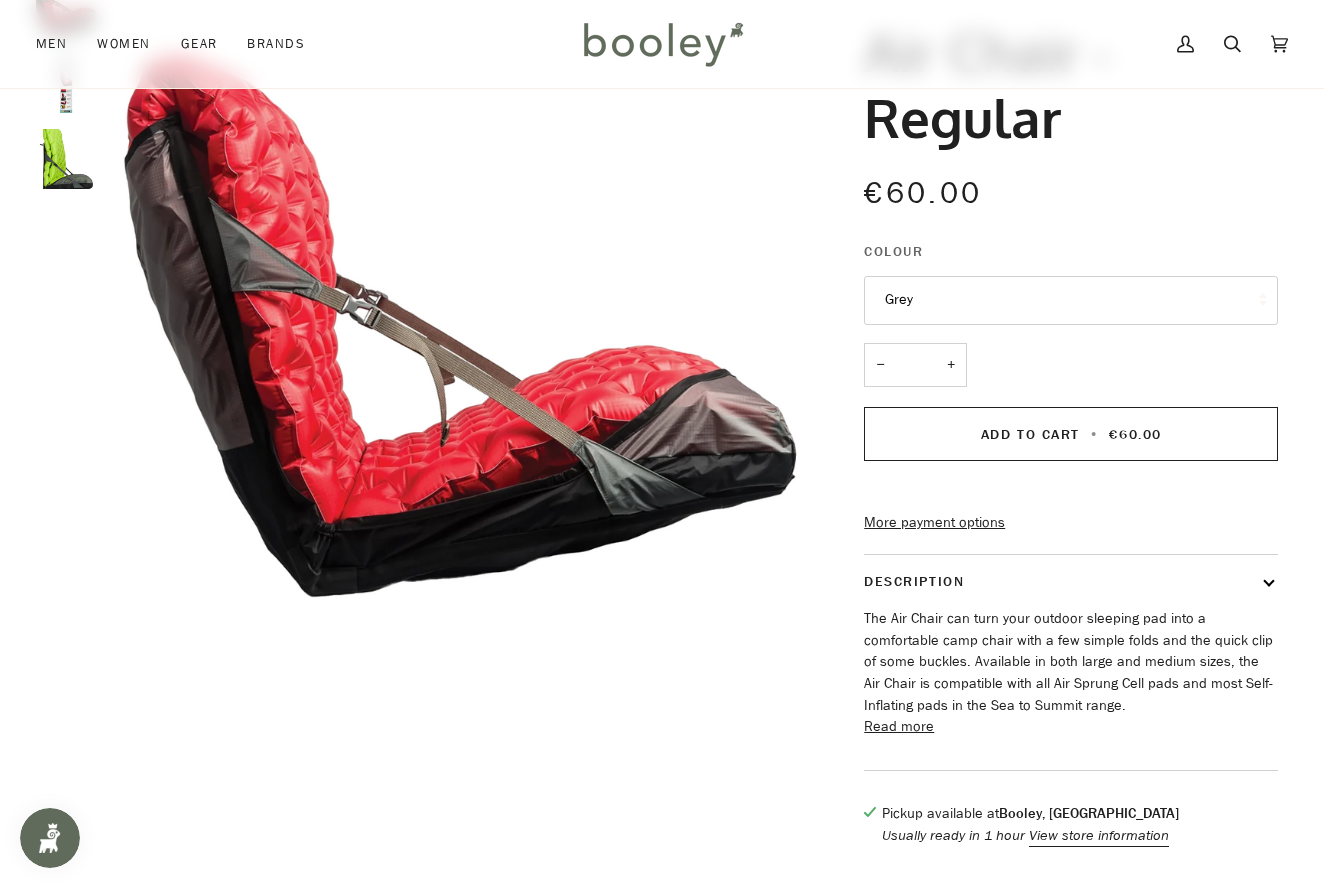 click on "Read more" at bounding box center (899, 727) 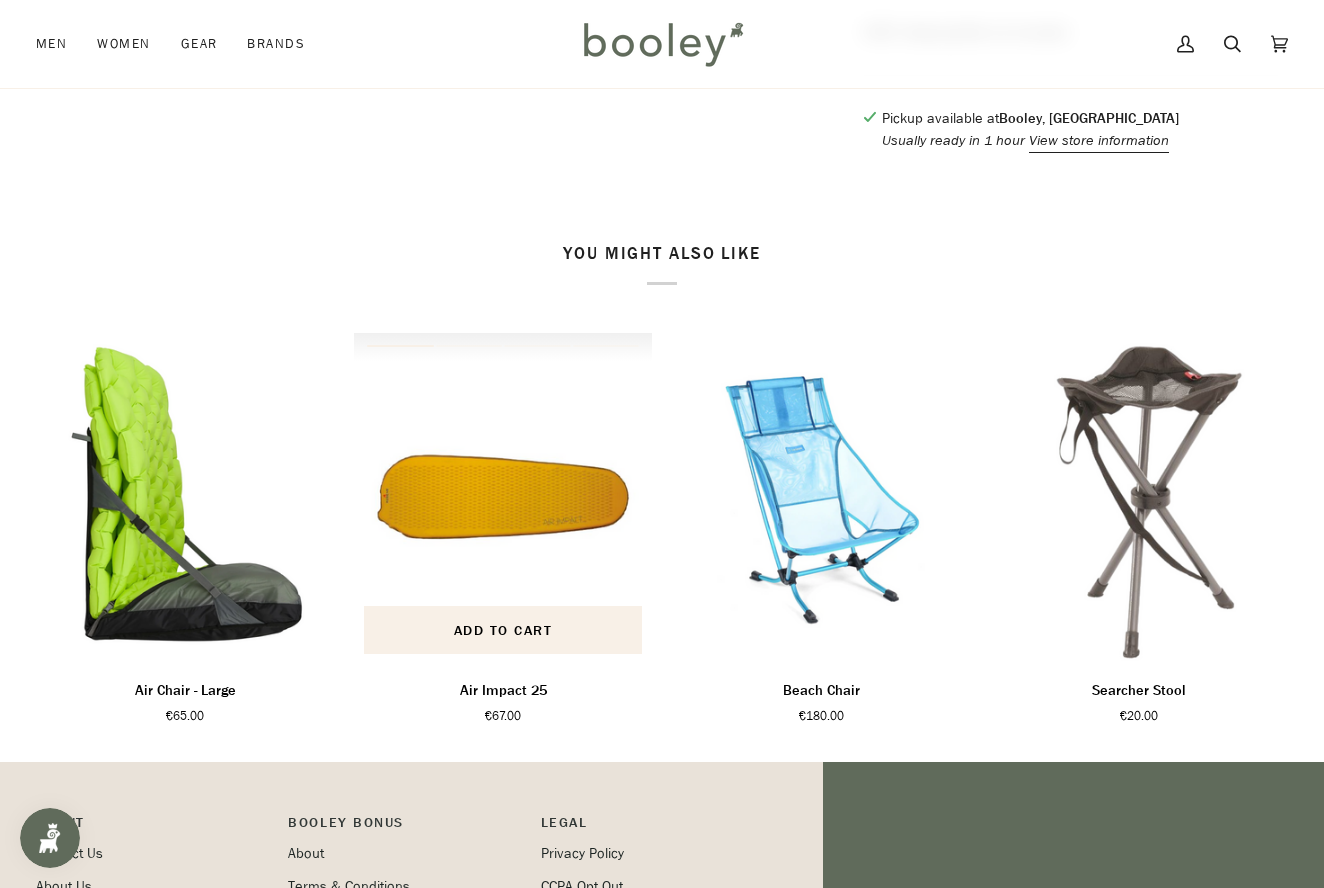 scroll, scrollTop: 1185, scrollLeft: 0, axis: vertical 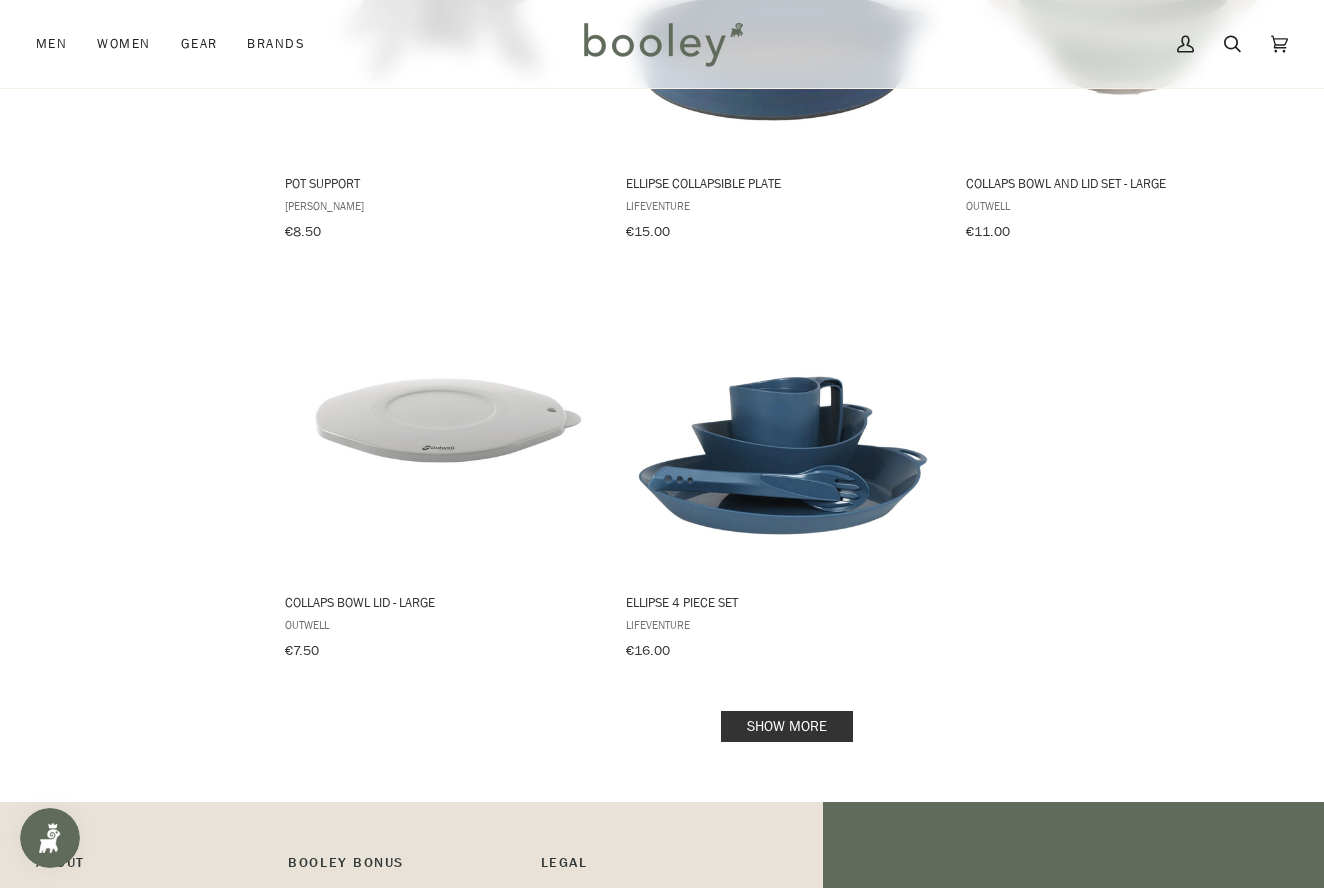 click on "Show more" at bounding box center (787, 726) 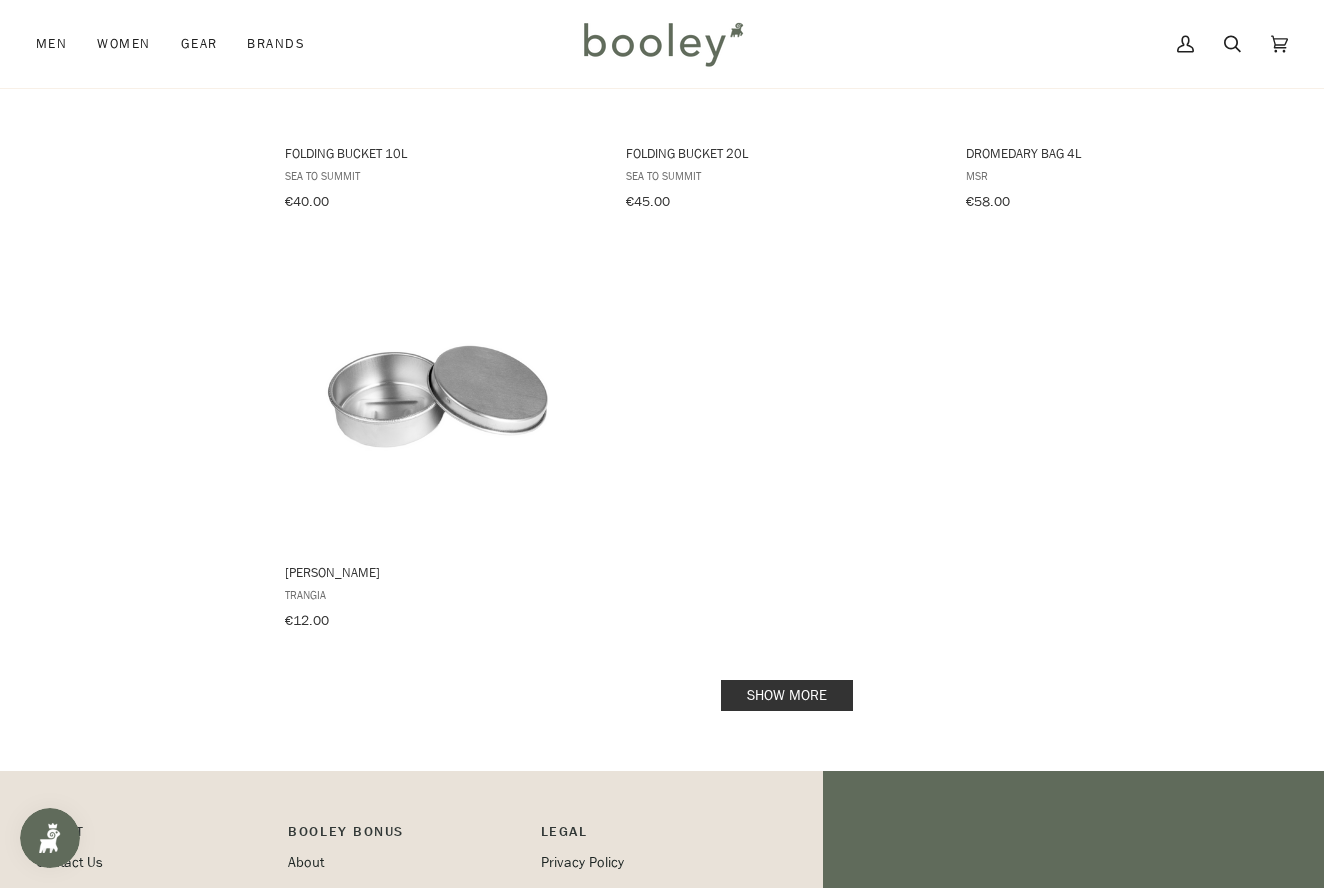 scroll, scrollTop: 5662, scrollLeft: 0, axis: vertical 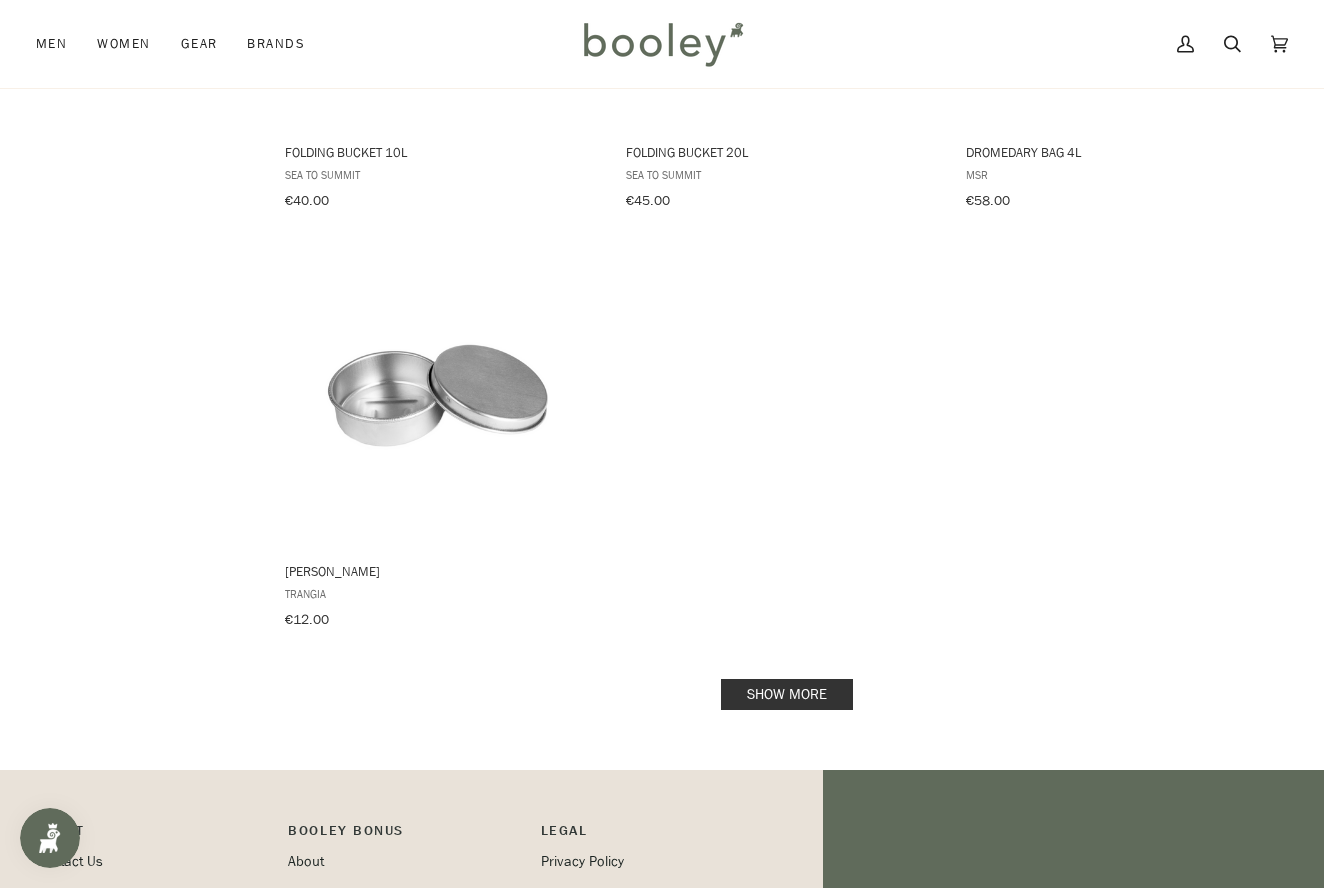 click on "Show more" at bounding box center (787, 694) 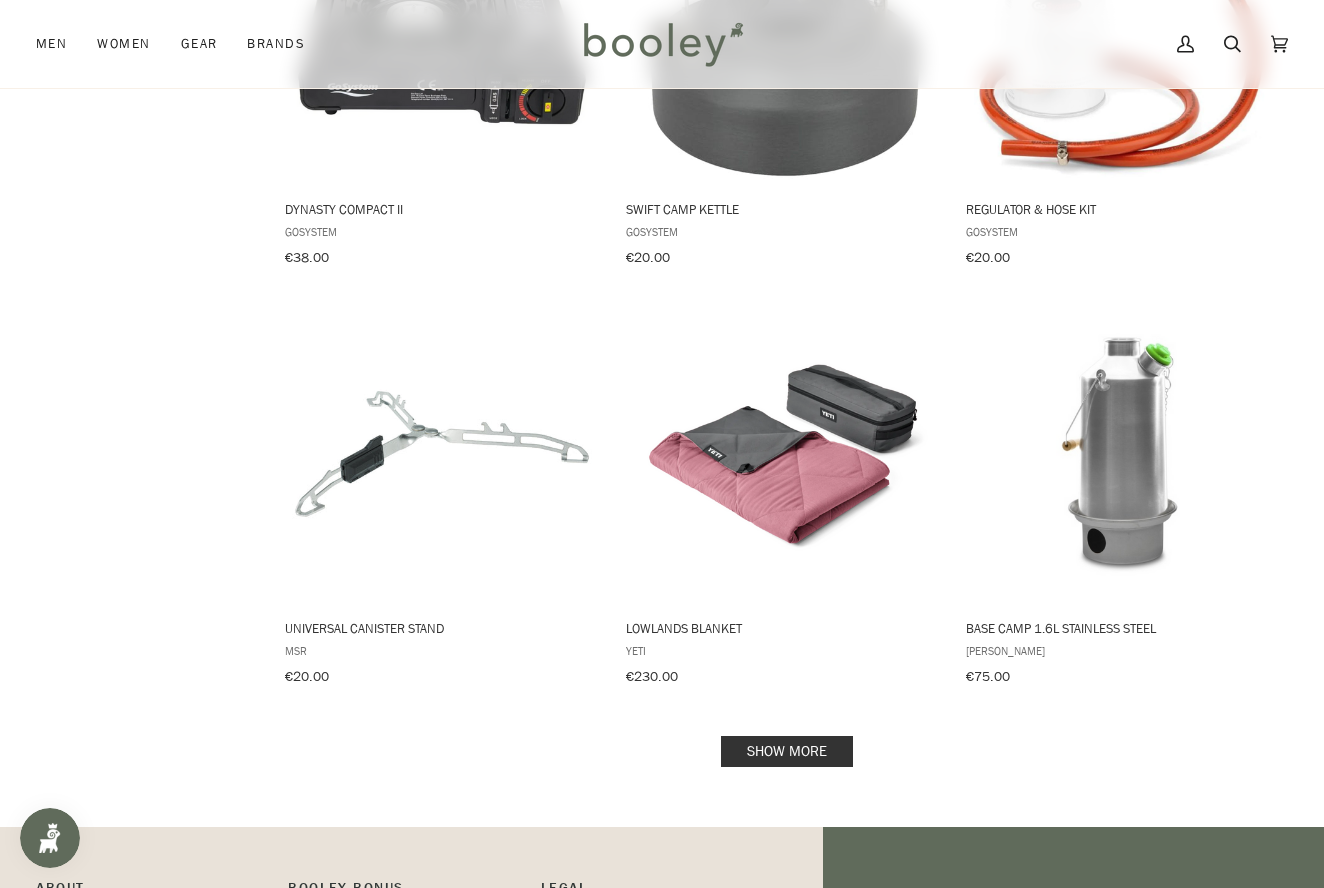 scroll, scrollTop: 8127, scrollLeft: 0, axis: vertical 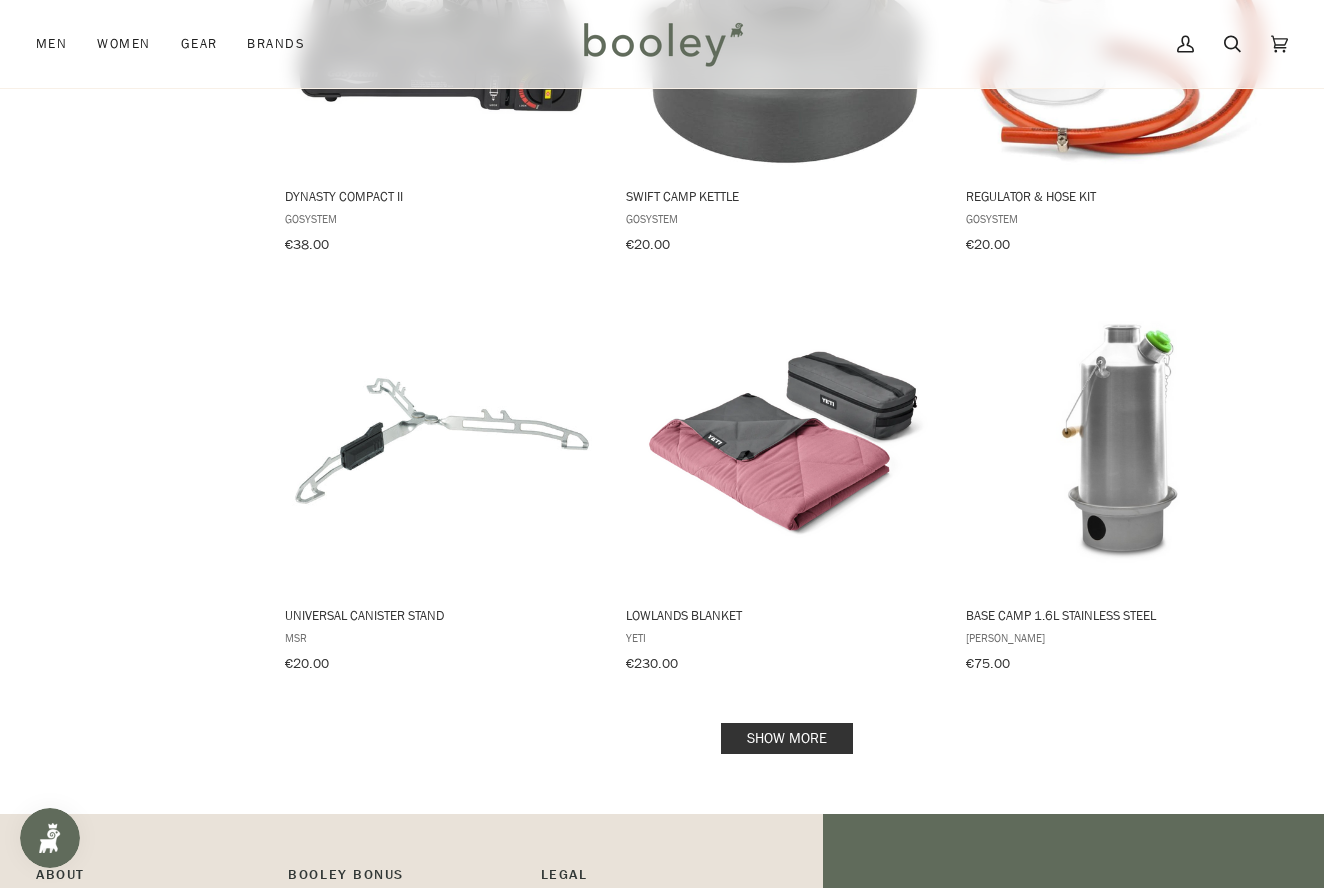 click on "Show more" at bounding box center [787, 738] 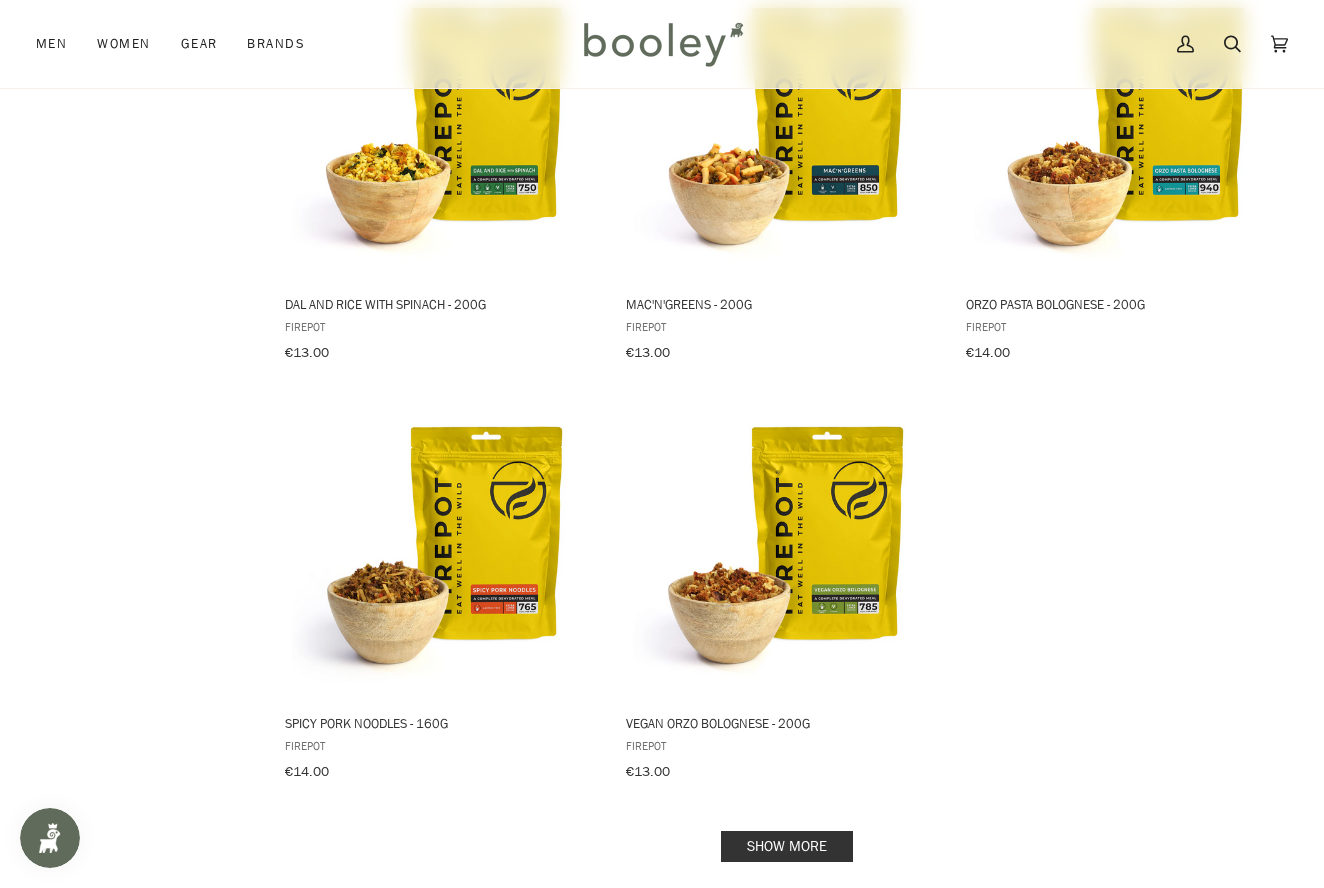 scroll, scrollTop: 10978, scrollLeft: 0, axis: vertical 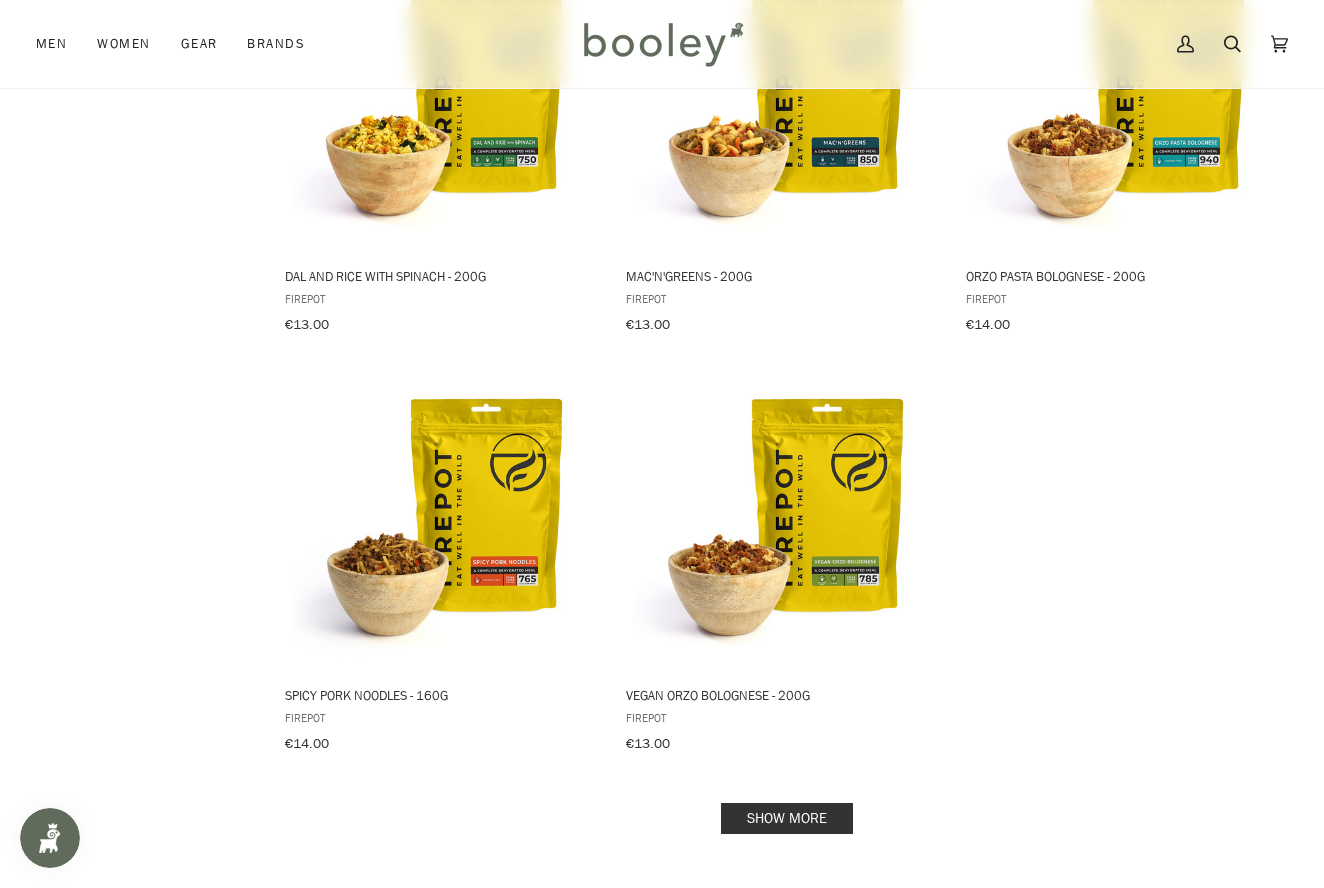 click on "Show more" at bounding box center (787, 818) 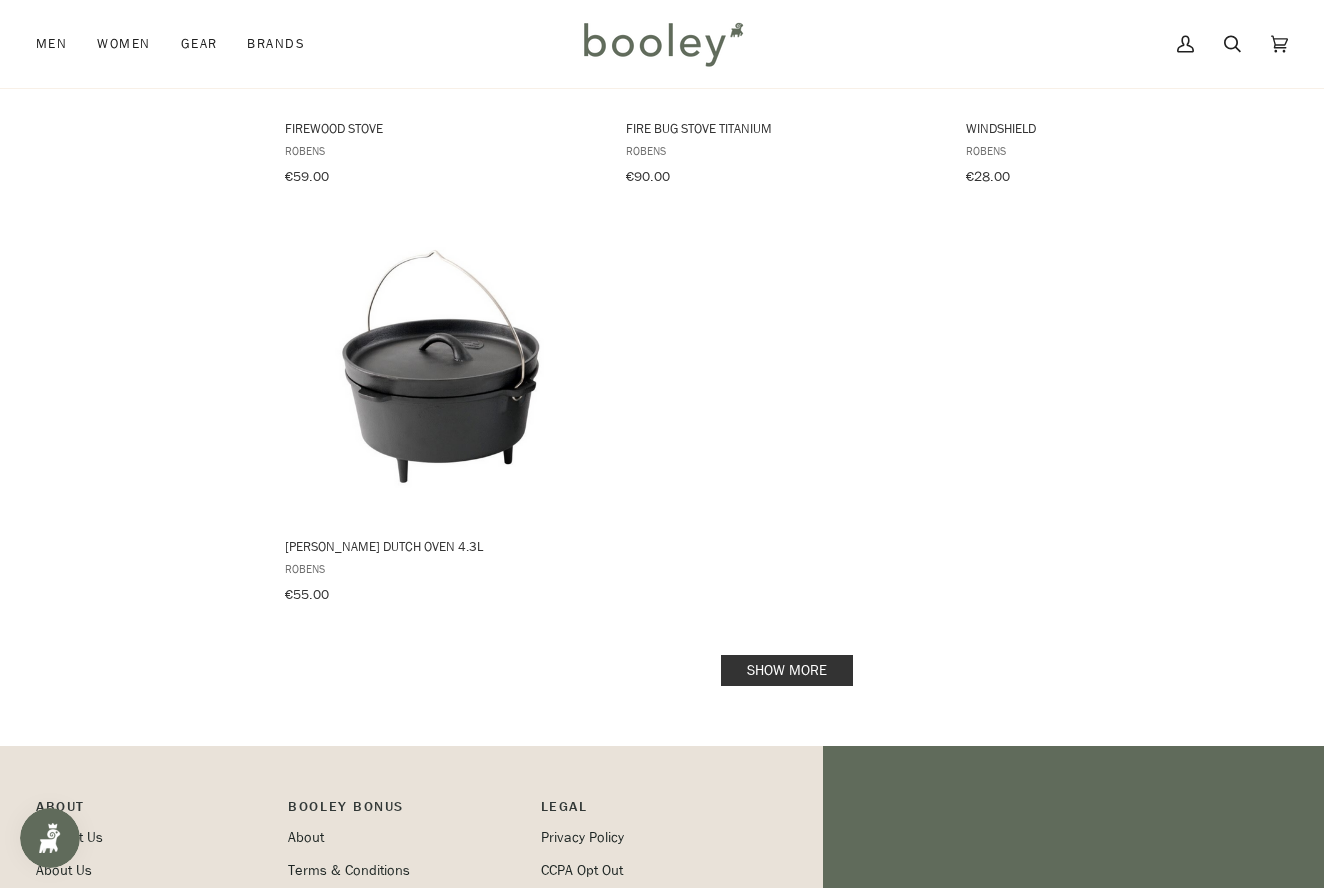 scroll, scrollTop: 14058, scrollLeft: 0, axis: vertical 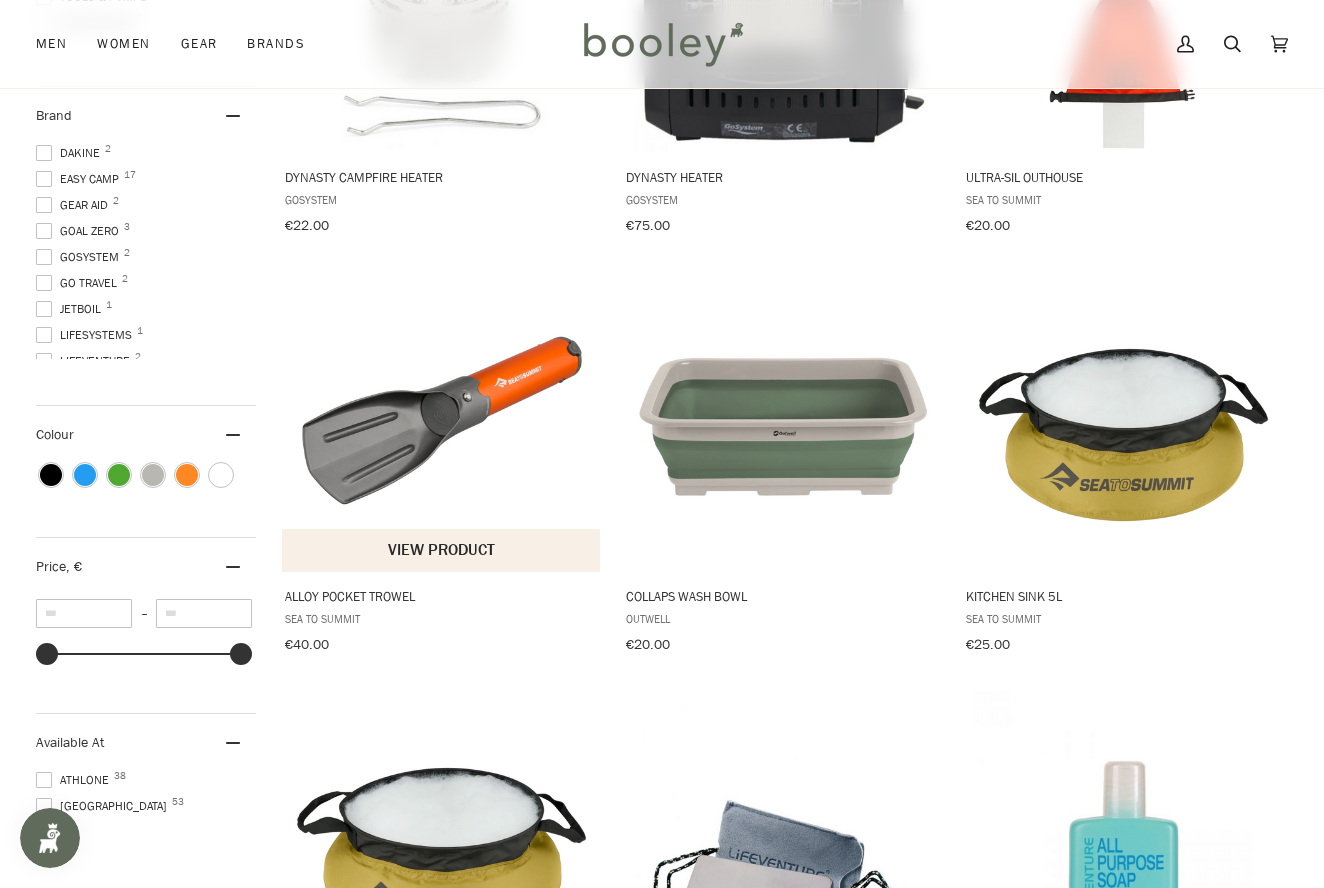 click at bounding box center [442, 422] 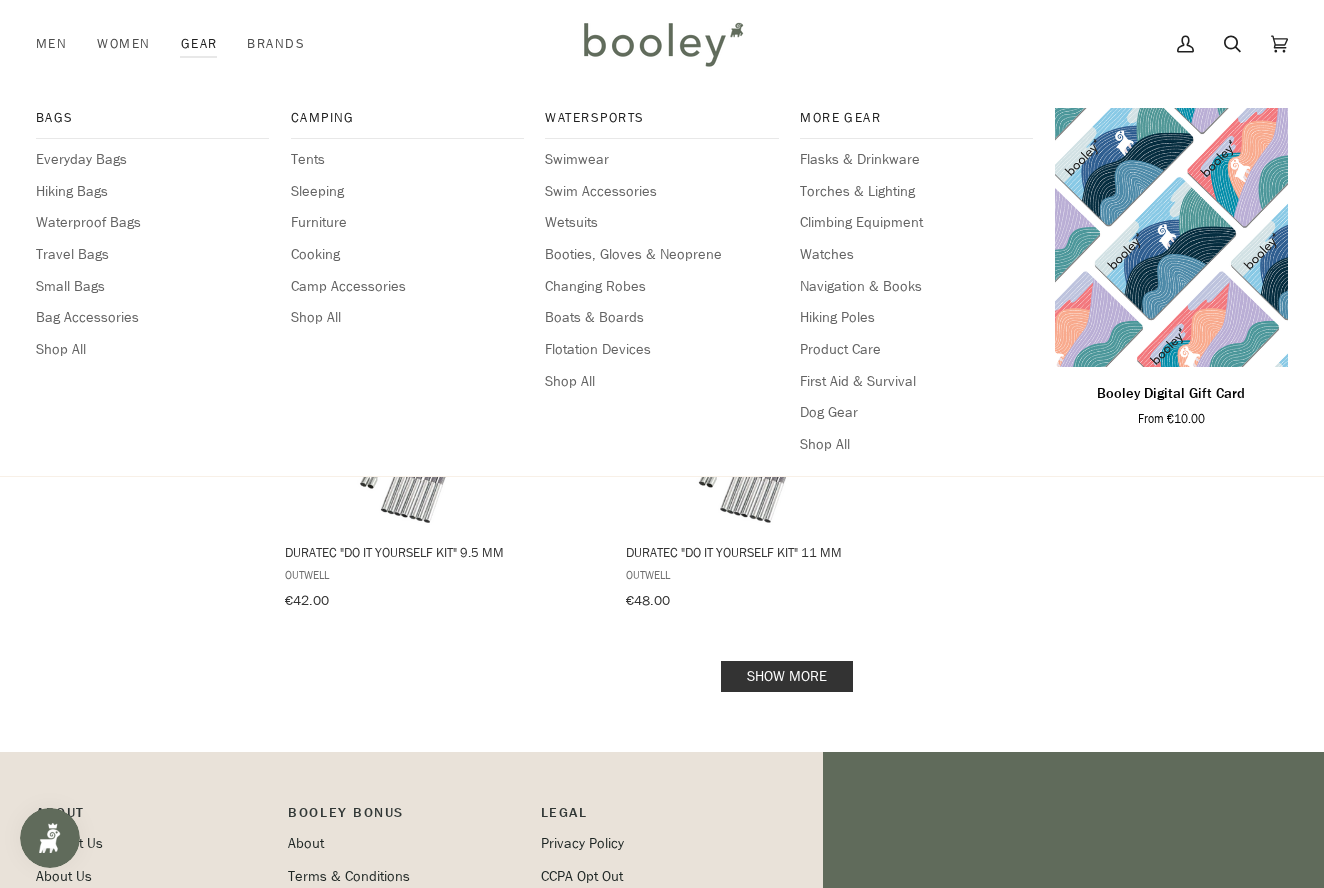 scroll, scrollTop: 2702, scrollLeft: 0, axis: vertical 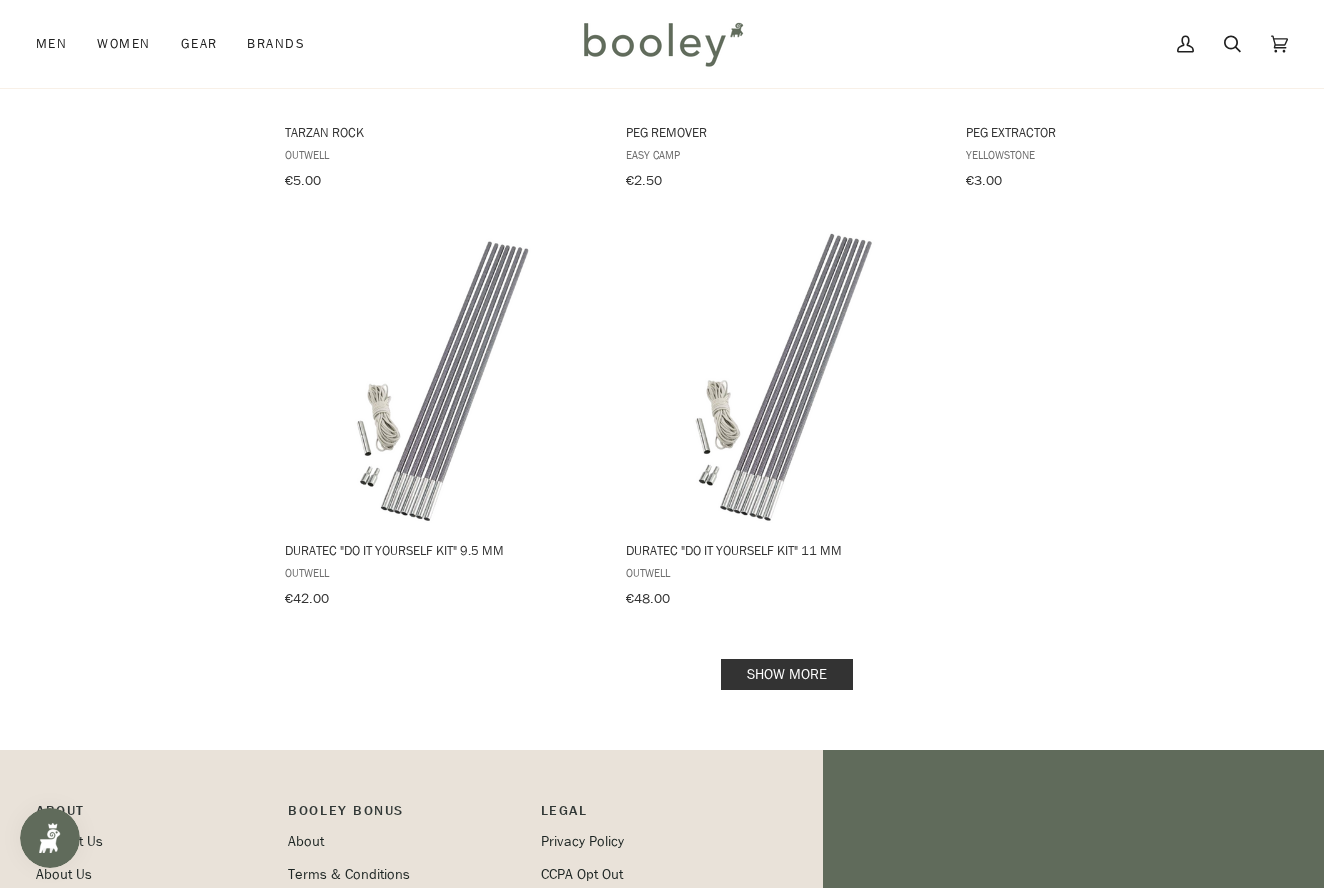 click on "Show more" at bounding box center [787, 674] 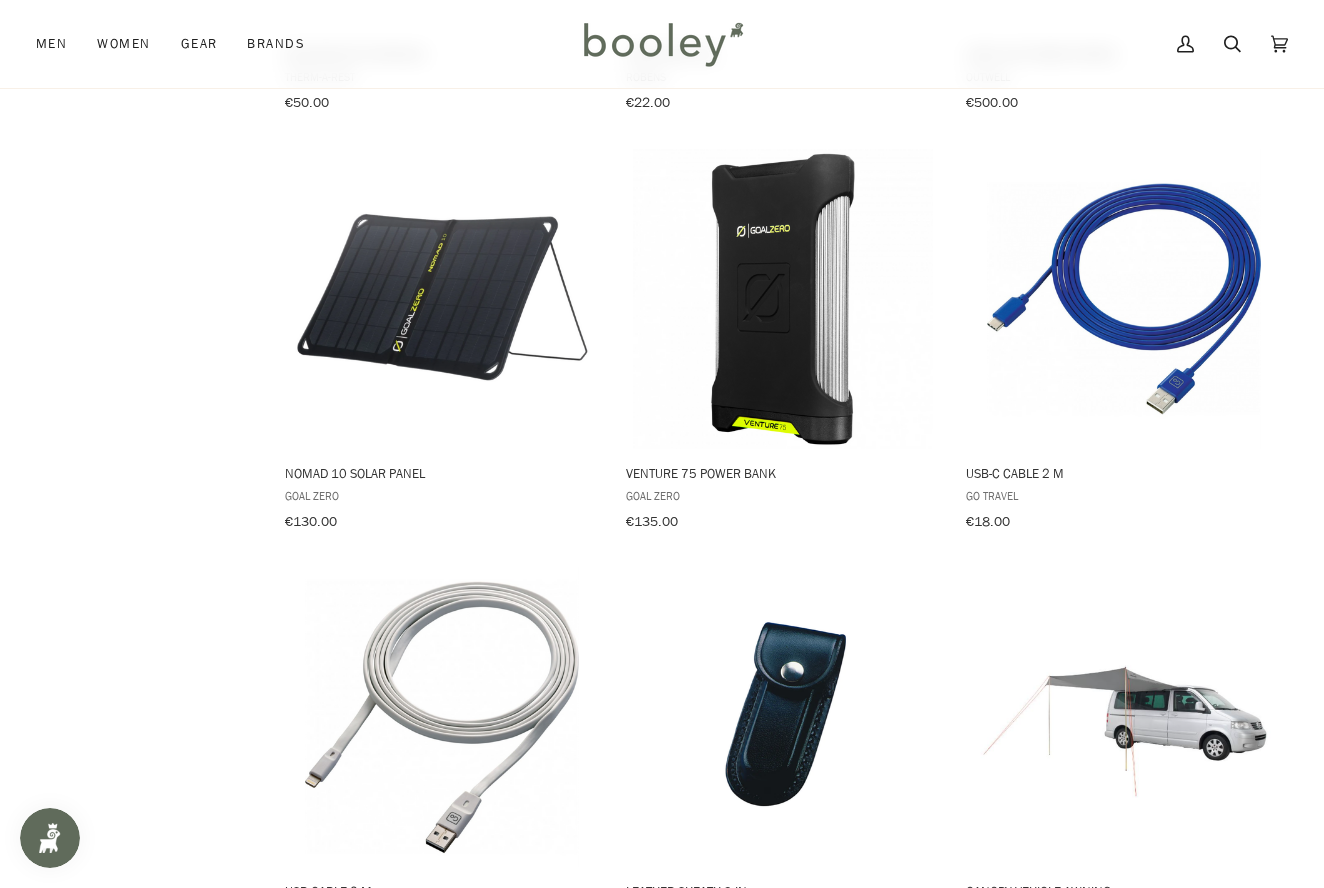 scroll, scrollTop: 4874, scrollLeft: 0, axis: vertical 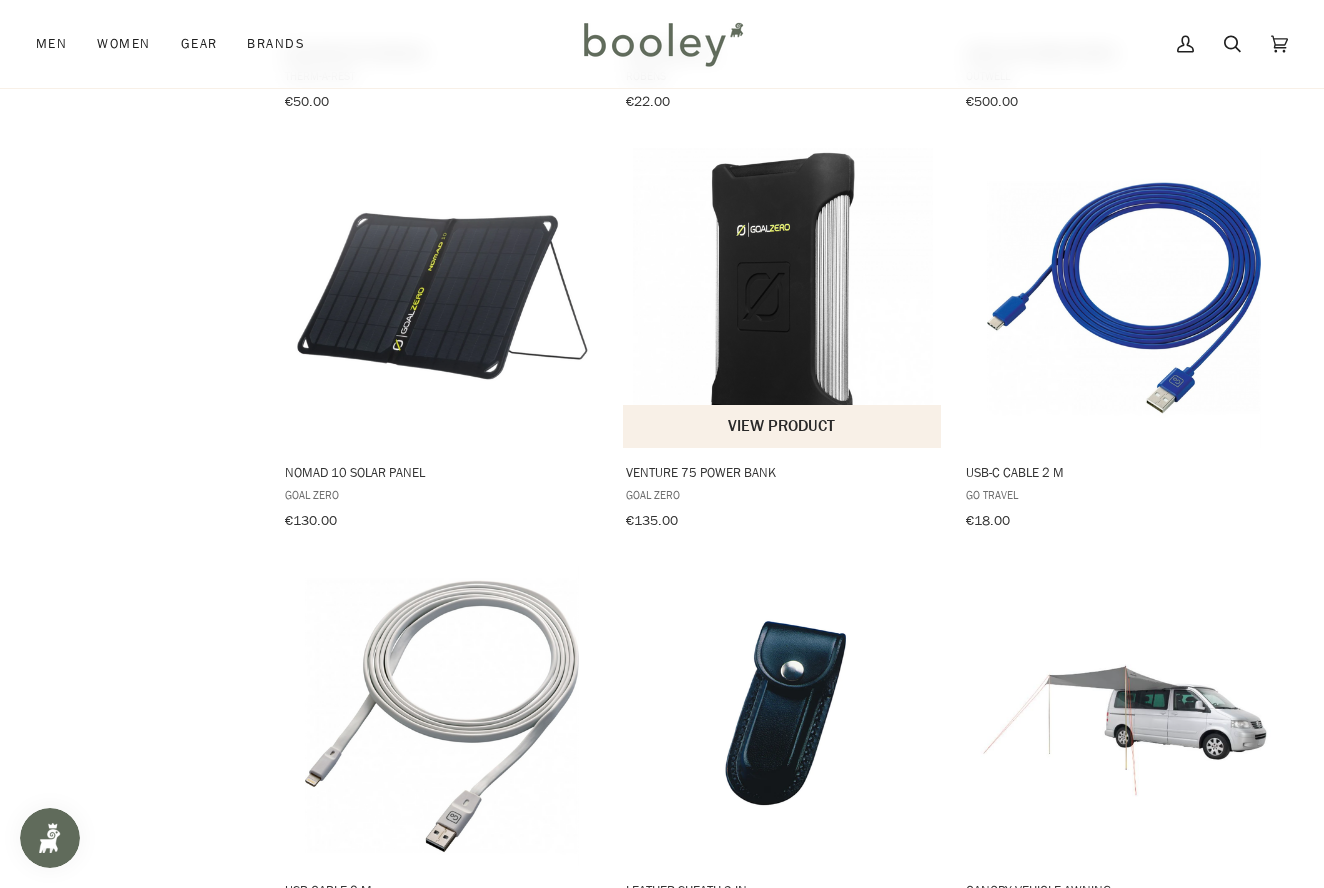 click at bounding box center [783, 298] 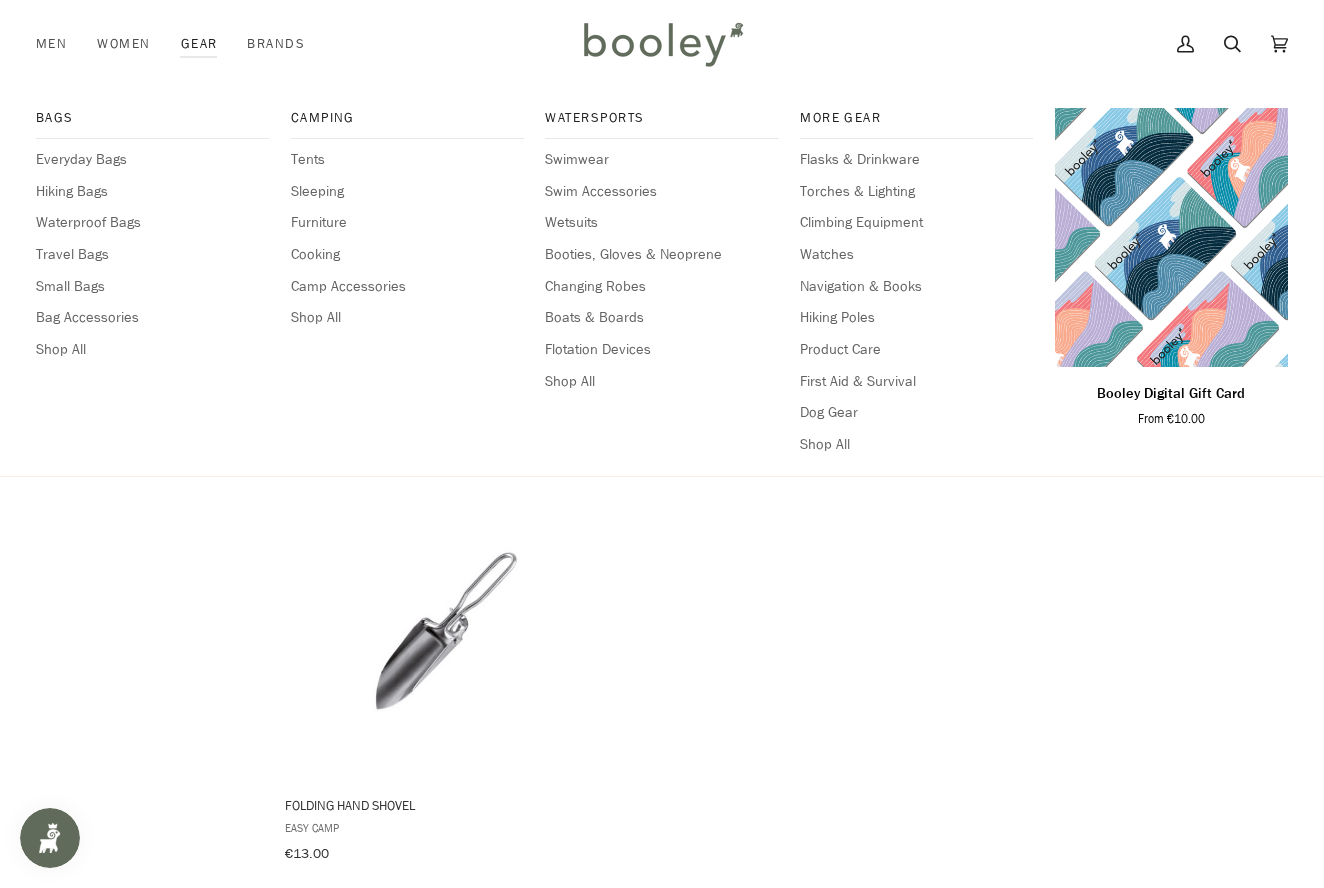 scroll, scrollTop: 5380, scrollLeft: 0, axis: vertical 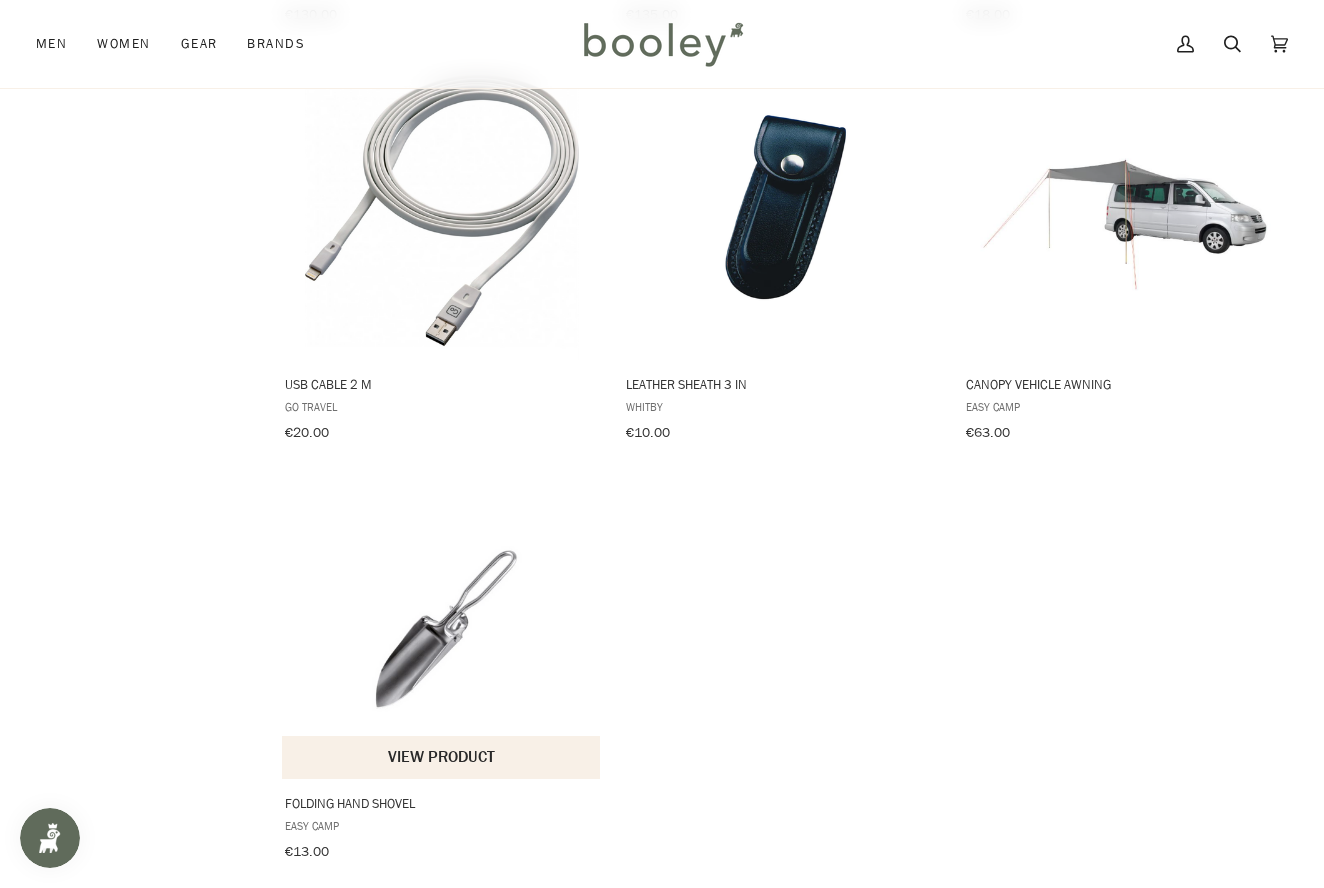click at bounding box center [442, 629] 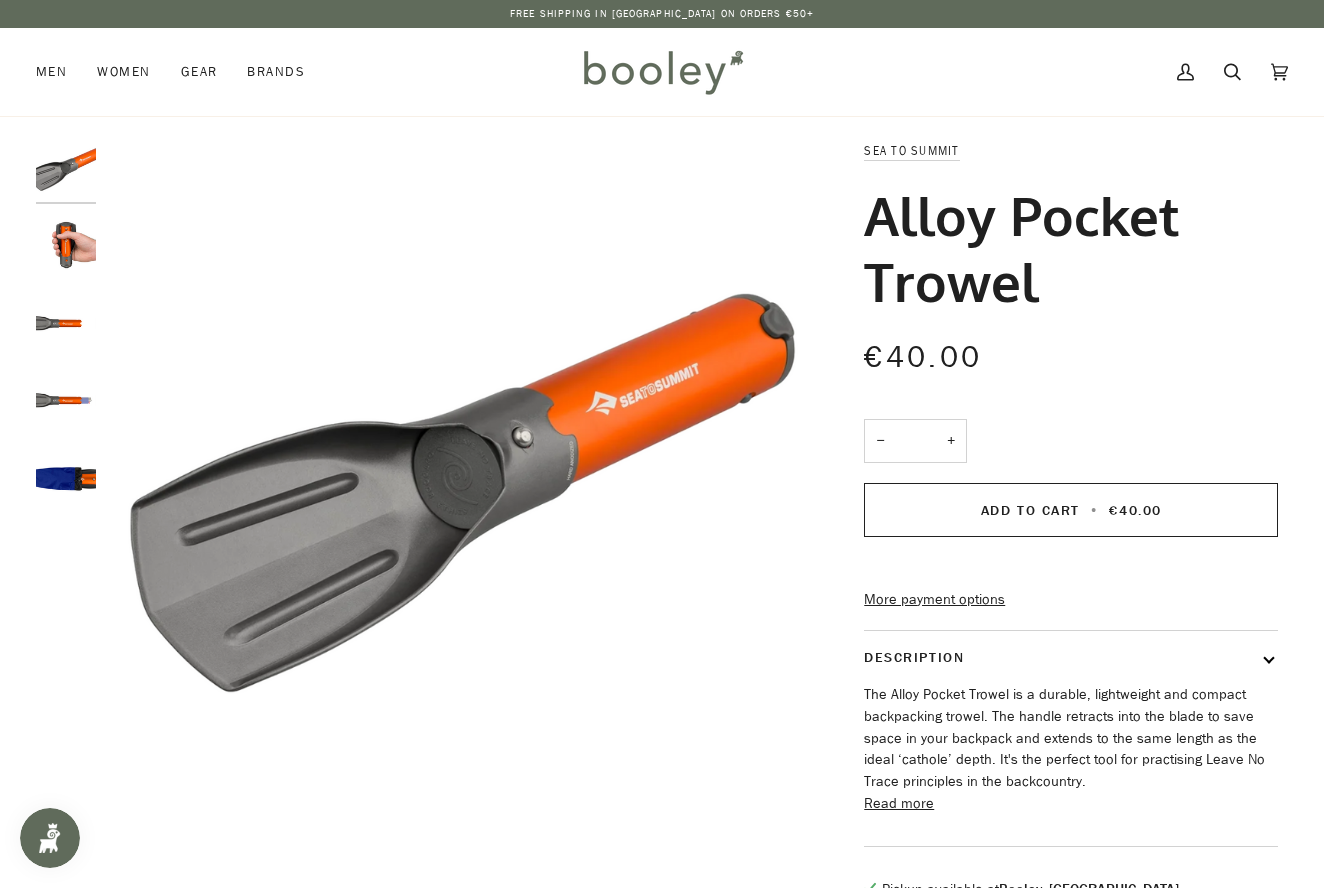 scroll, scrollTop: 0, scrollLeft: 0, axis: both 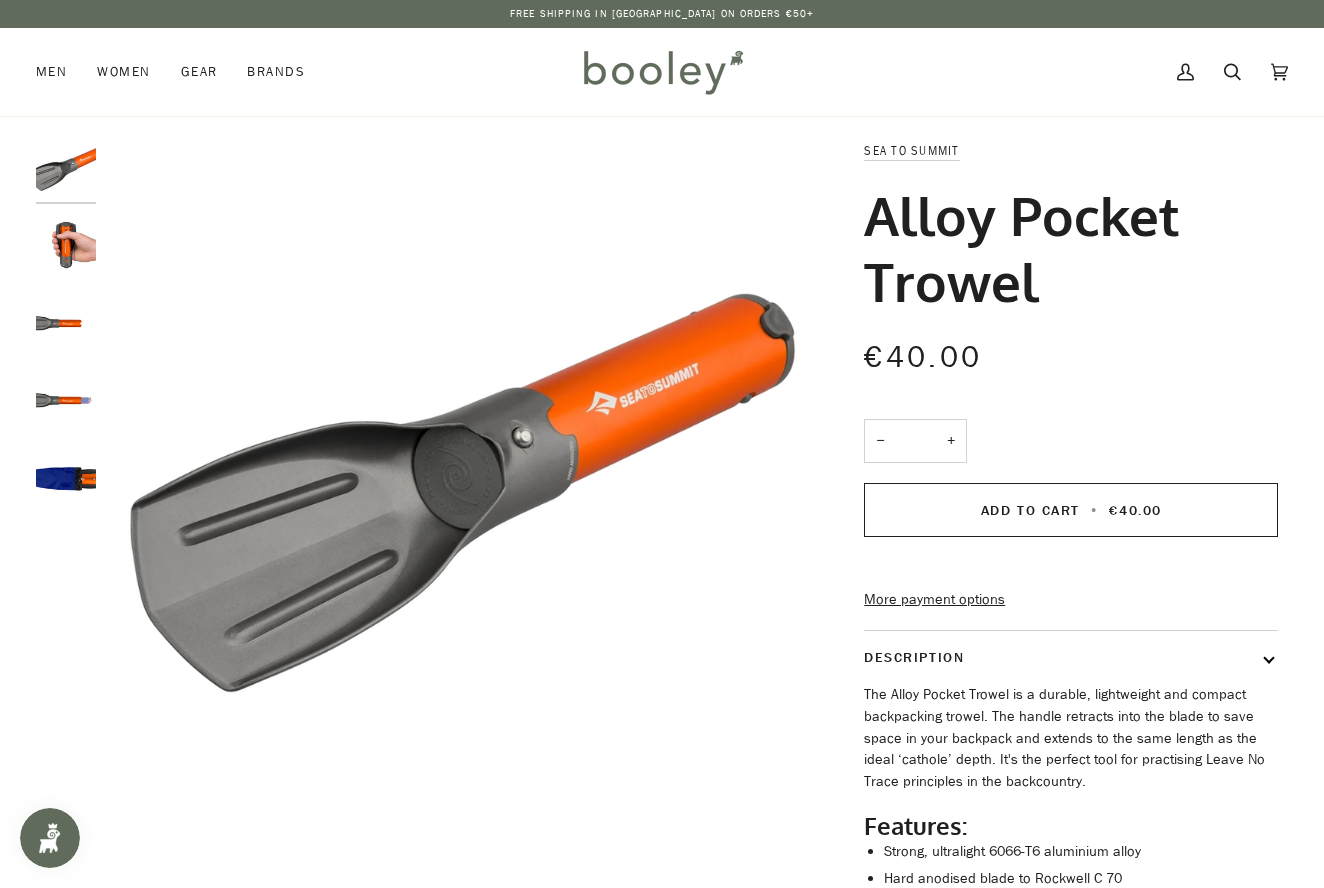 click at bounding box center (66, 247) 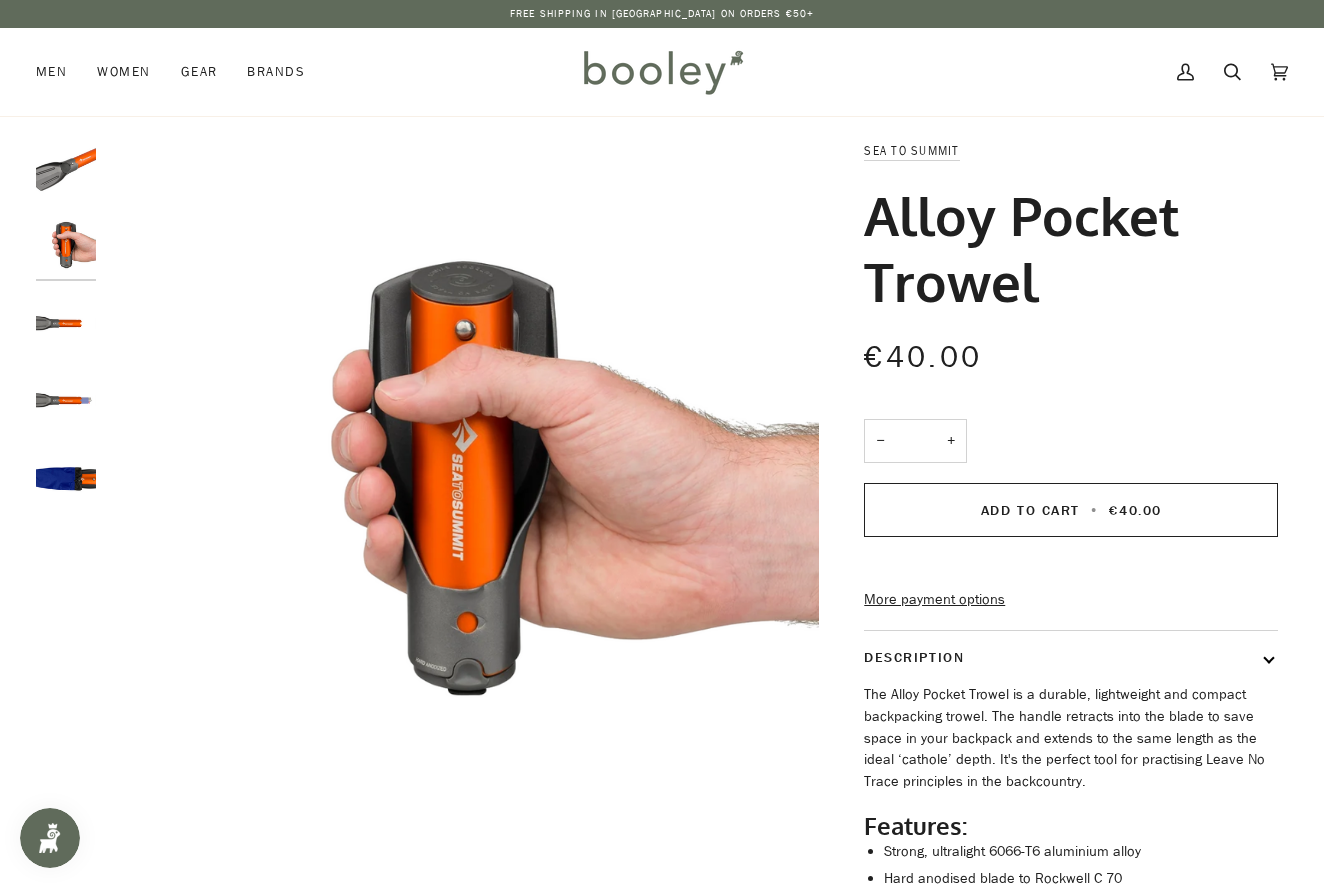 click at bounding box center (66, 323) 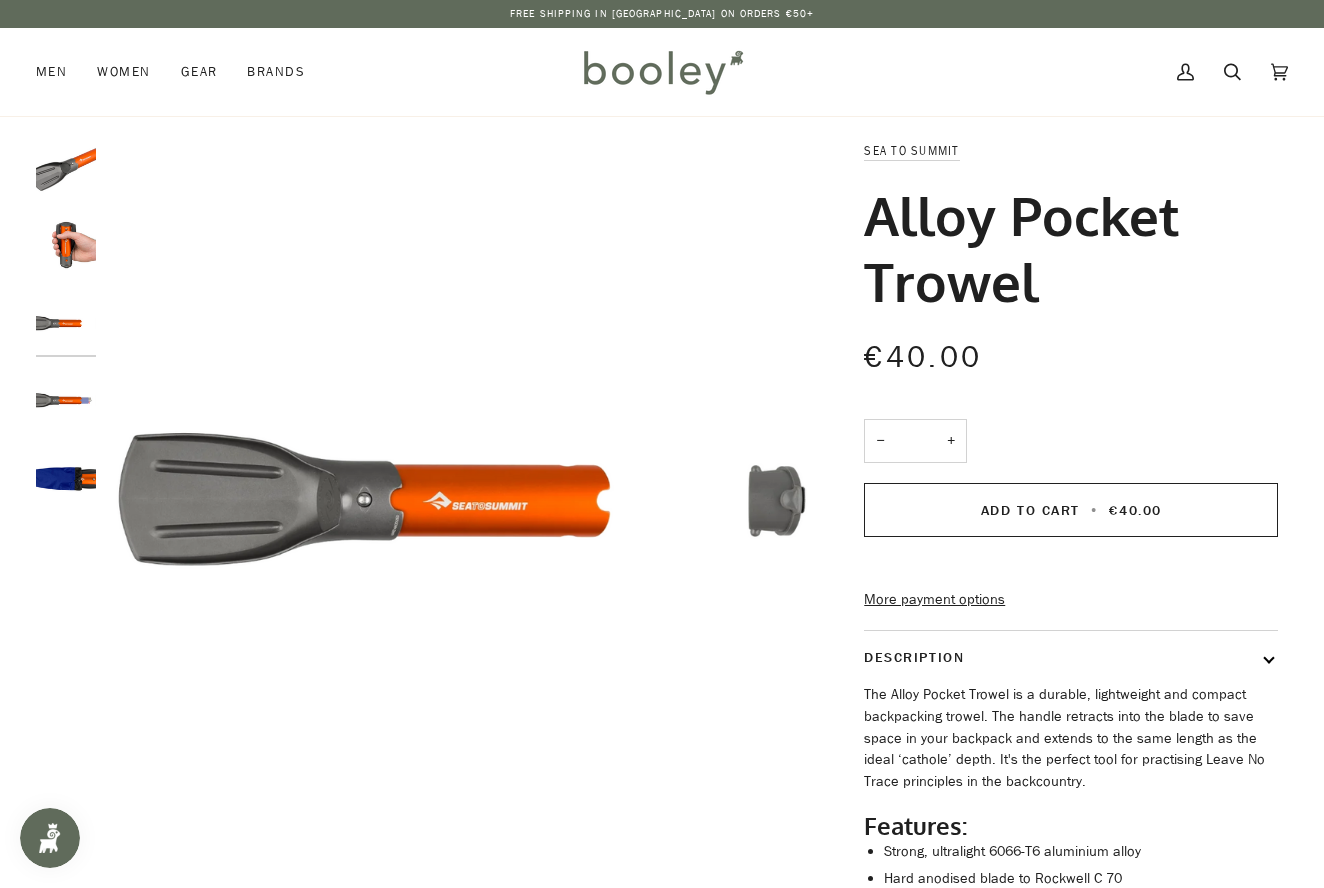 click at bounding box center [66, 400] 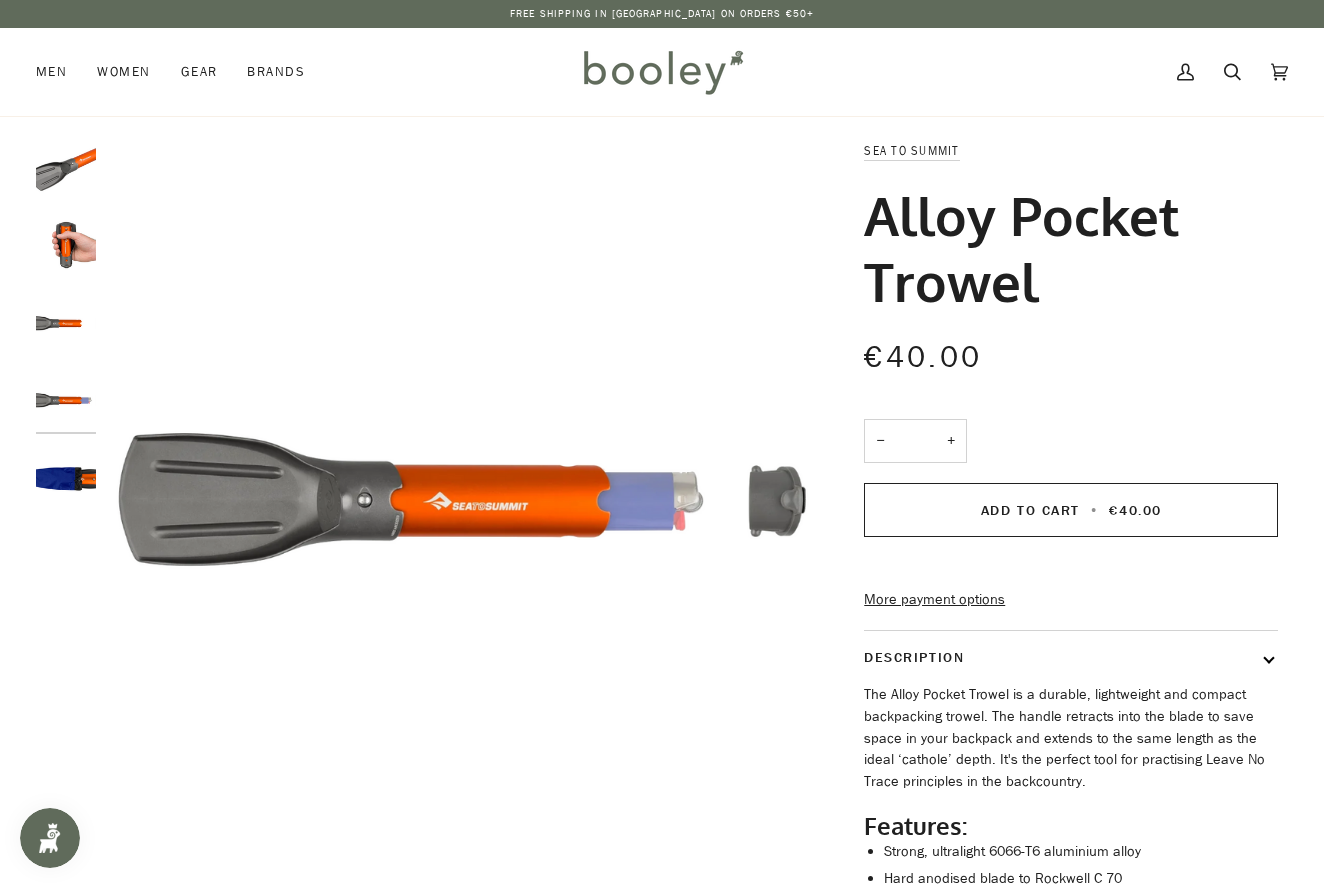 click at bounding box center [66, 477] 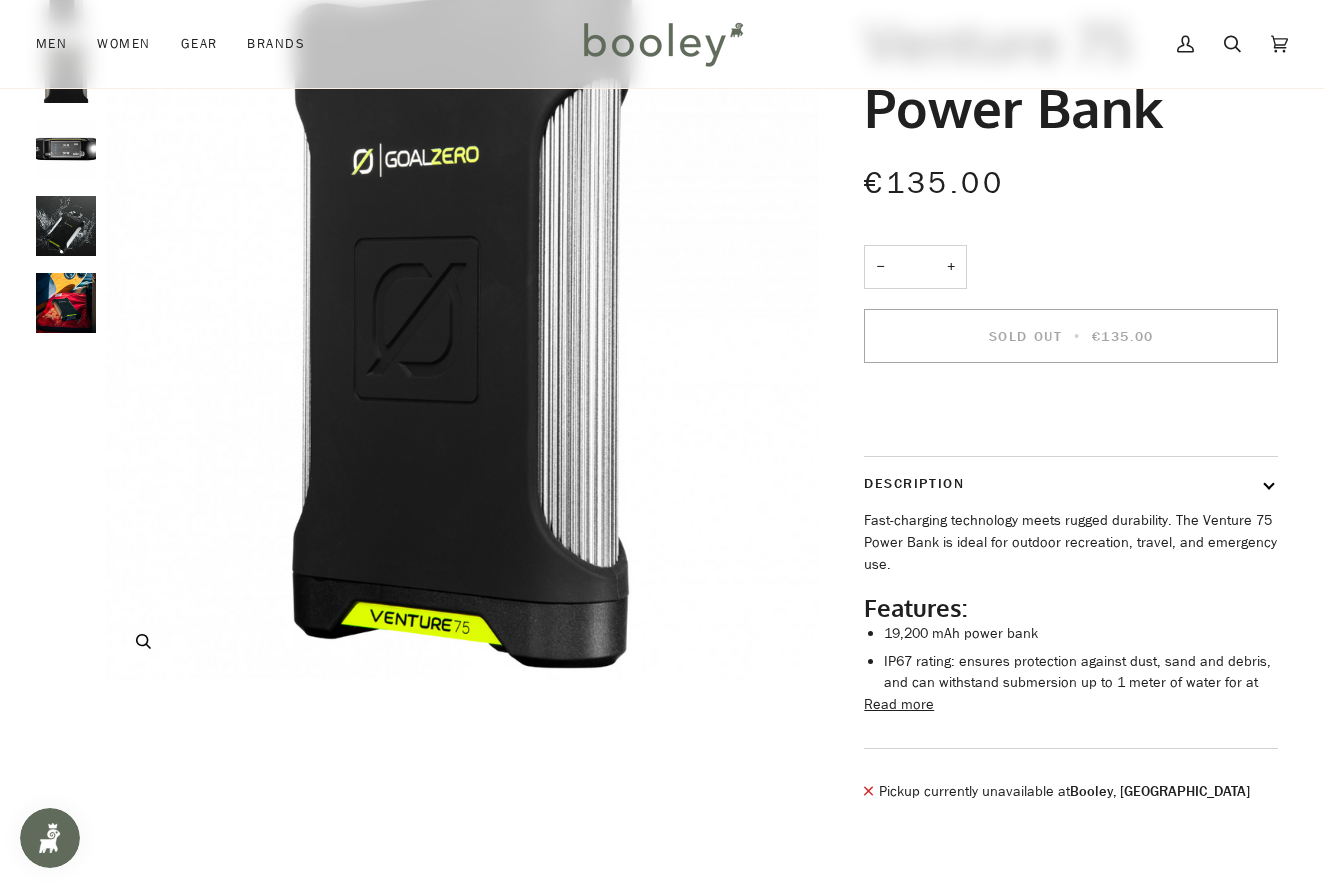 scroll, scrollTop: 176, scrollLeft: 0, axis: vertical 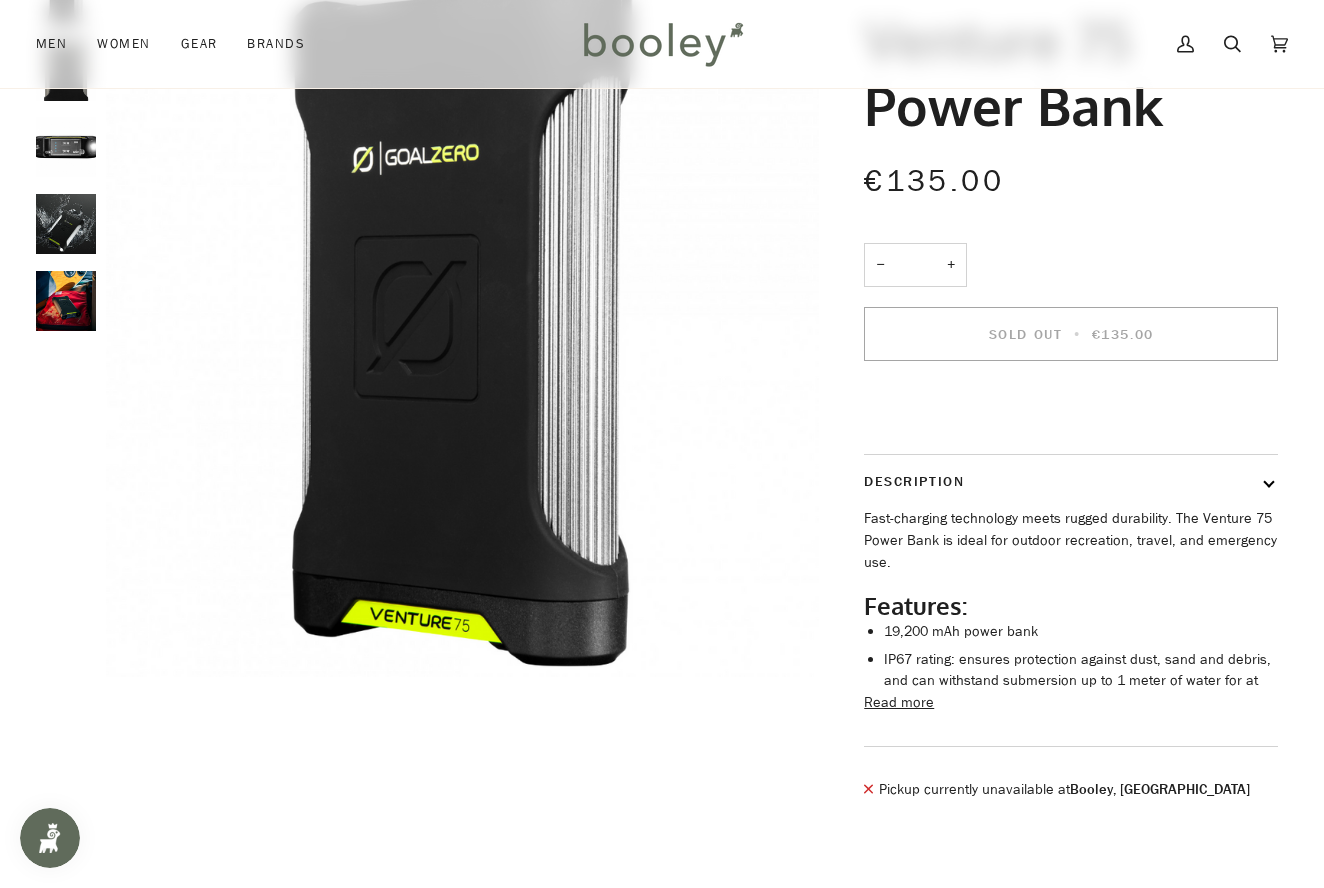 click on "Read more" at bounding box center (899, 703) 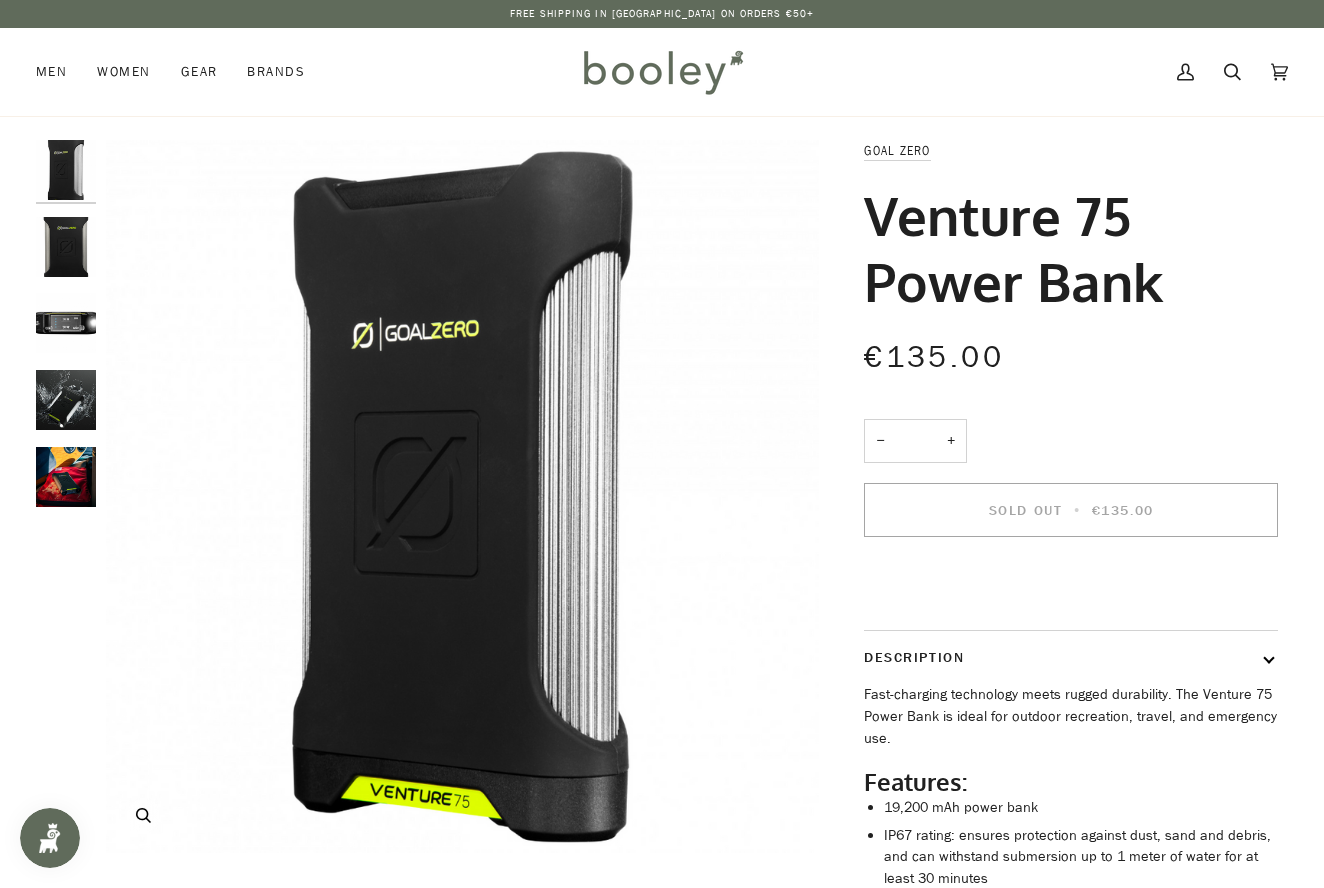 scroll, scrollTop: 0, scrollLeft: 0, axis: both 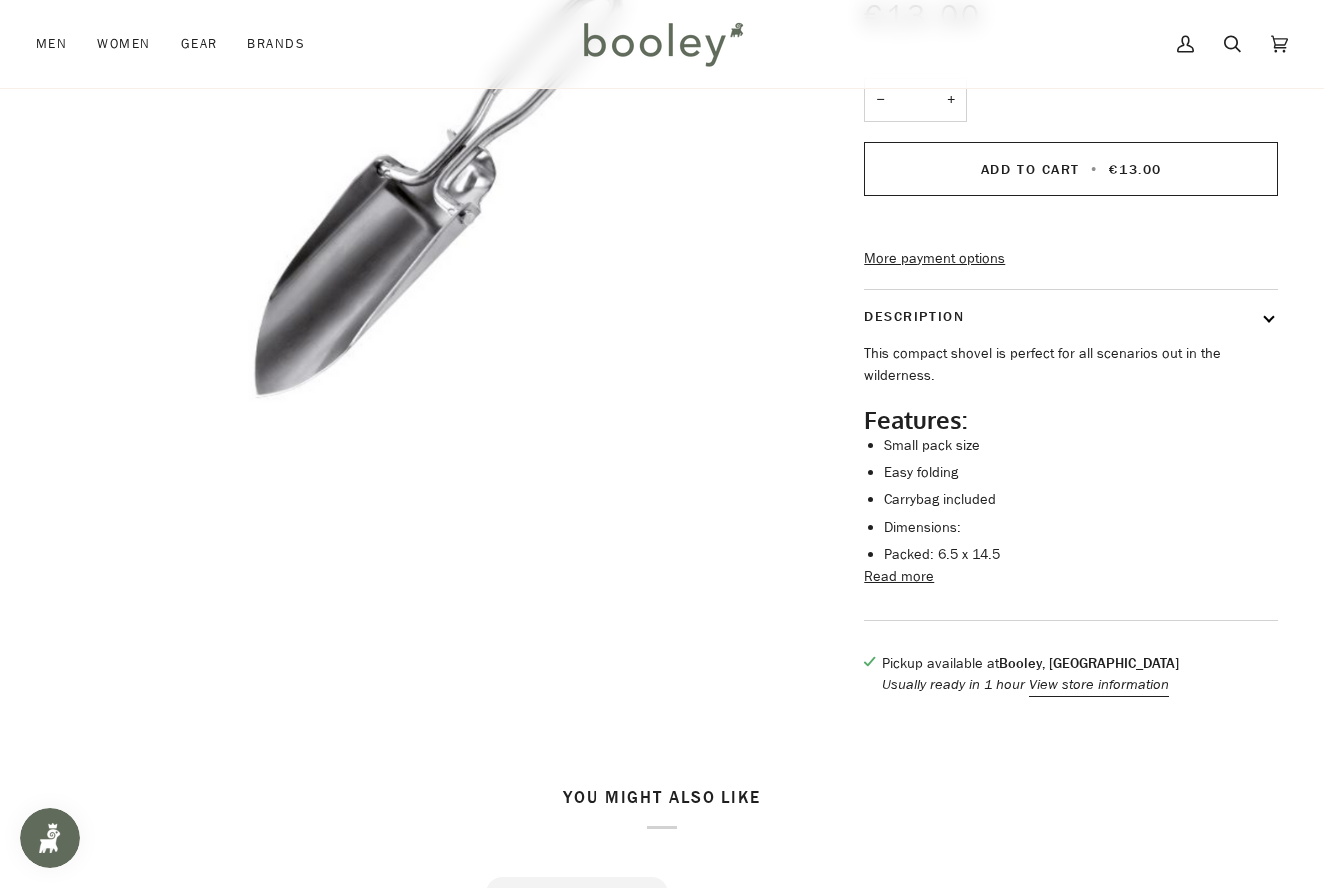 click on "Read more" at bounding box center [899, 577] 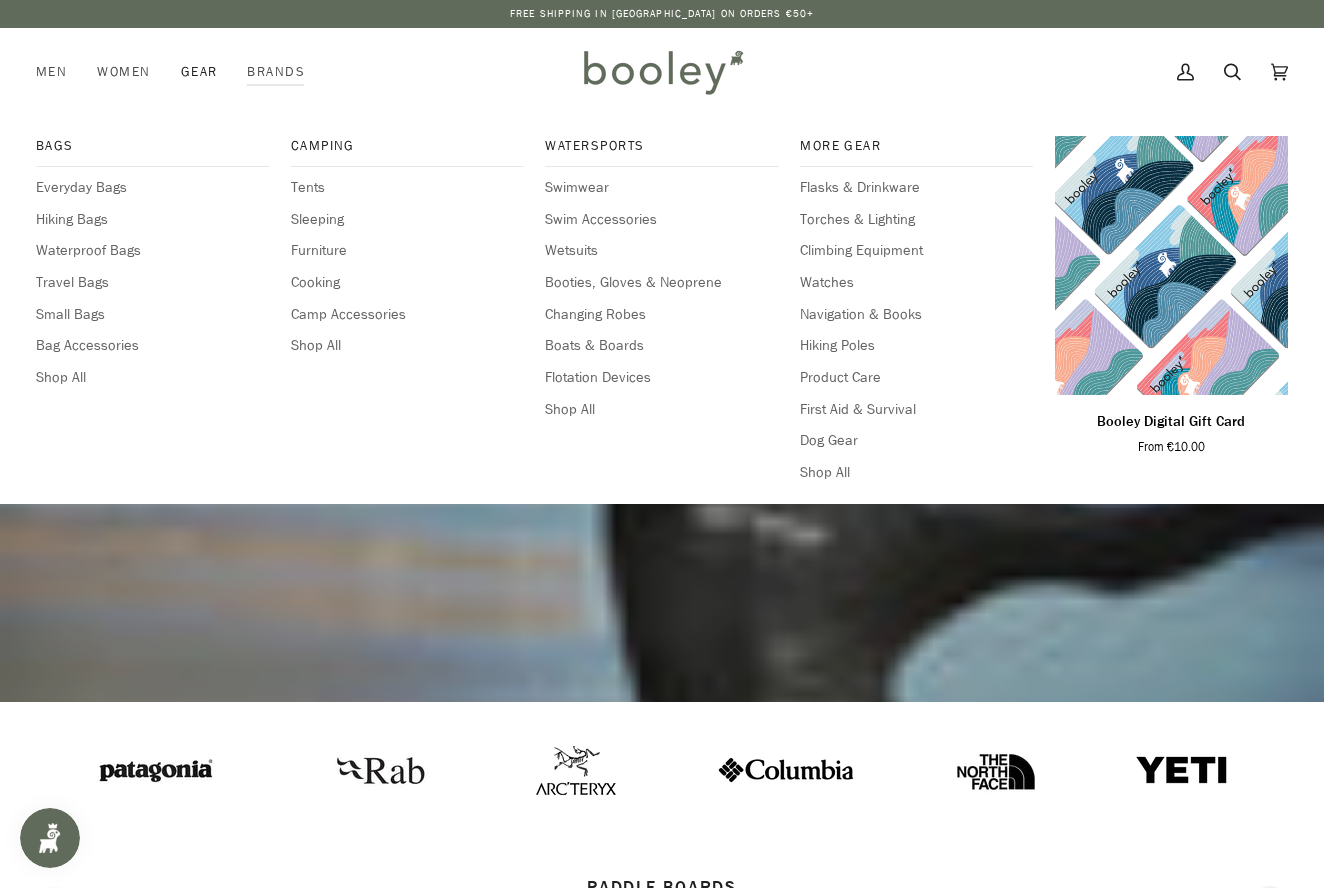 scroll, scrollTop: 0, scrollLeft: 0, axis: both 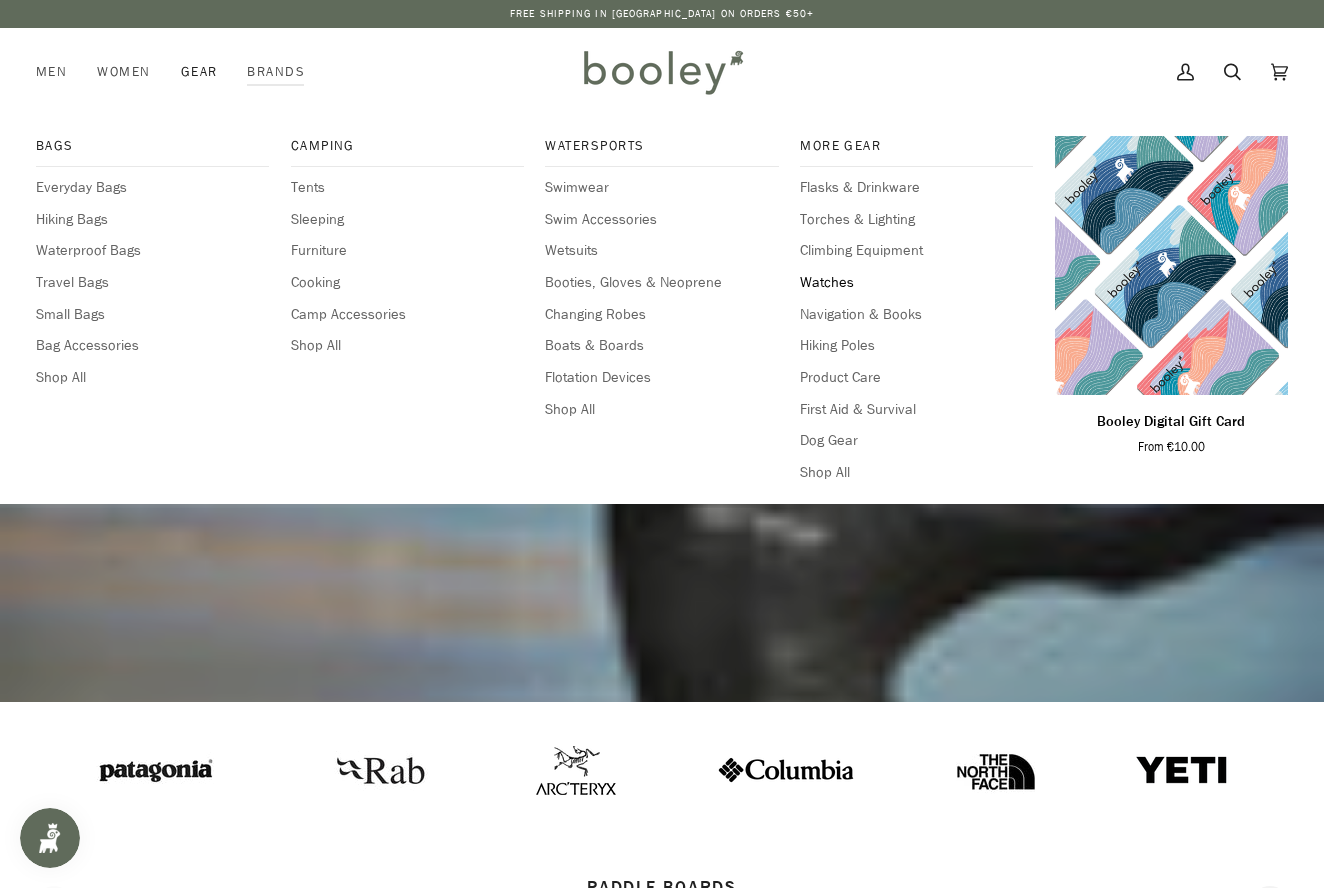 click on "Watches" at bounding box center (916, 283) 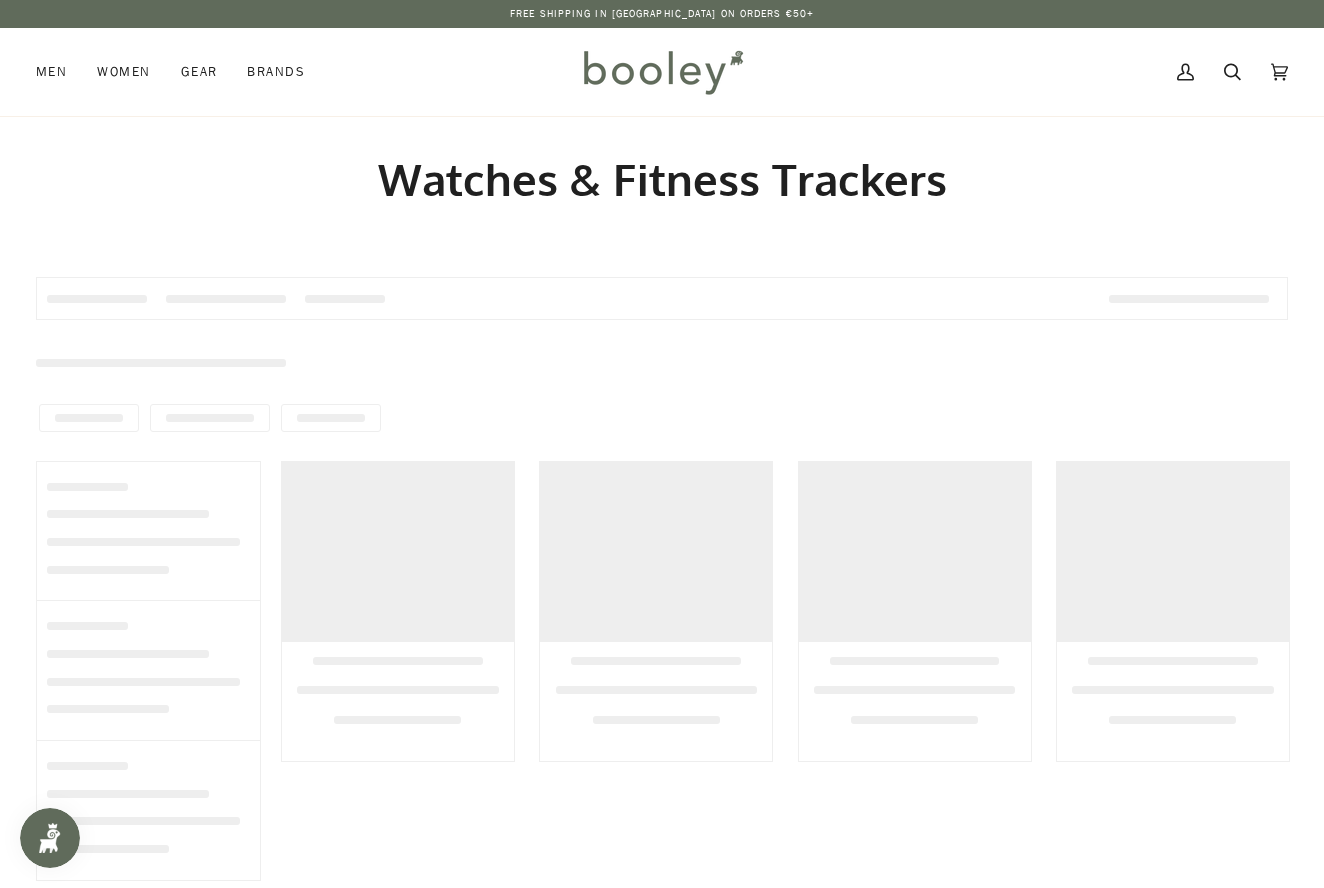 scroll, scrollTop: 0, scrollLeft: 0, axis: both 